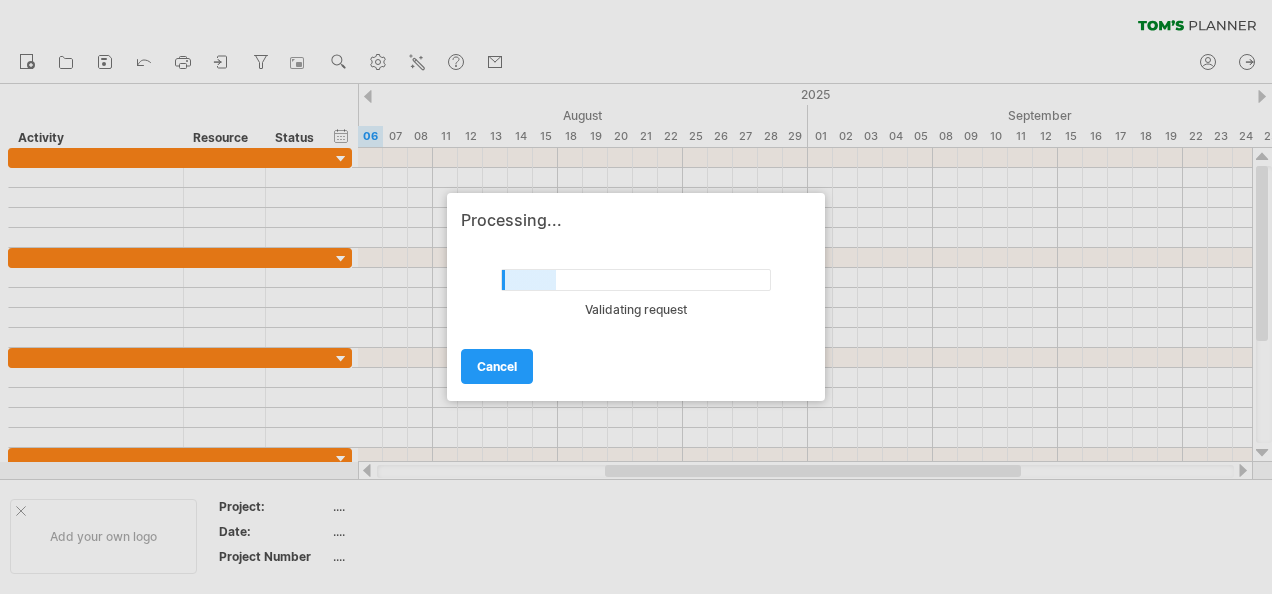 scroll, scrollTop: 0, scrollLeft: 0, axis: both 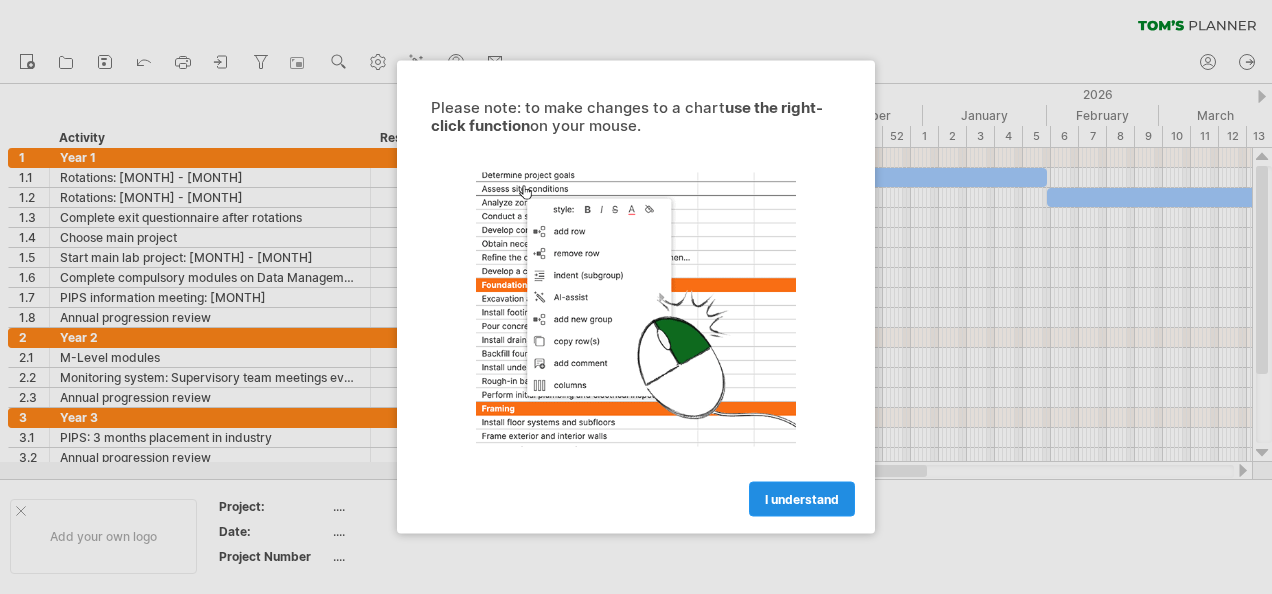 click on "I understand" at bounding box center (802, 499) 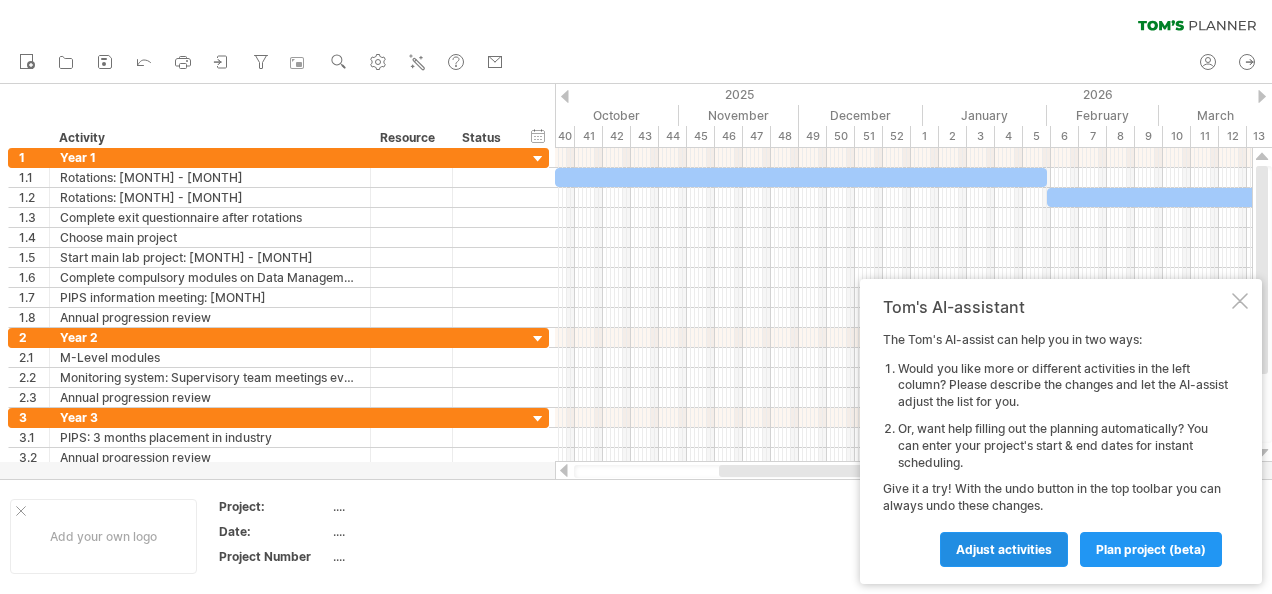 click on "Adjust activities" at bounding box center (1004, 549) 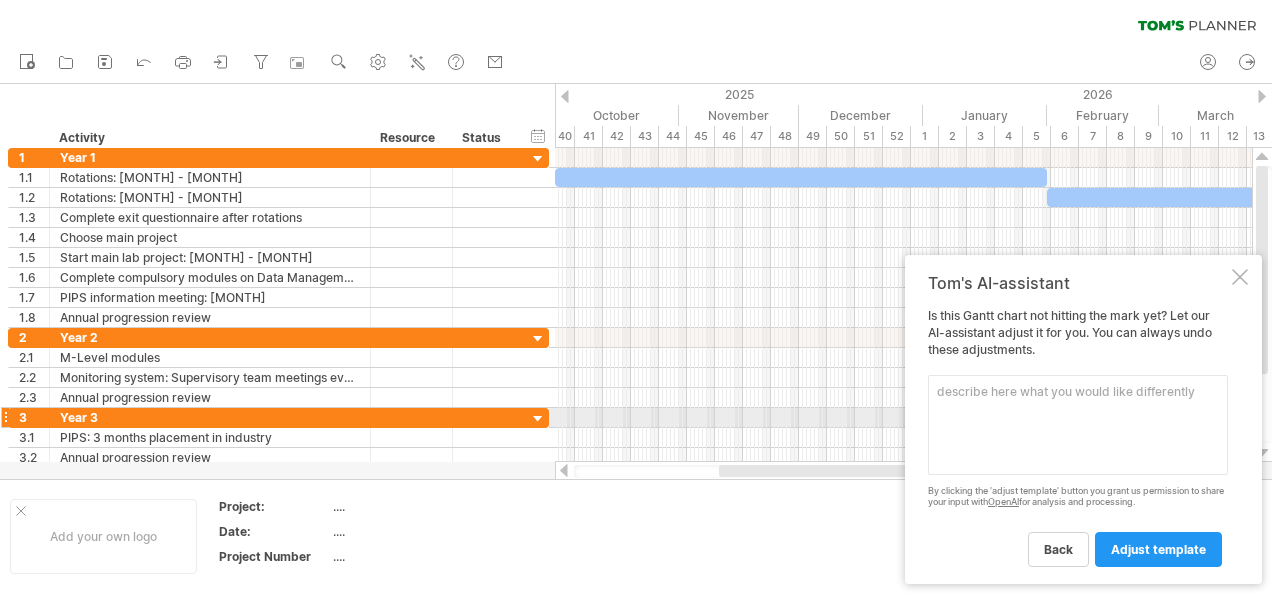 click at bounding box center (1078, 425) 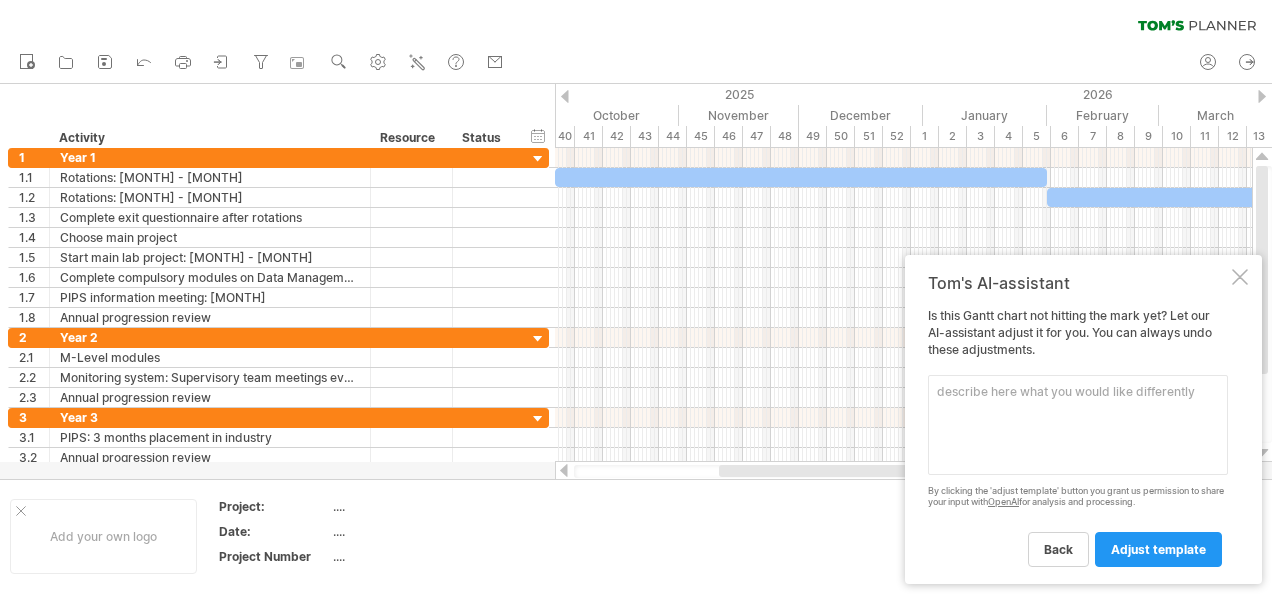 drag, startPoint x: 779, startPoint y: 463, endPoint x: 707, endPoint y: 464, distance: 72.00694 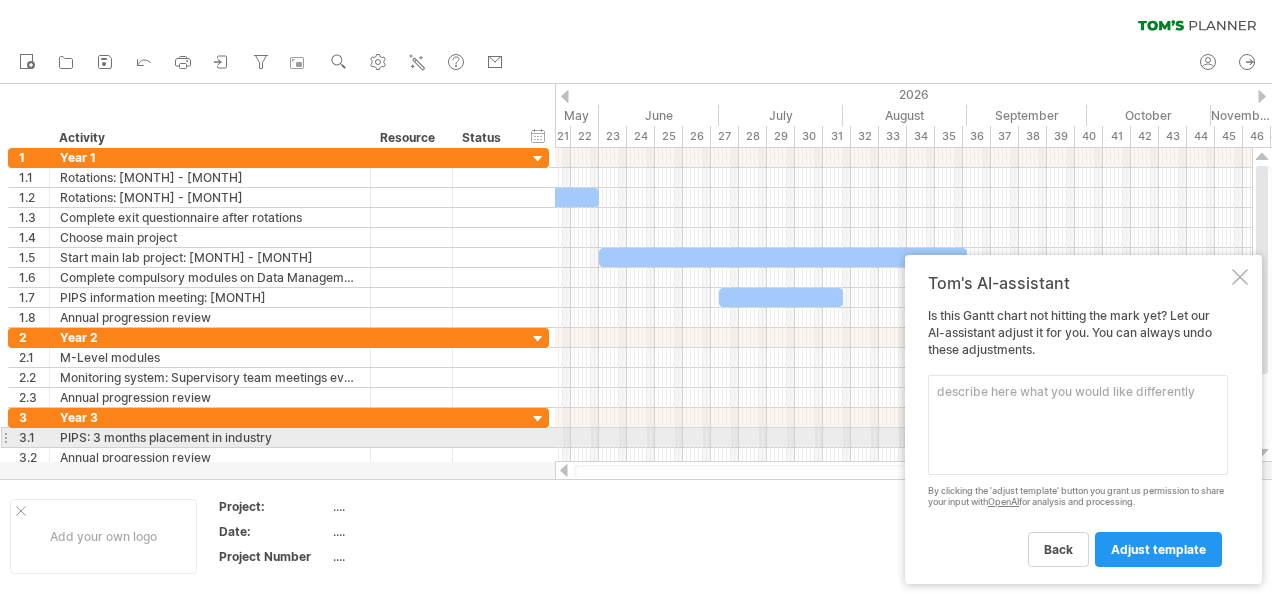 drag, startPoint x: 770, startPoint y: 471, endPoint x: 1039, endPoint y: 447, distance: 270.0685 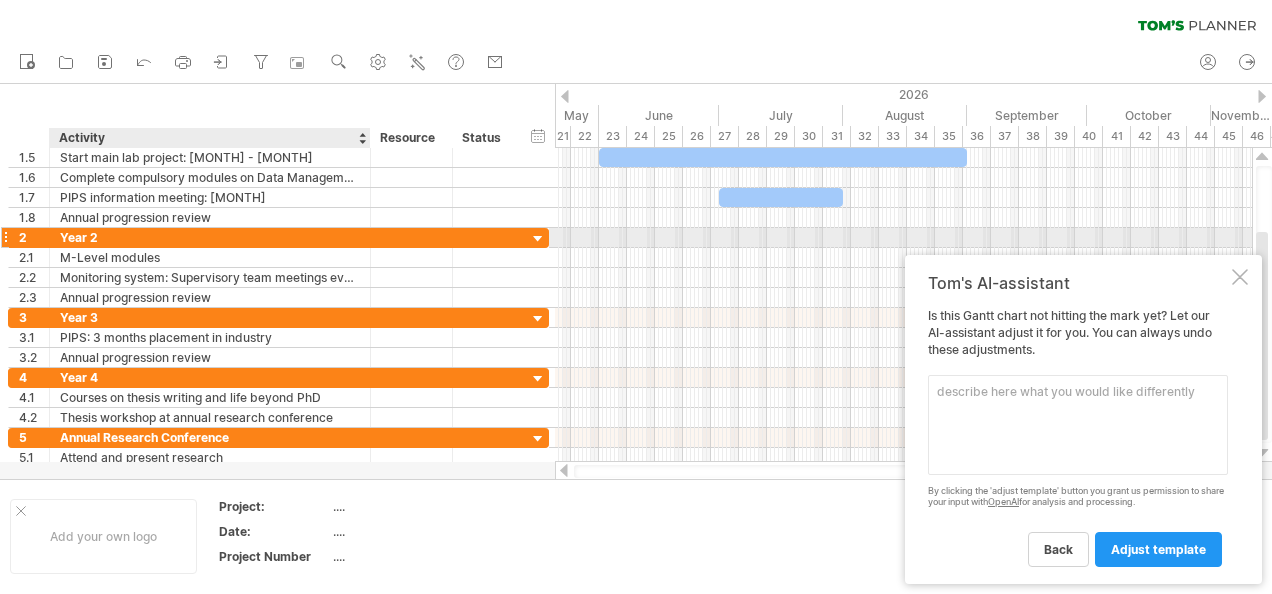click on "Year 2" at bounding box center [210, 237] 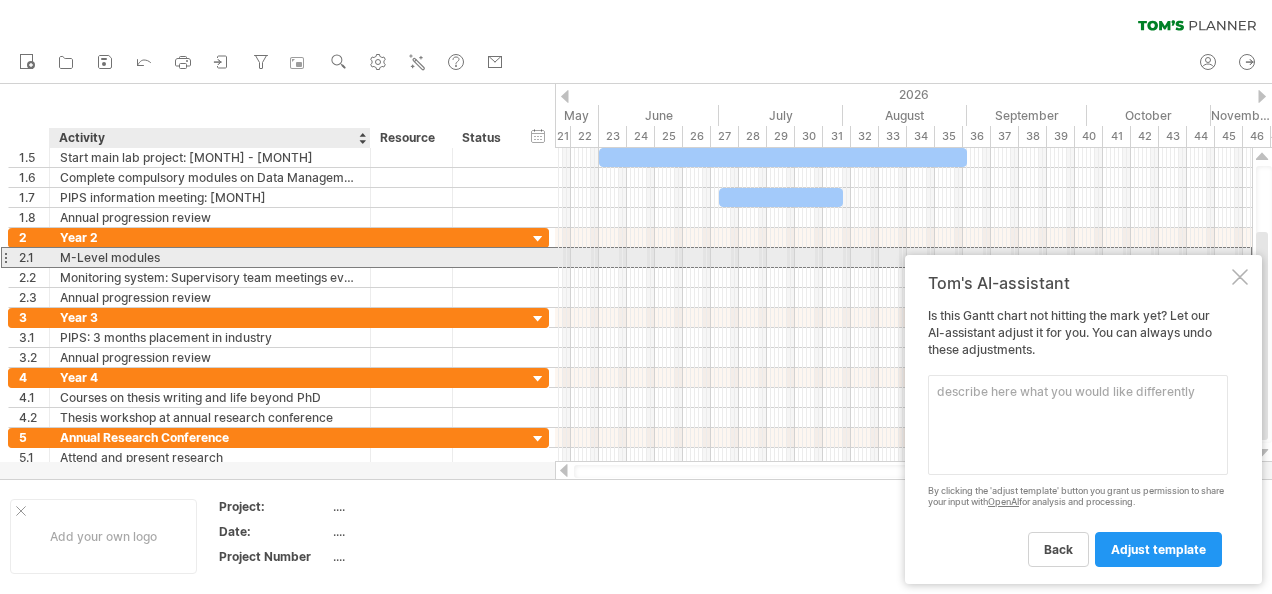 click on "M-Level modules" at bounding box center (210, 257) 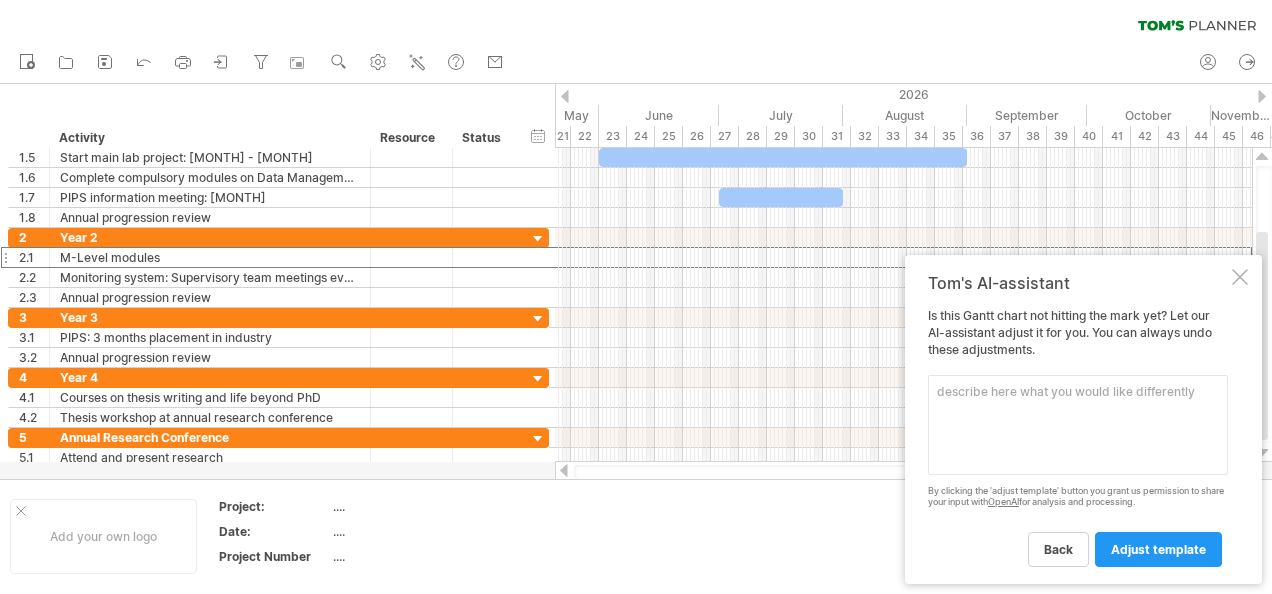 drag, startPoint x: 694, startPoint y: 475, endPoint x: 769, endPoint y: 475, distance: 75 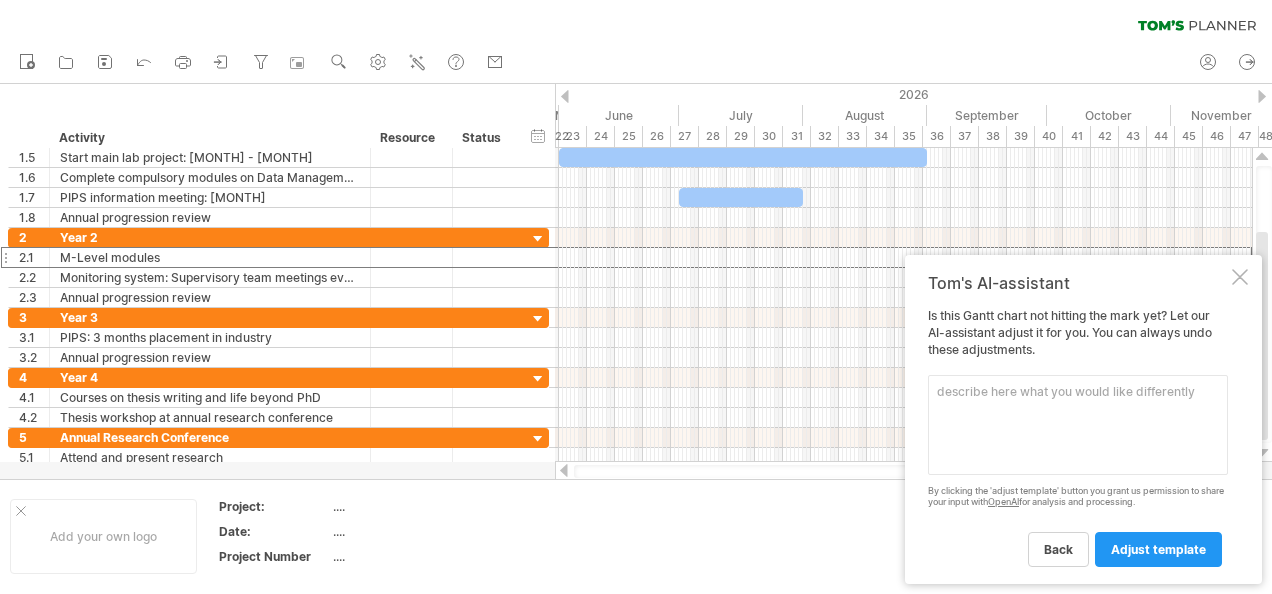 click at bounding box center (565, 96) 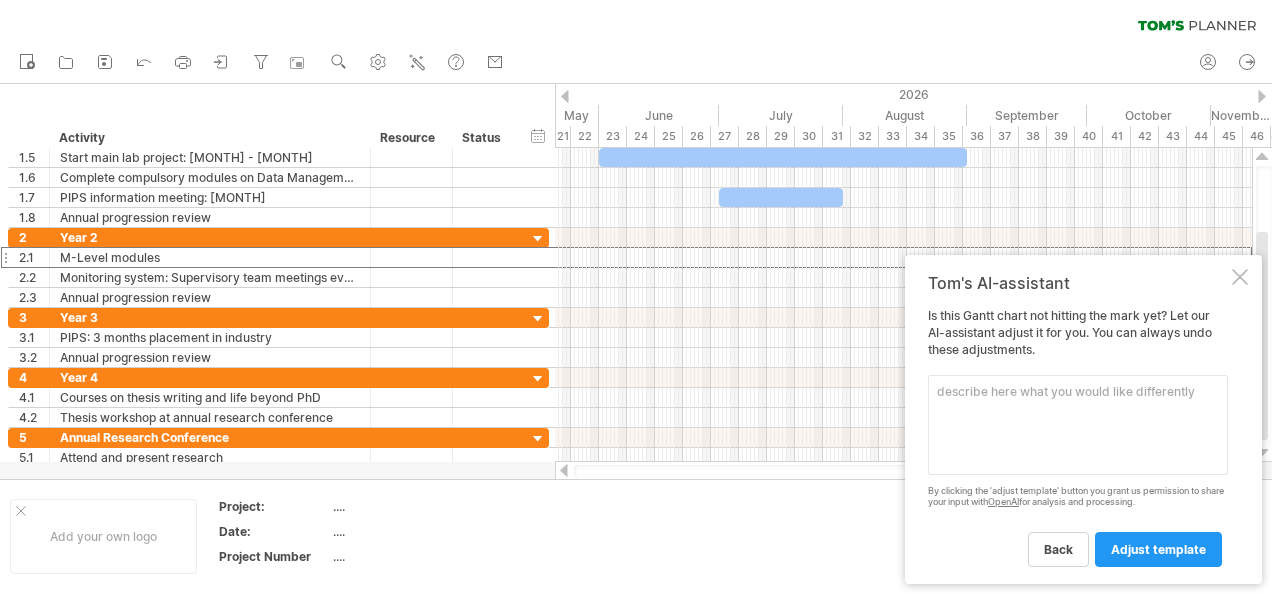 click at bounding box center [565, 96] 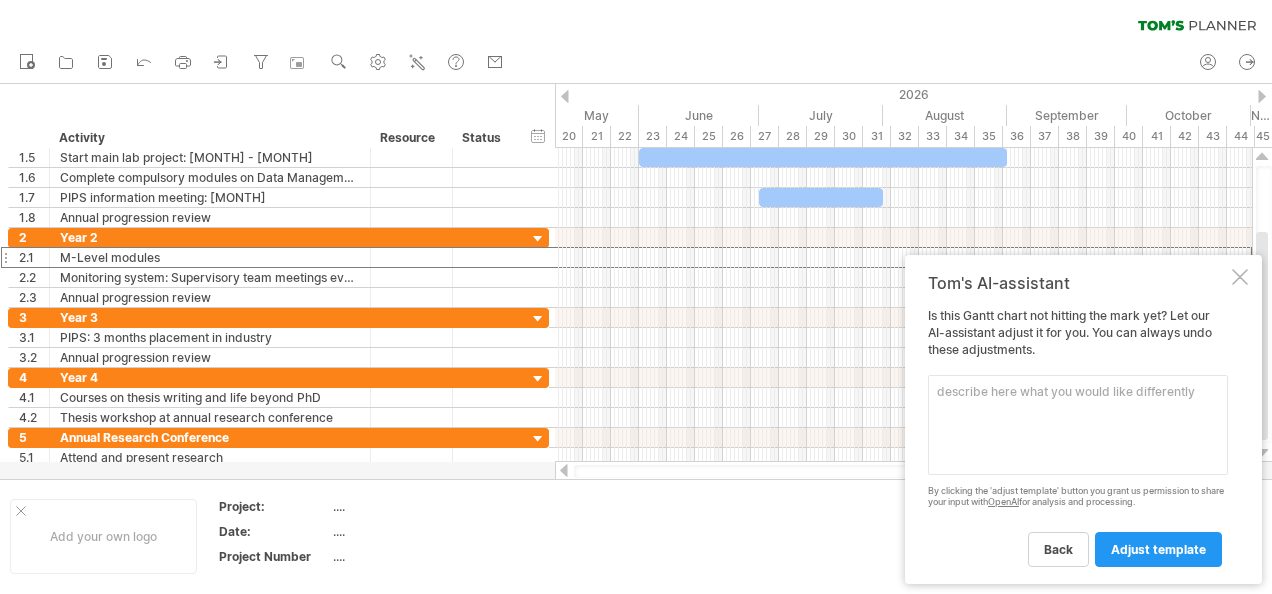 click at bounding box center (565, 96) 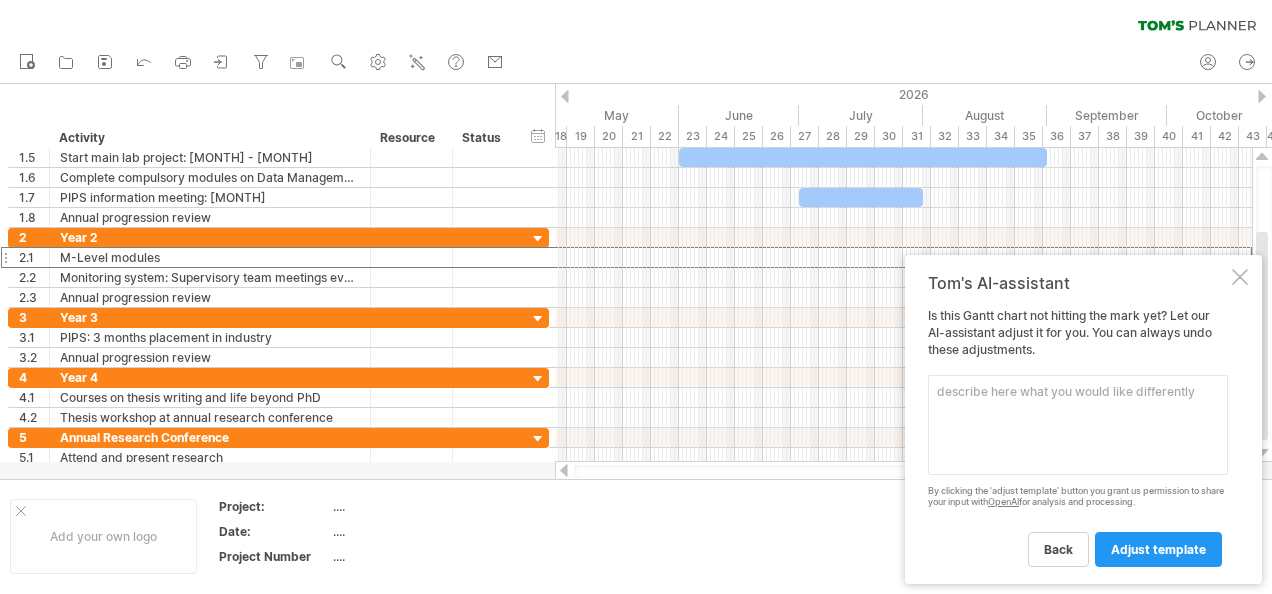 click at bounding box center (565, 96) 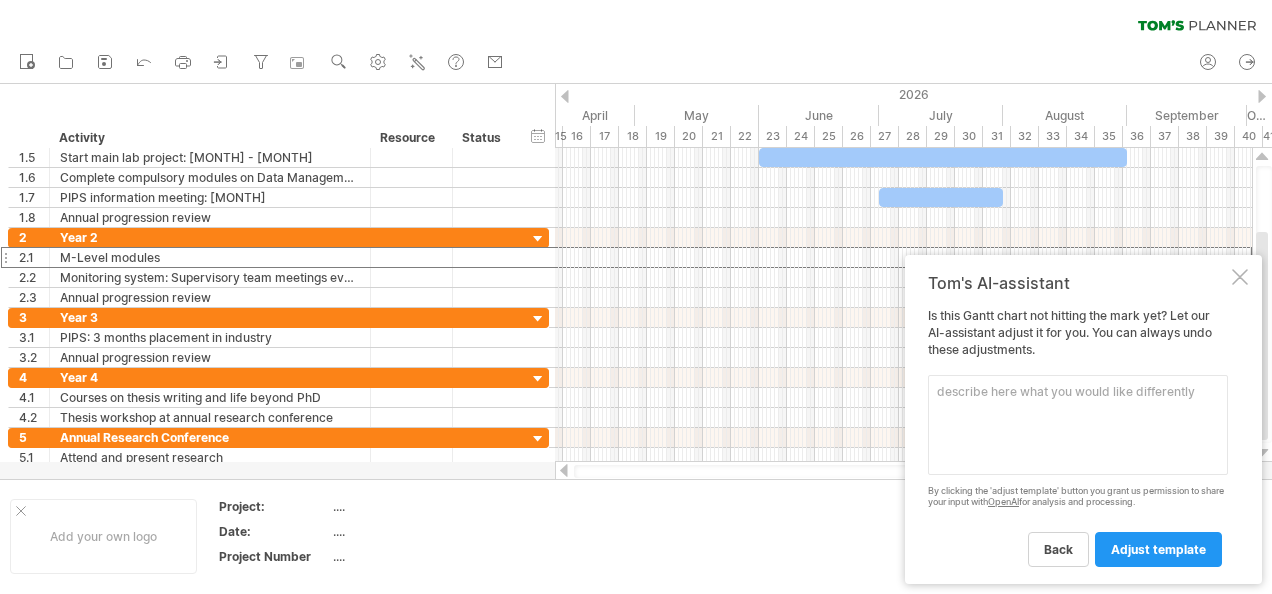 click at bounding box center [565, 96] 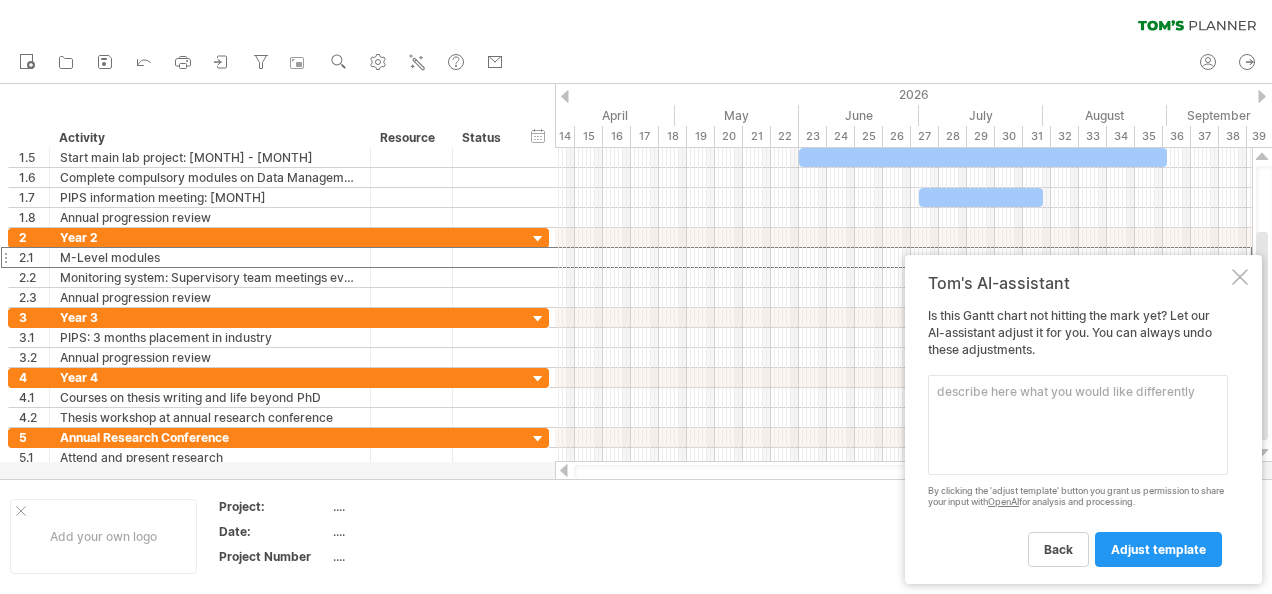 click at bounding box center [565, 96] 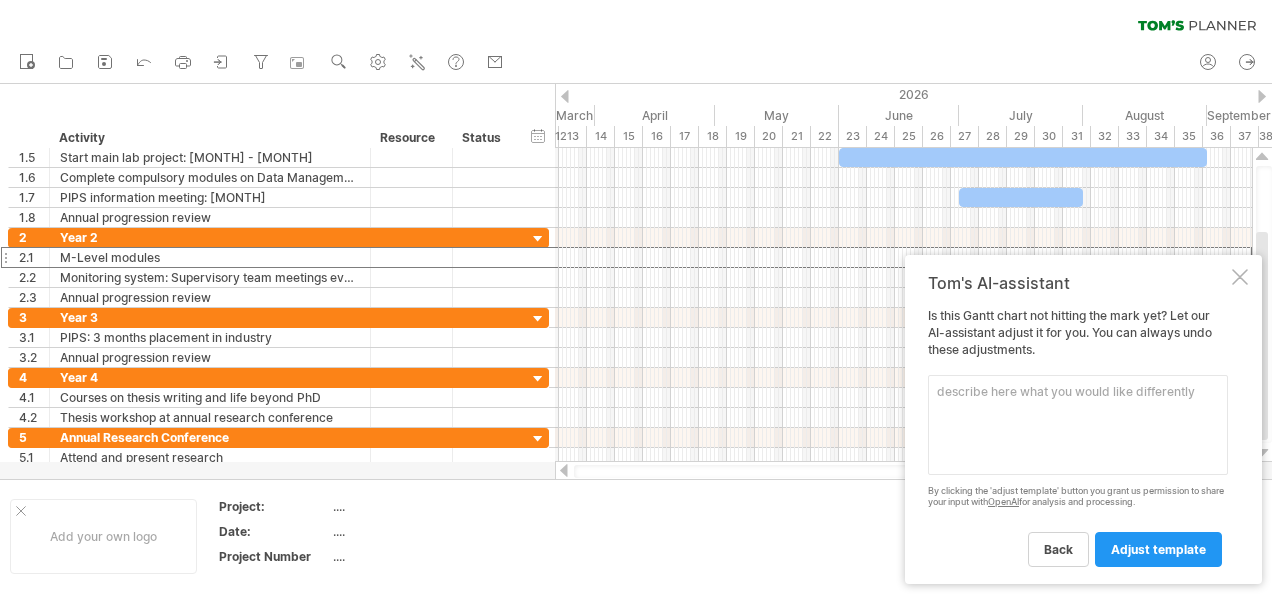 click at bounding box center [565, 96] 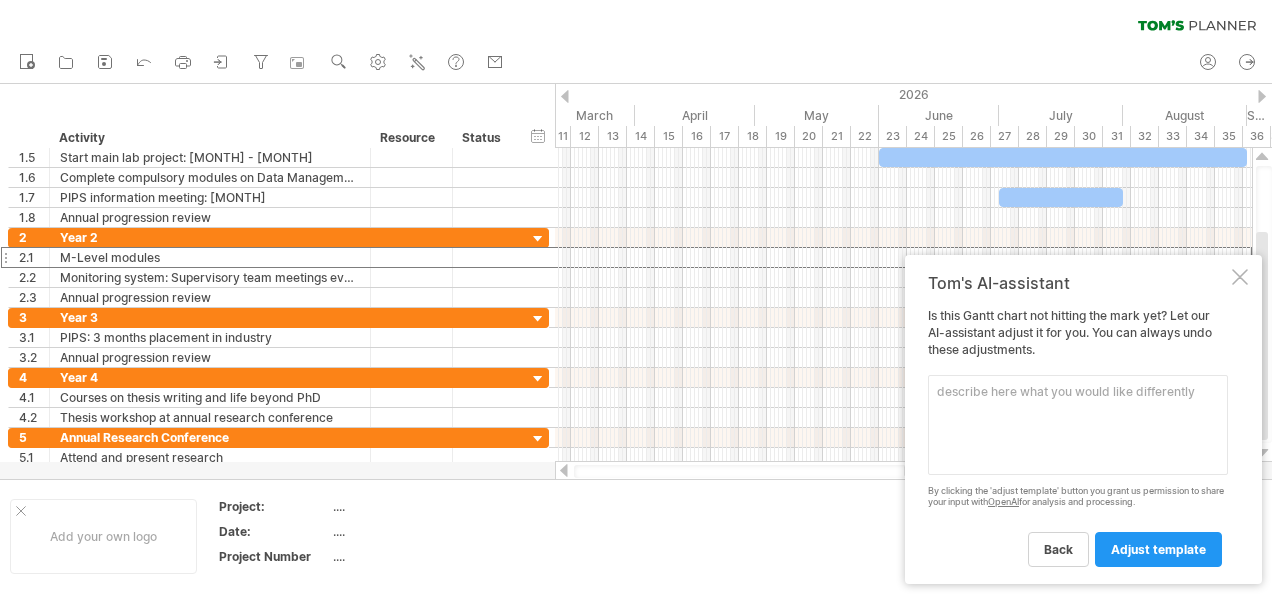 click at bounding box center (565, 96) 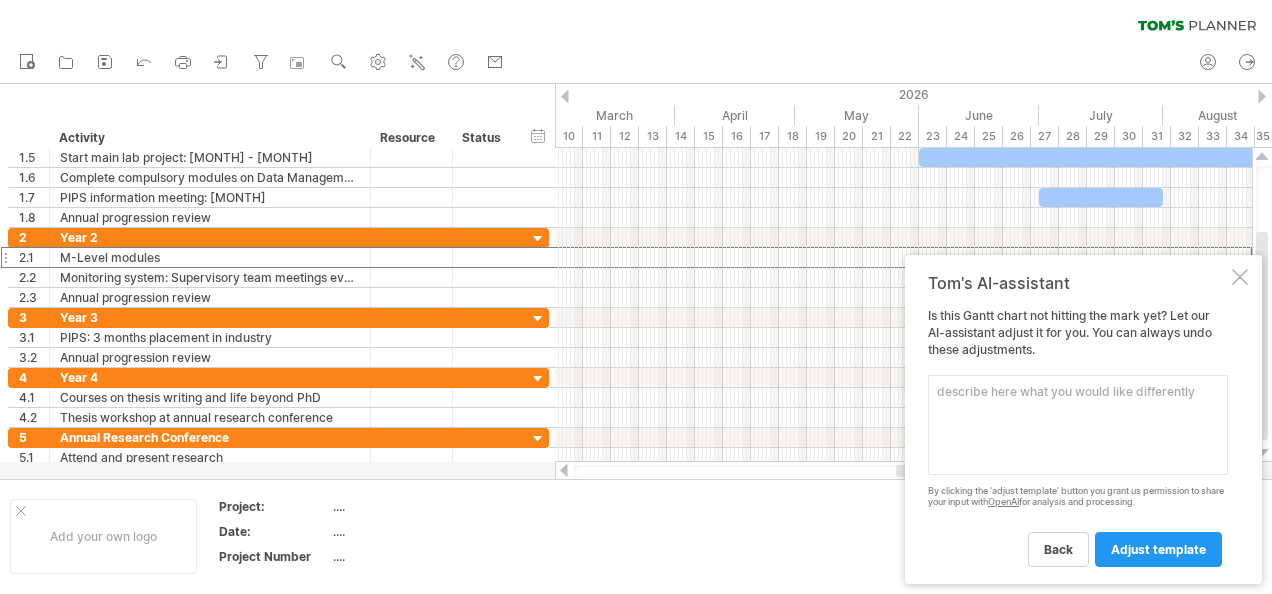 click at bounding box center (565, 96) 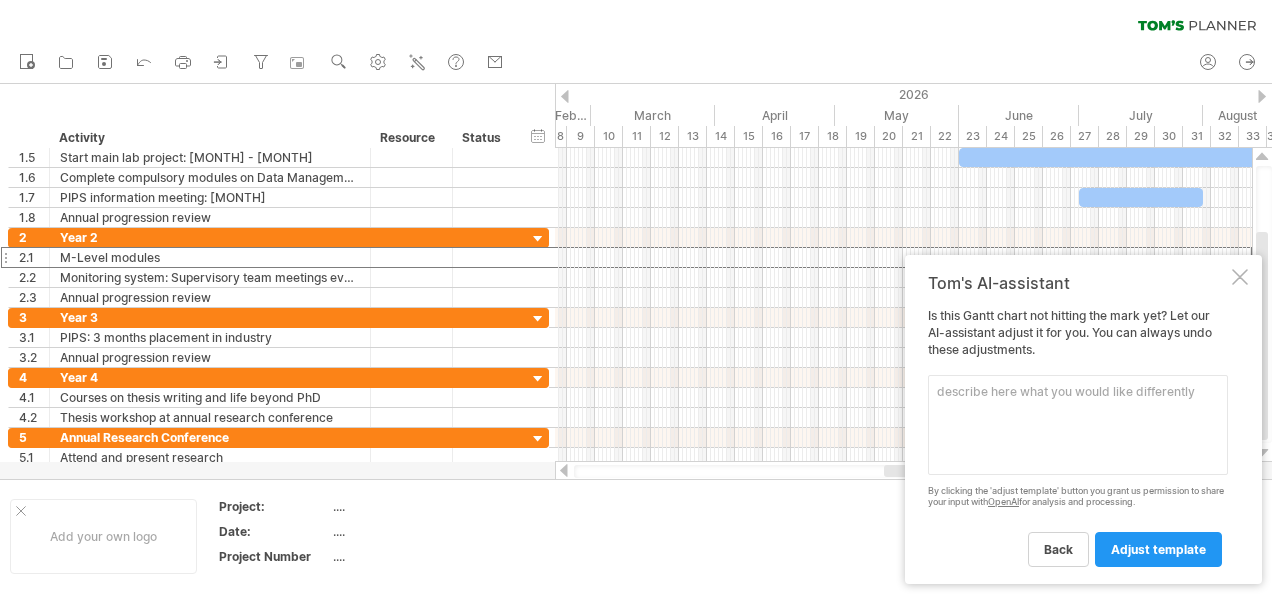 click at bounding box center [565, 96] 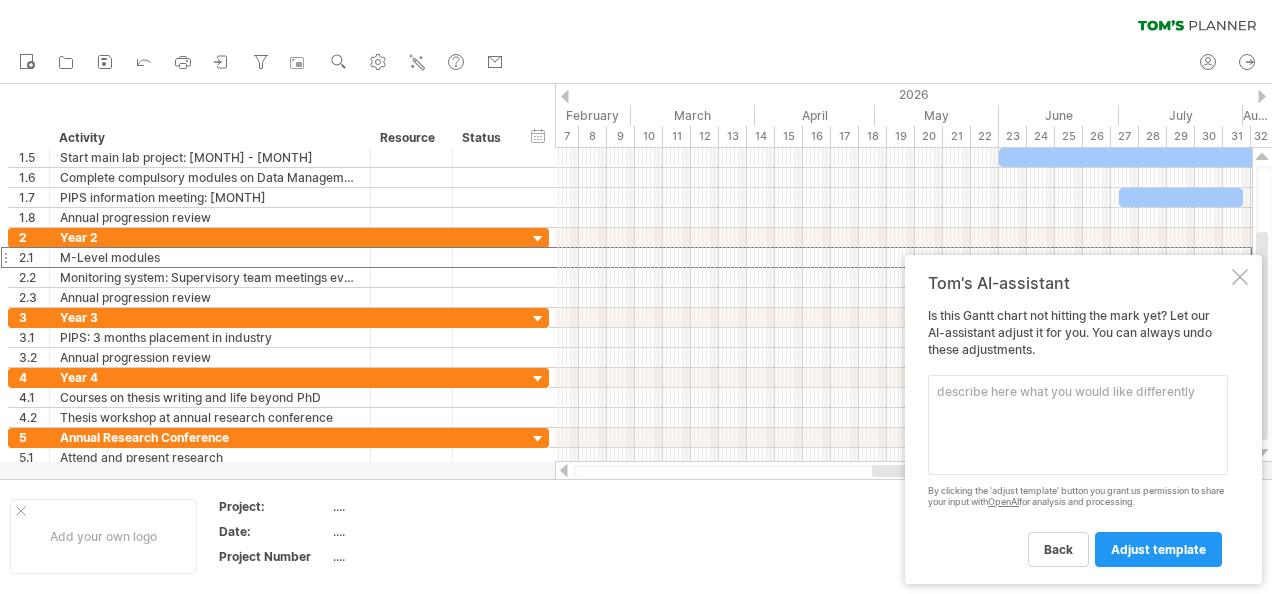 click at bounding box center [565, 96] 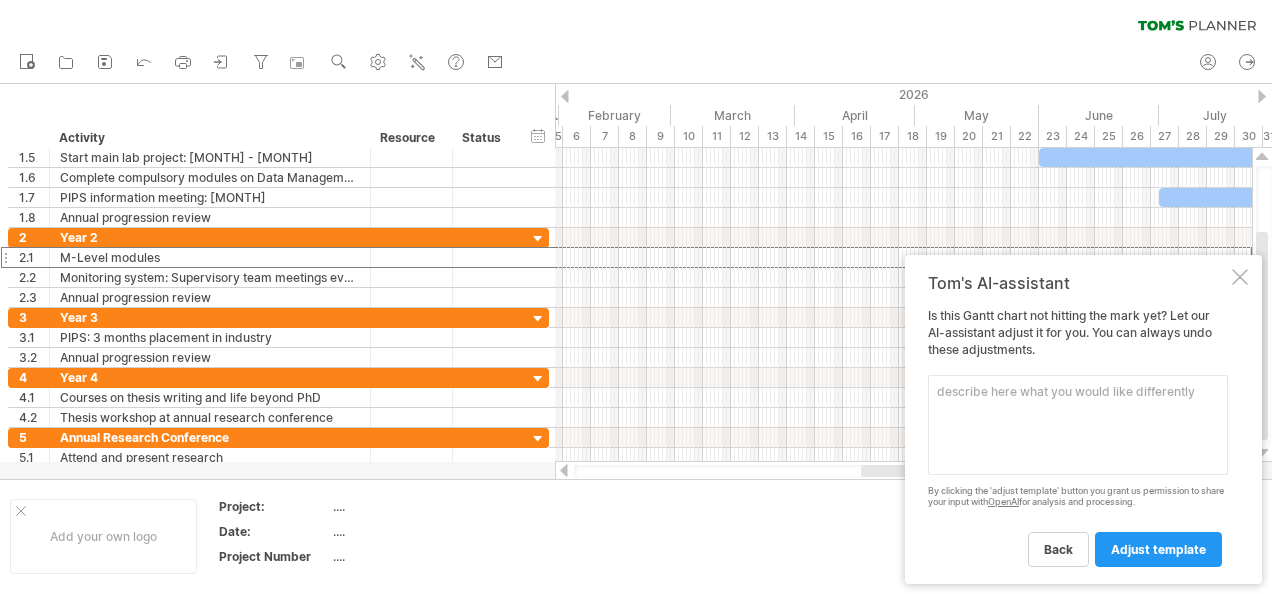 click at bounding box center (565, 96) 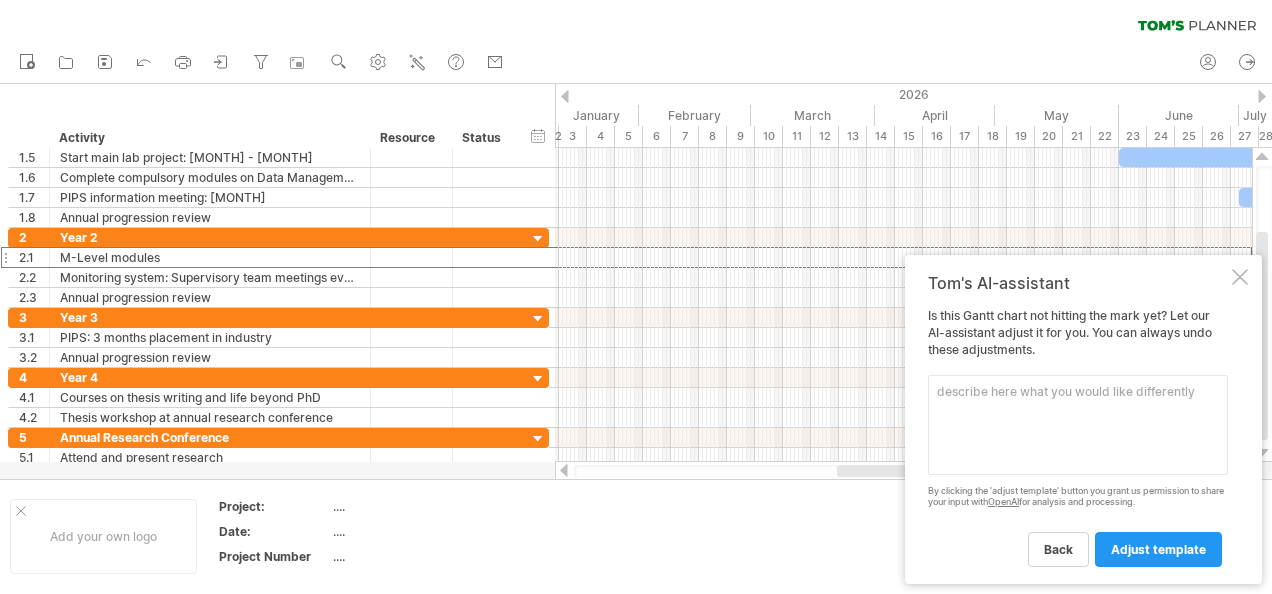 click at bounding box center (565, 96) 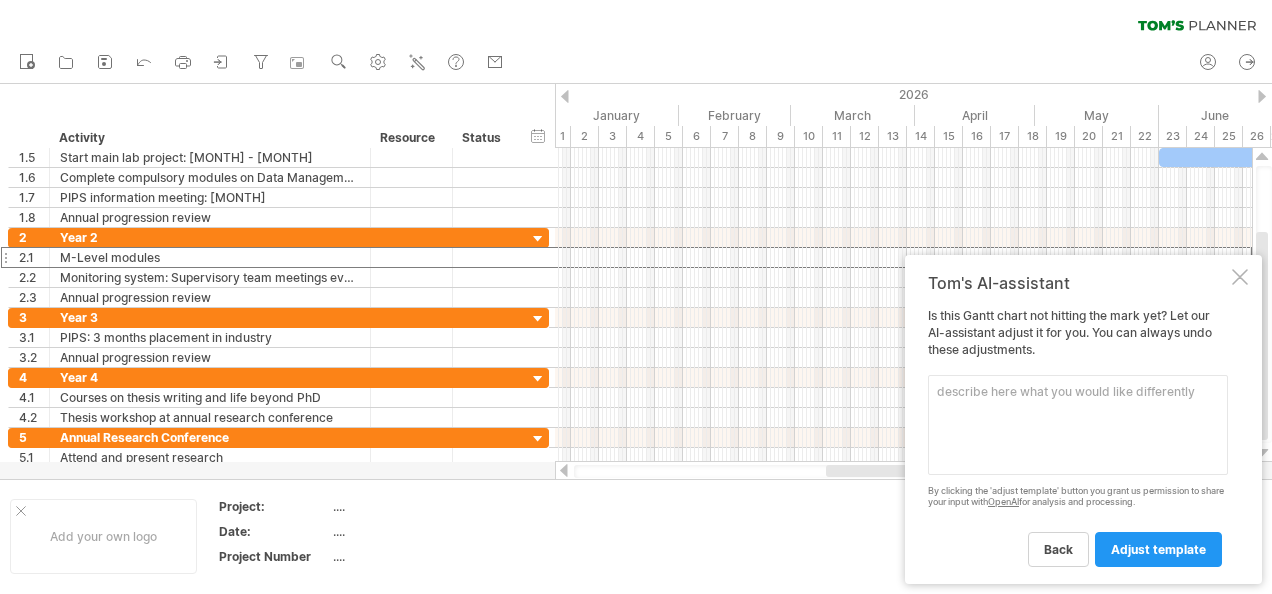 click at bounding box center (565, 96) 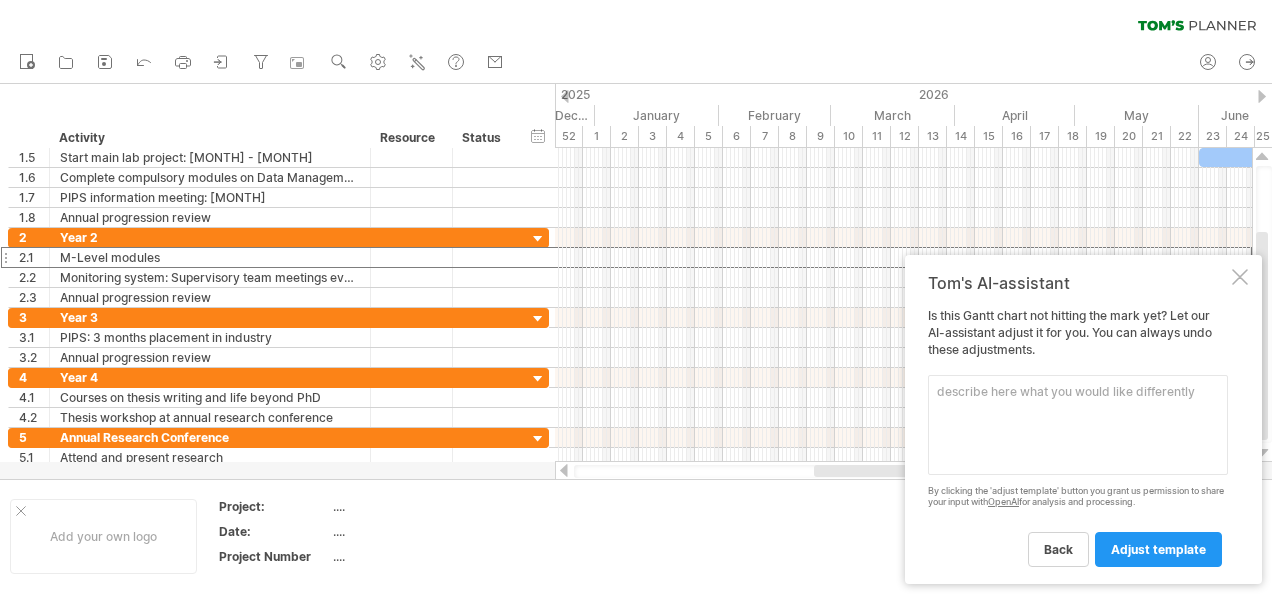 click at bounding box center (565, 96) 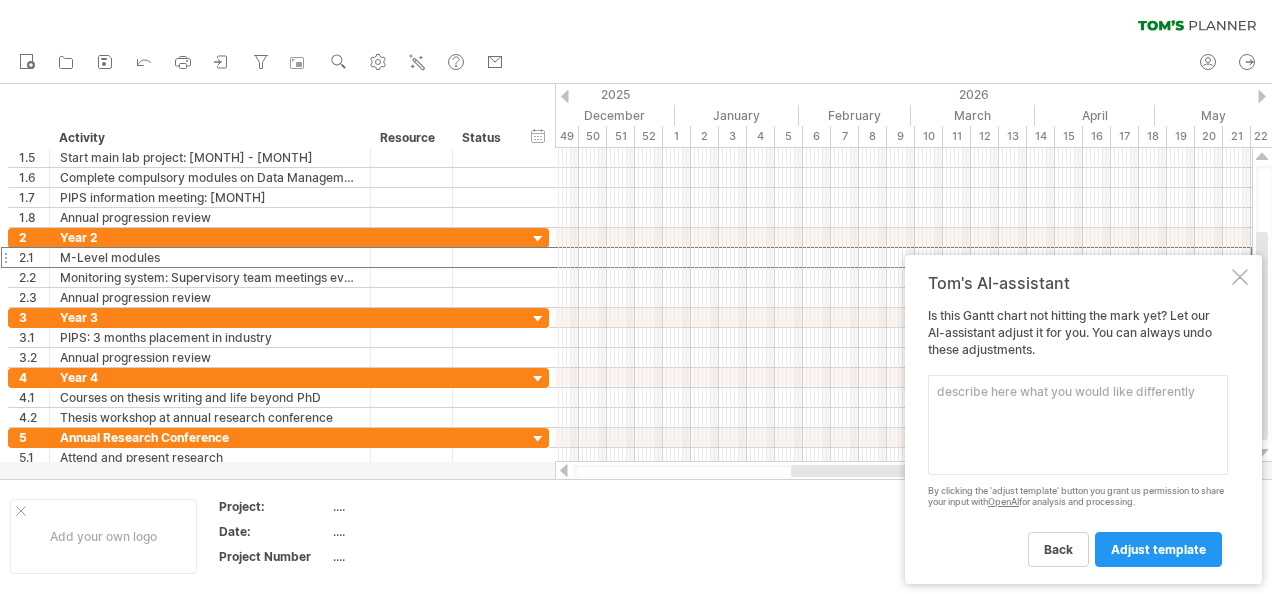 click at bounding box center [565, 96] 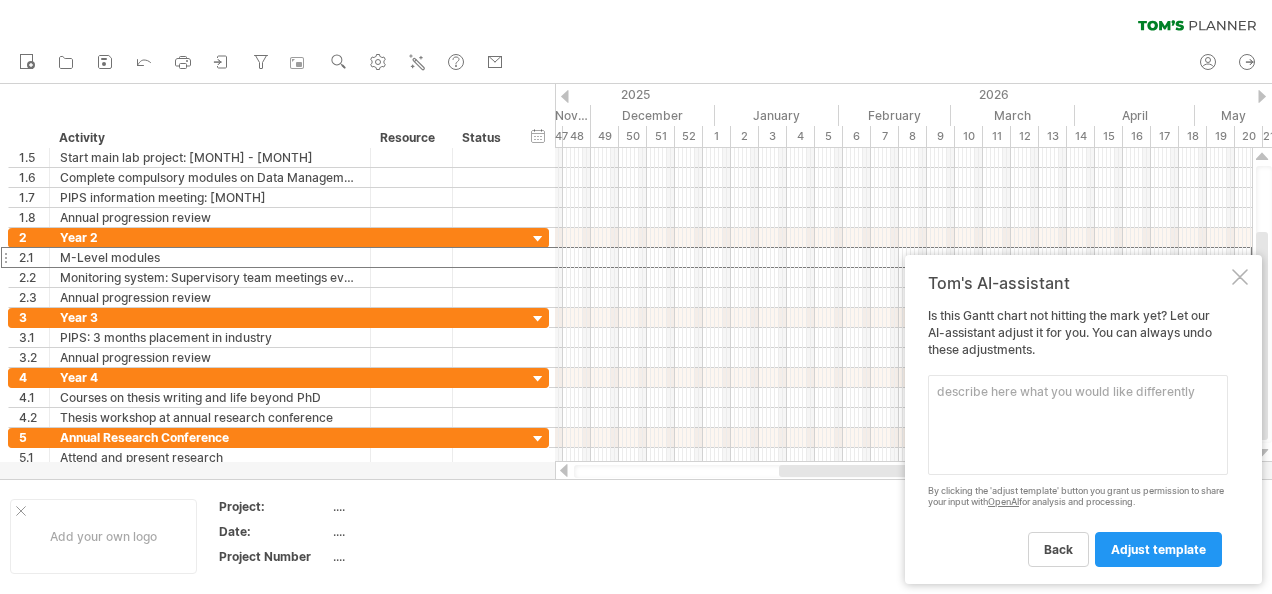 click at bounding box center (565, 96) 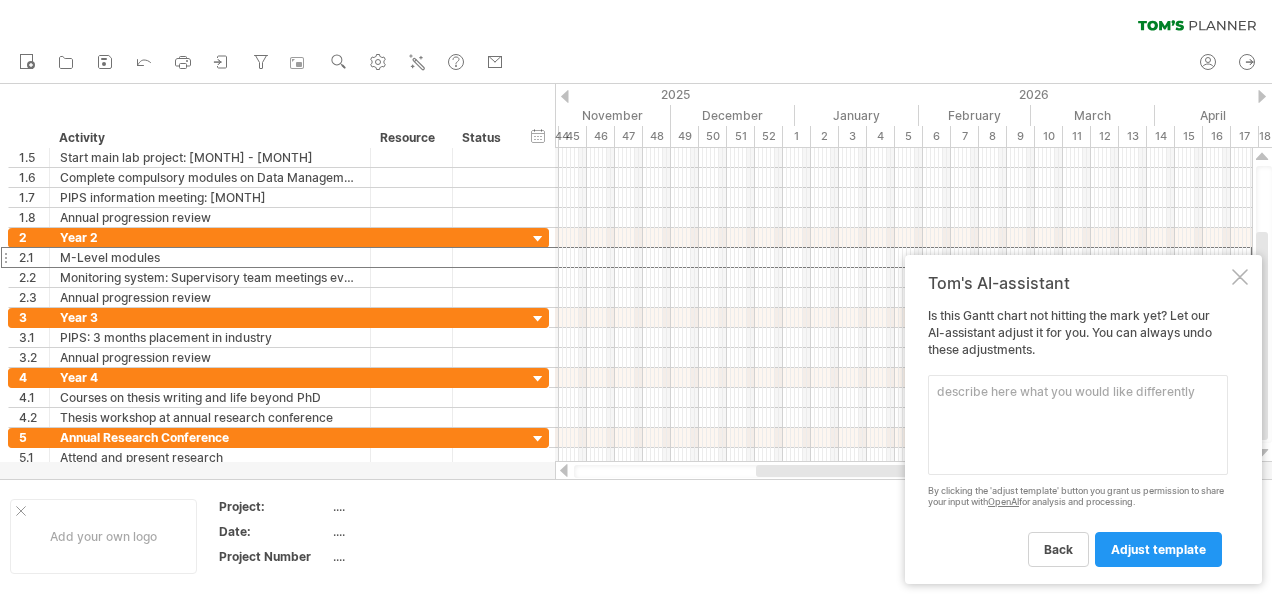 click at bounding box center (565, 96) 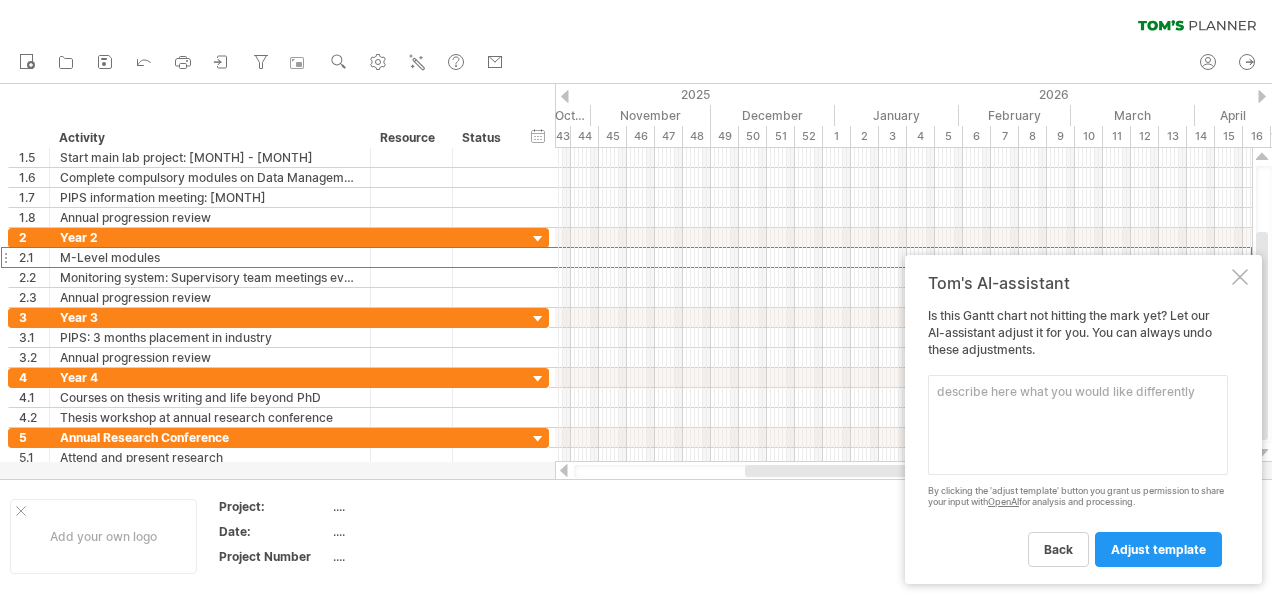 click at bounding box center [565, 96] 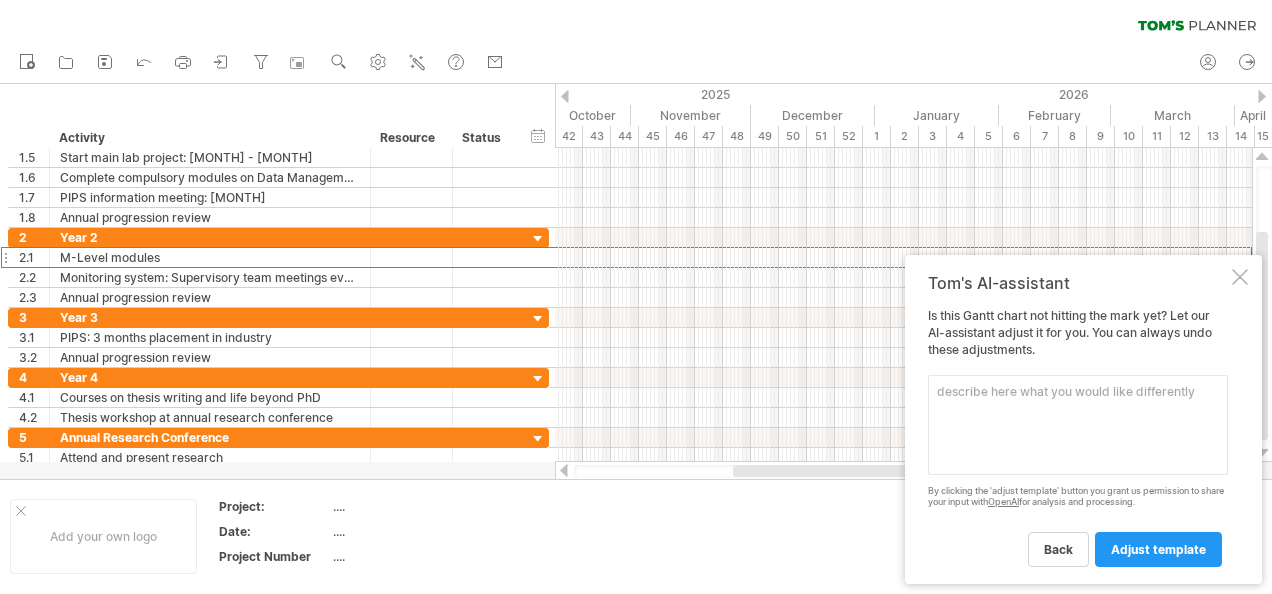 click at bounding box center [565, 96] 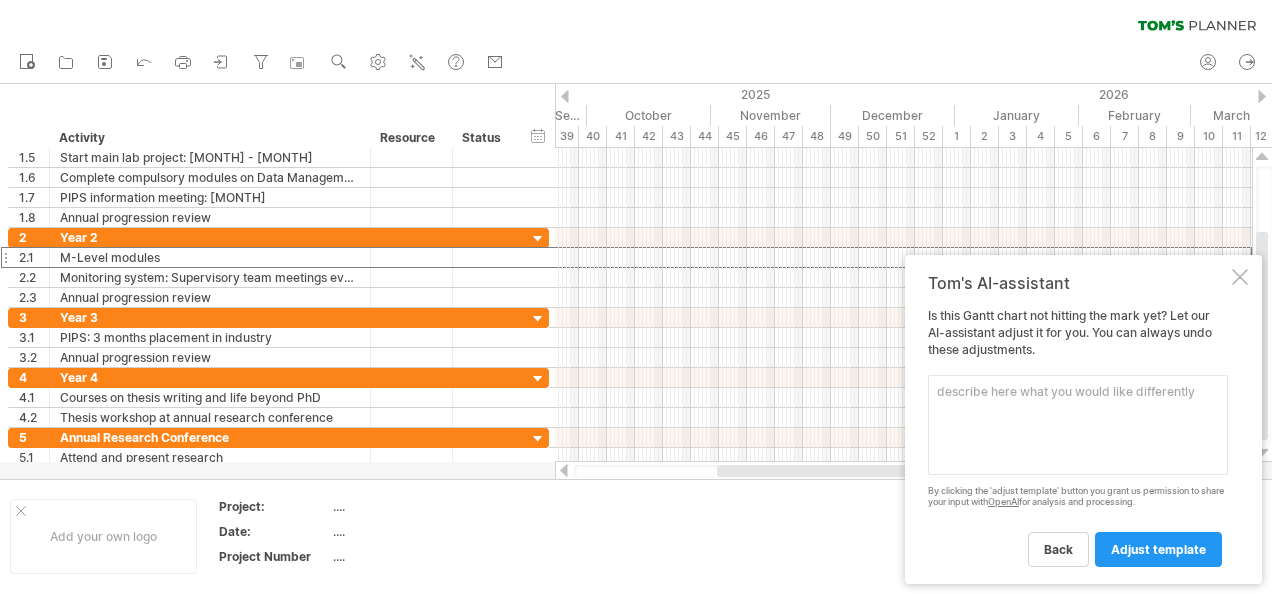 click at bounding box center (565, 96) 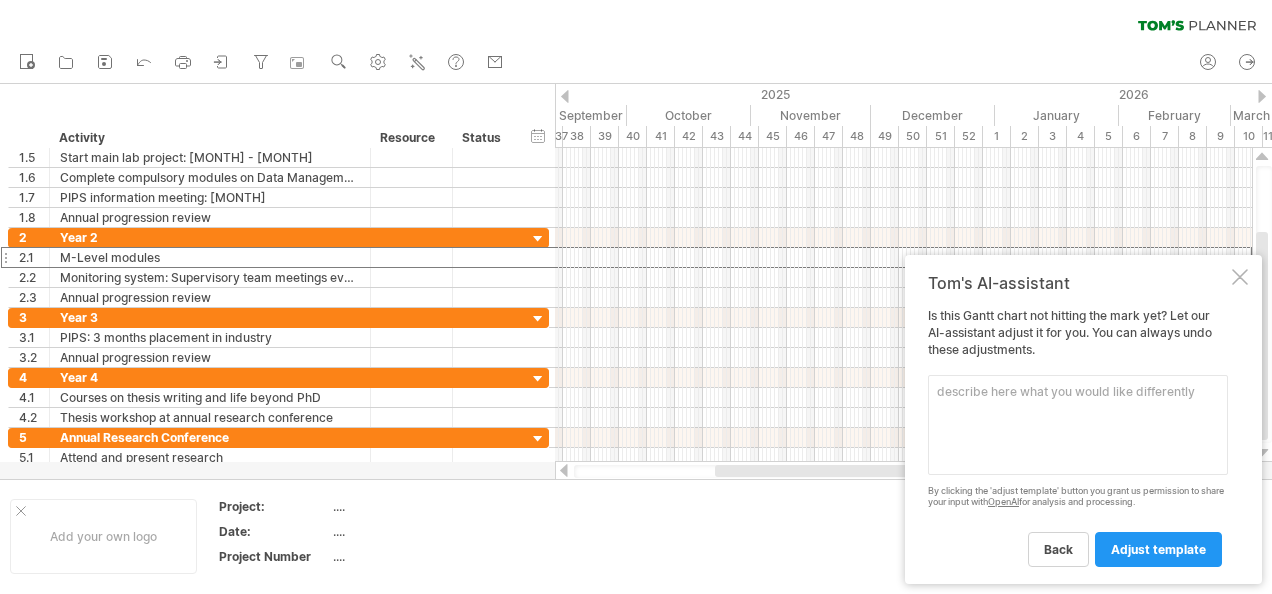 click at bounding box center [565, 96] 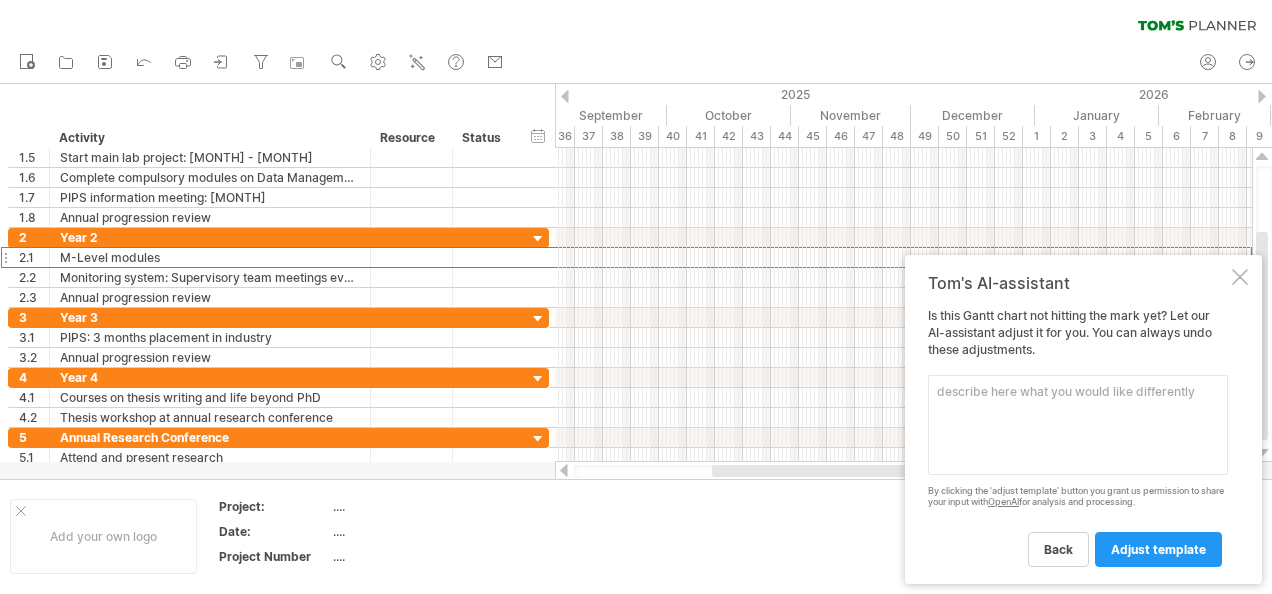 click at bounding box center (565, 96) 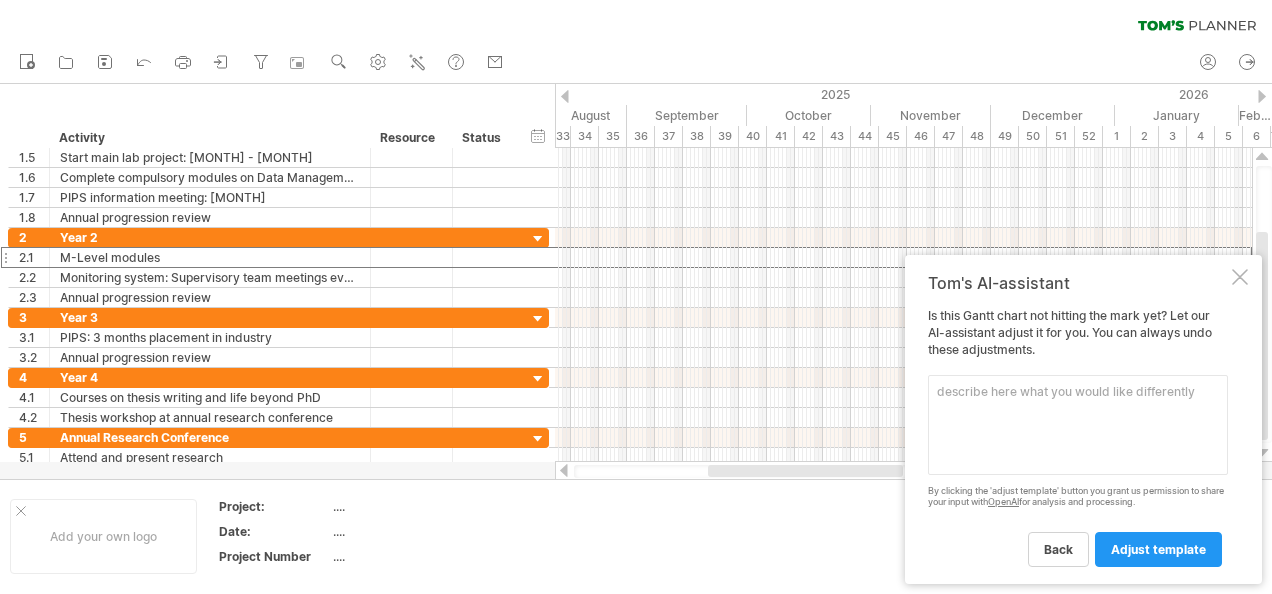 click at bounding box center [565, 96] 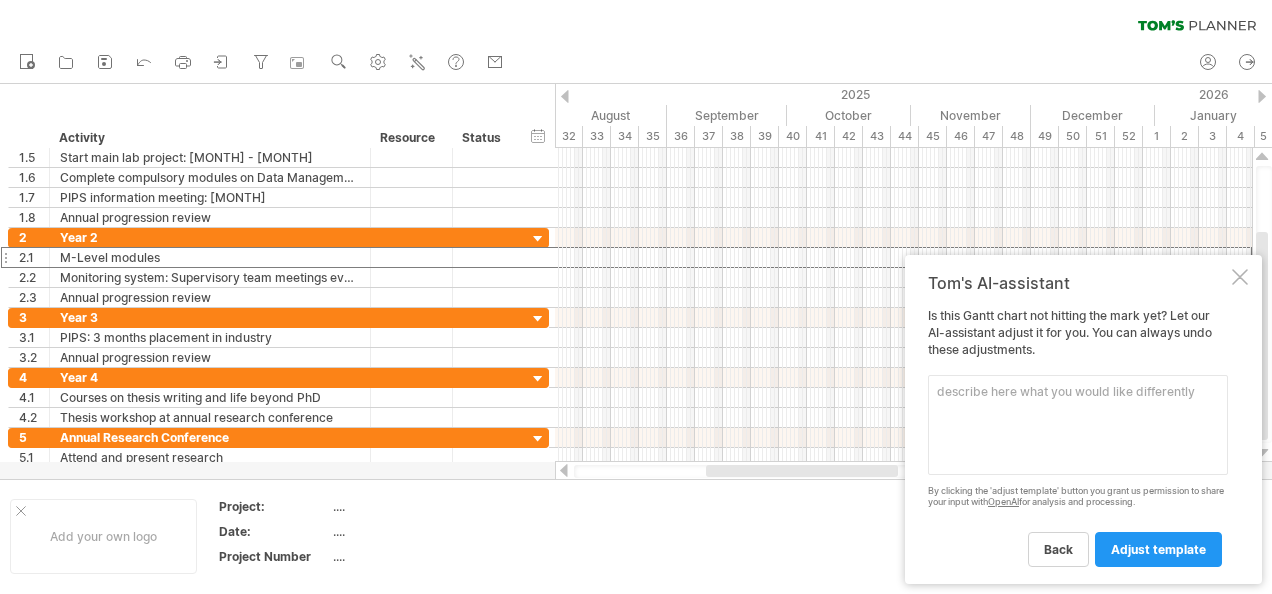click at bounding box center (565, 96) 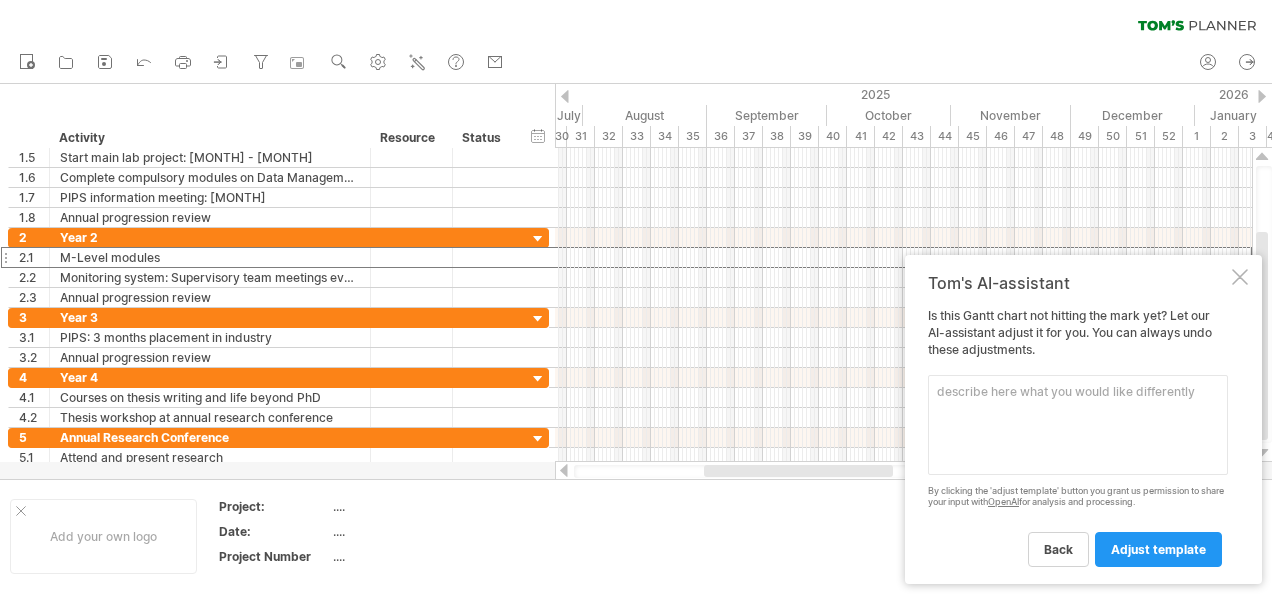 click at bounding box center (565, 96) 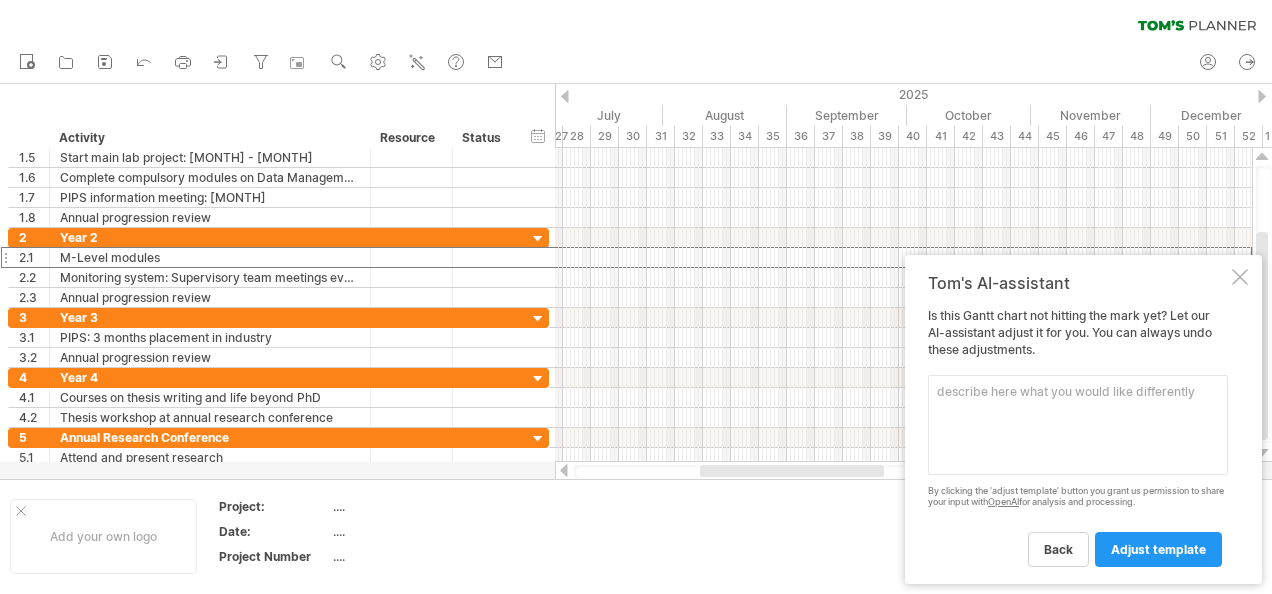 click at bounding box center [565, 96] 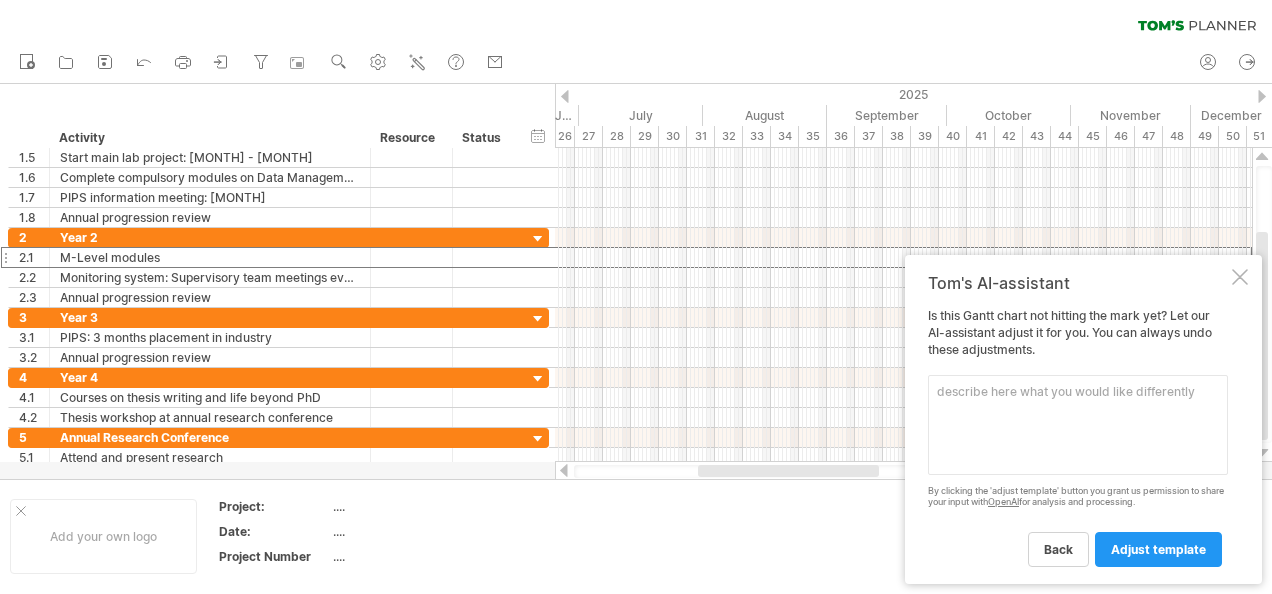 click at bounding box center [565, 96] 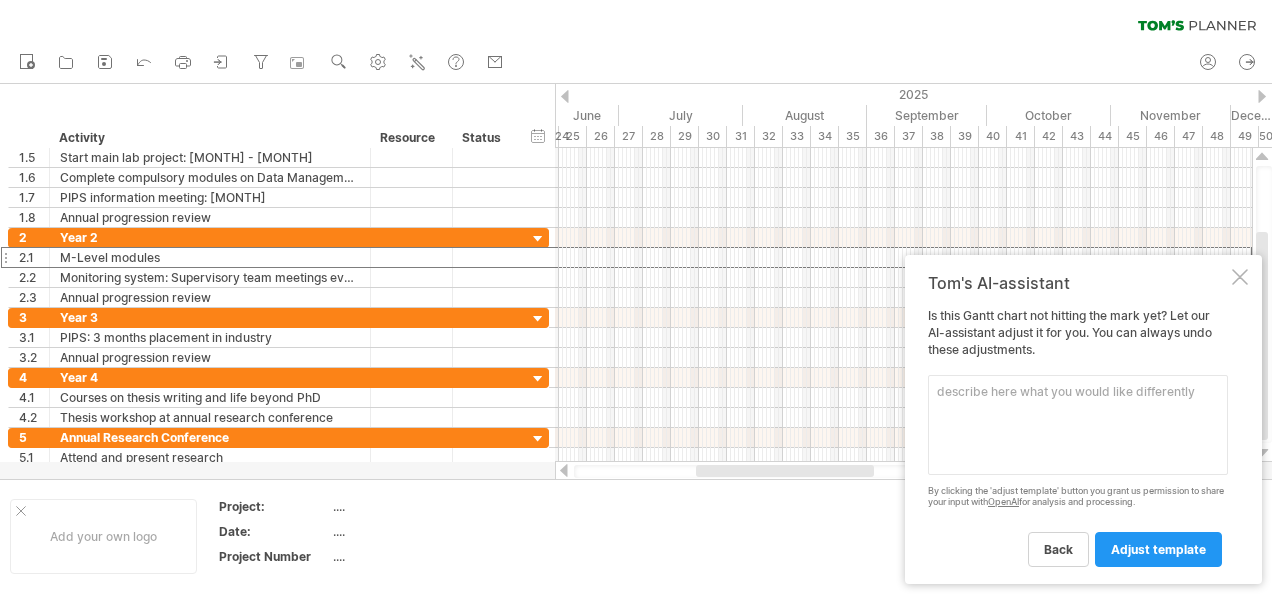click at bounding box center (565, 96) 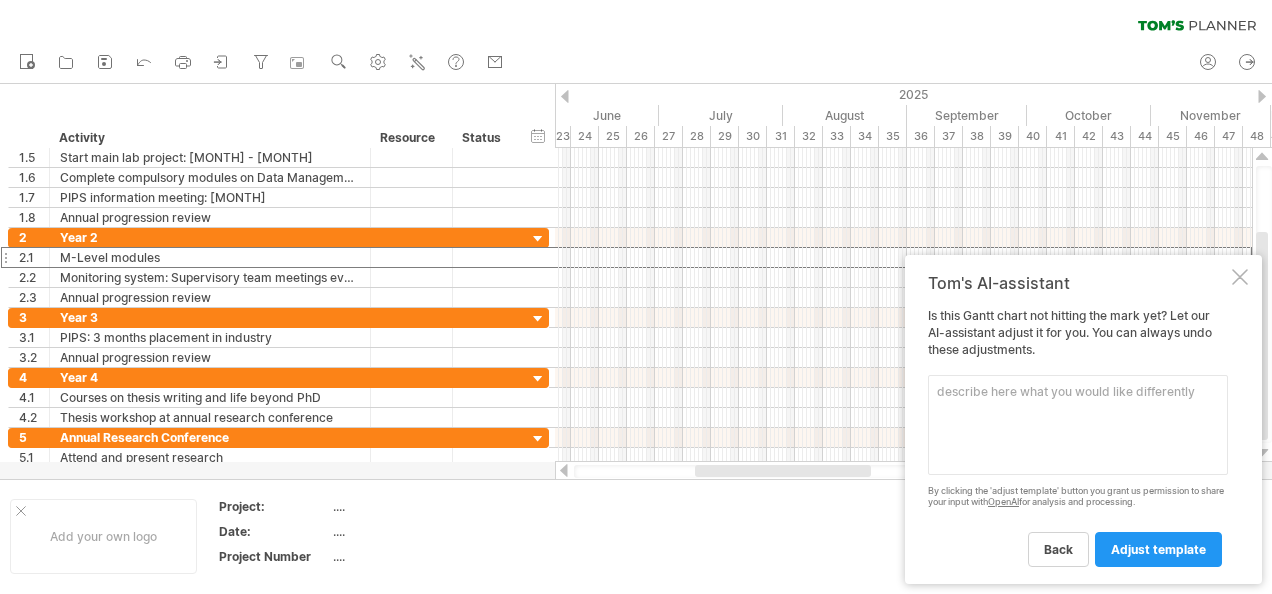 click at bounding box center (565, 96) 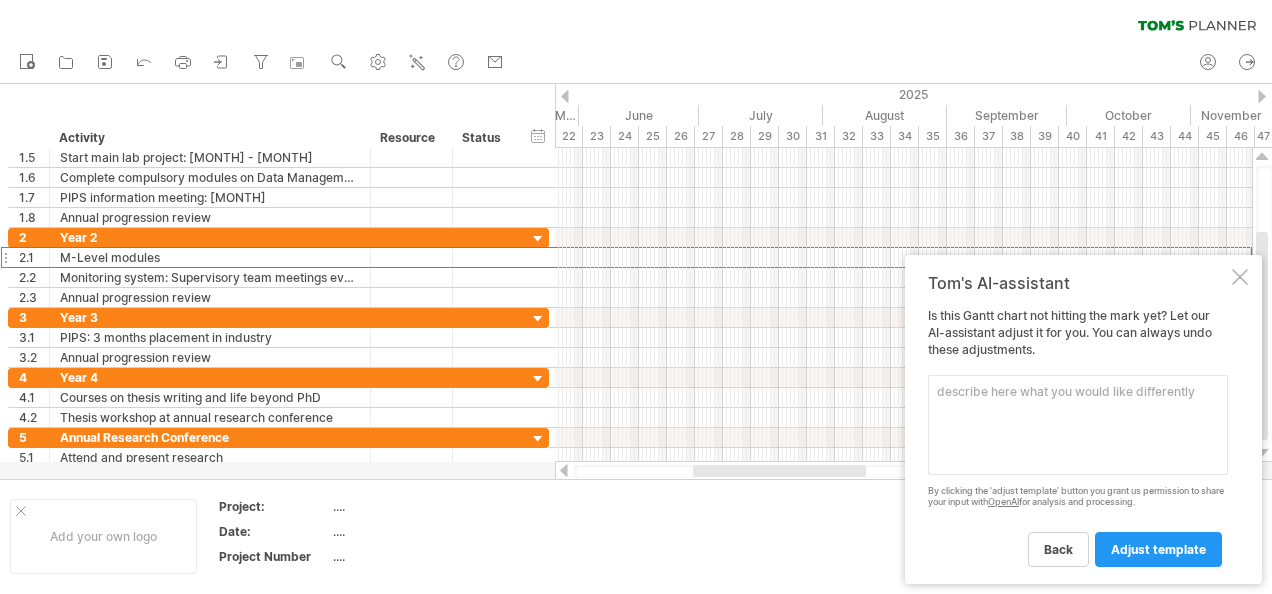 click at bounding box center (565, 96) 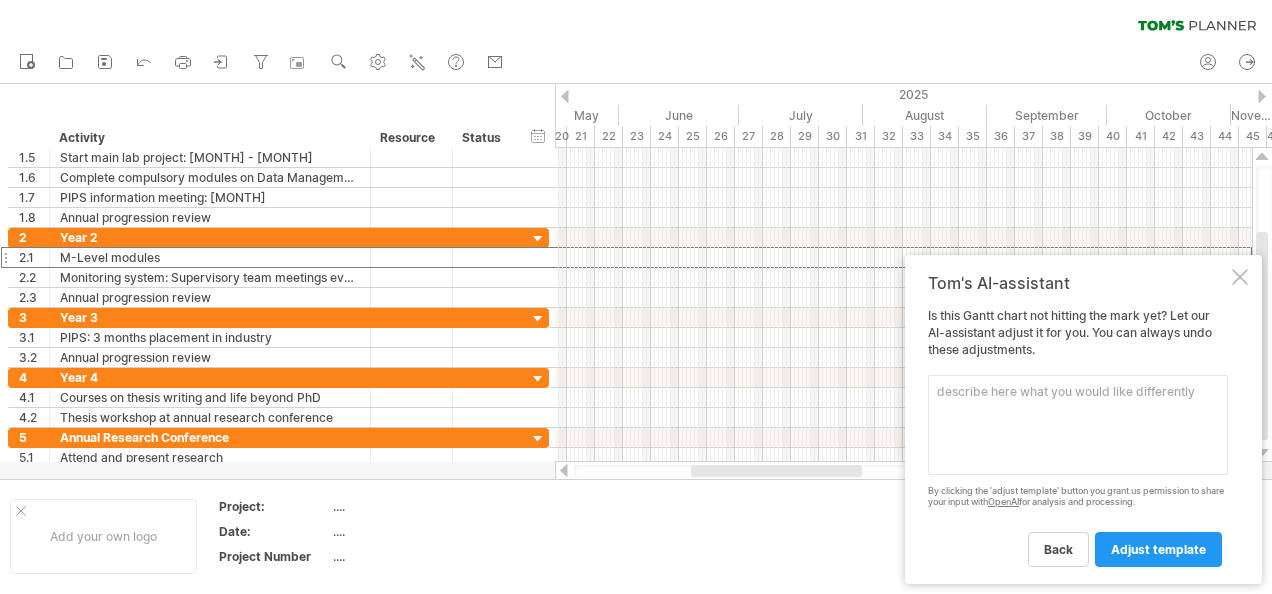 click at bounding box center (565, 96) 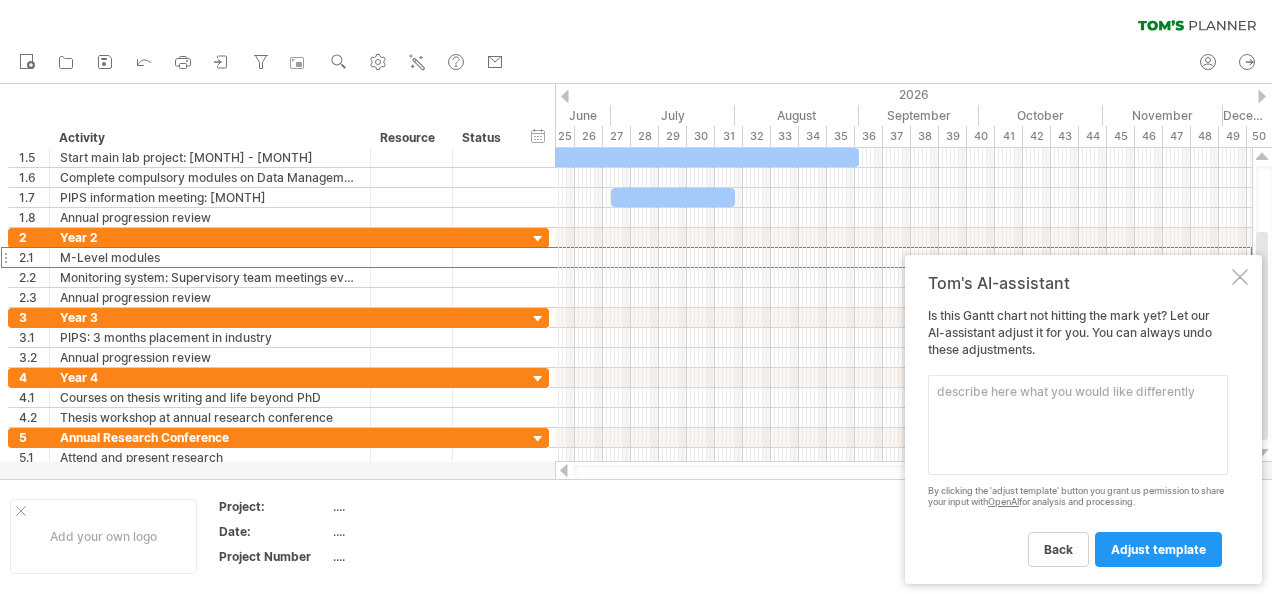 drag, startPoint x: 774, startPoint y: 472, endPoint x: 1184, endPoint y: 466, distance: 410.0439 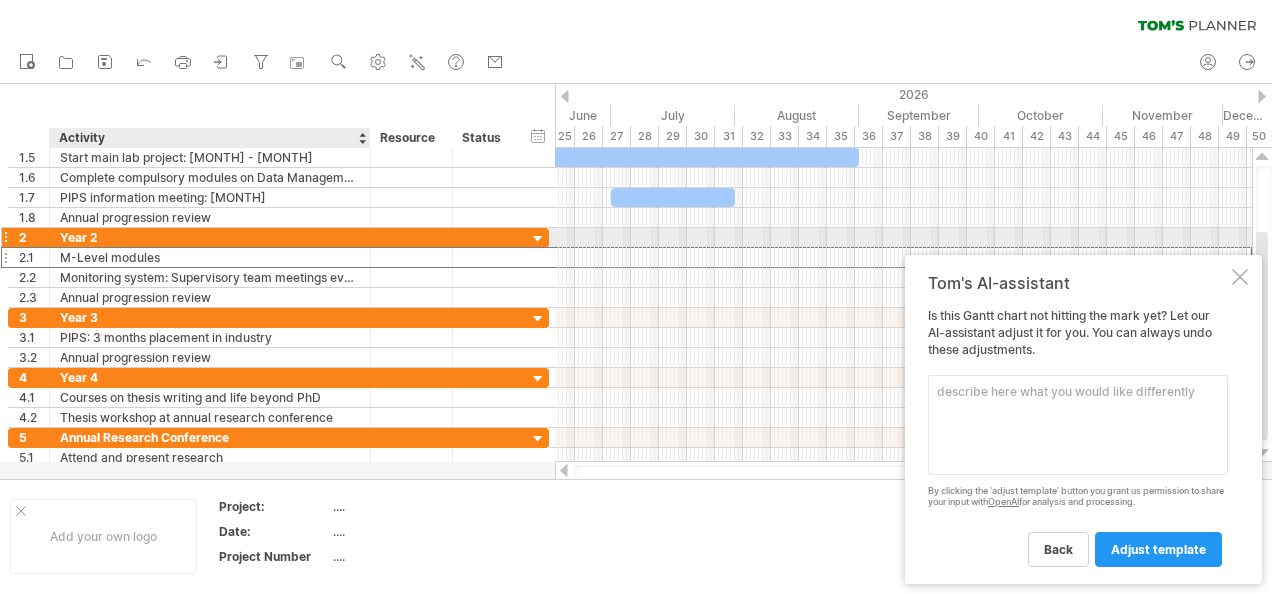 click on "Year 2" at bounding box center (210, 237) 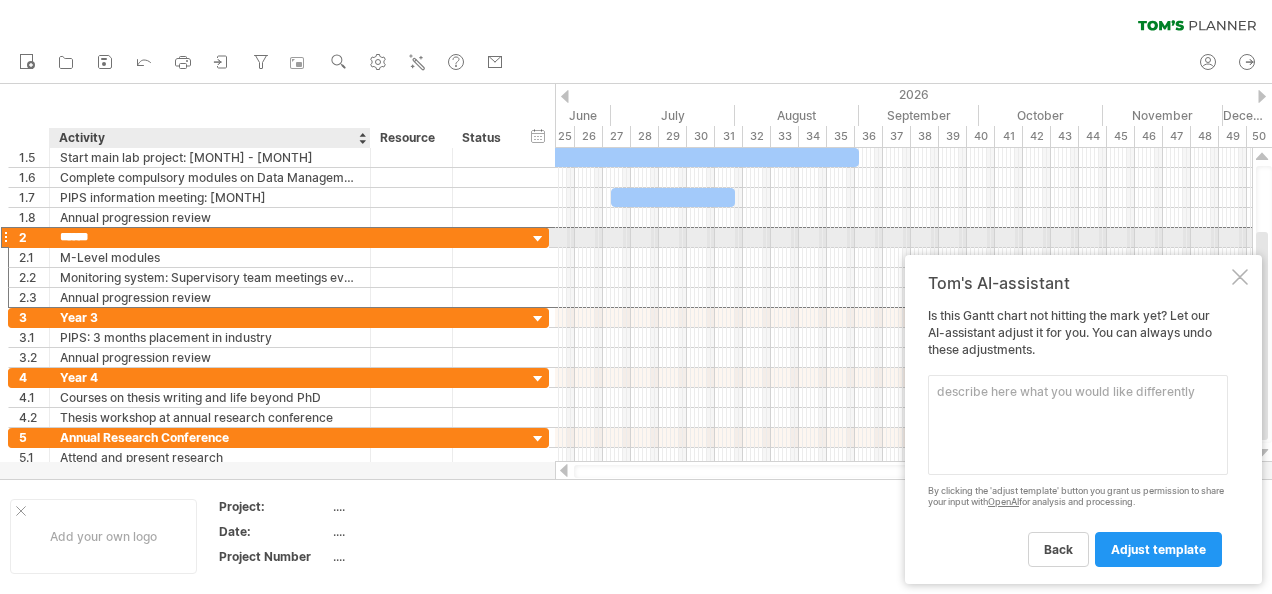 click on "******" at bounding box center [210, 237] 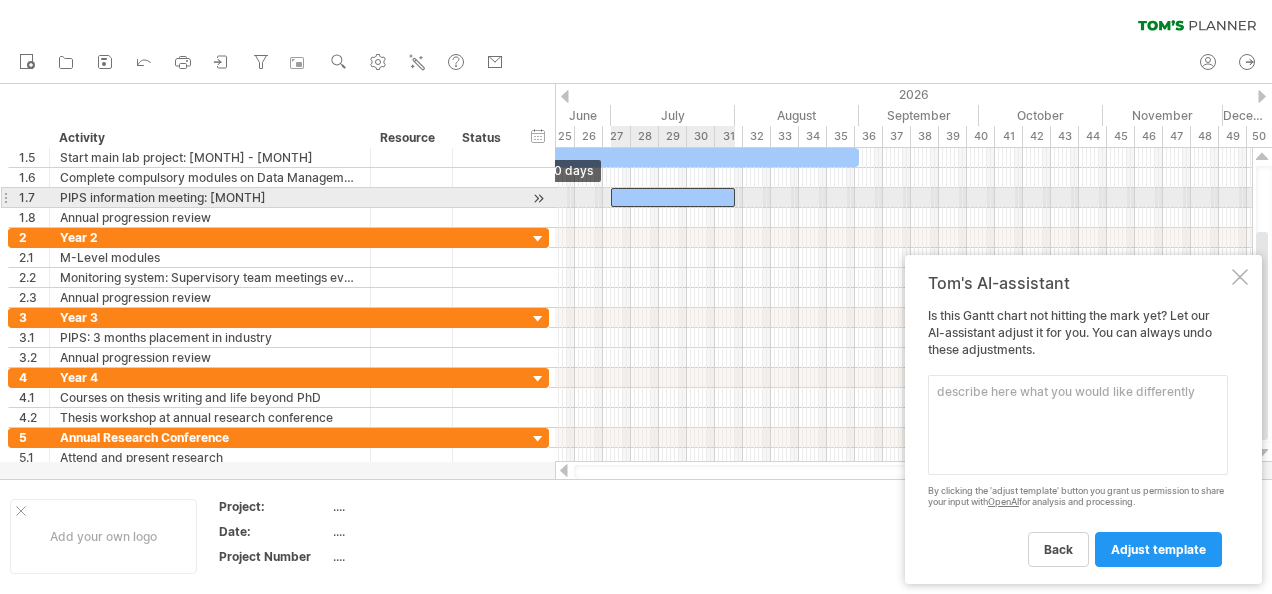 click at bounding box center (611, 197) 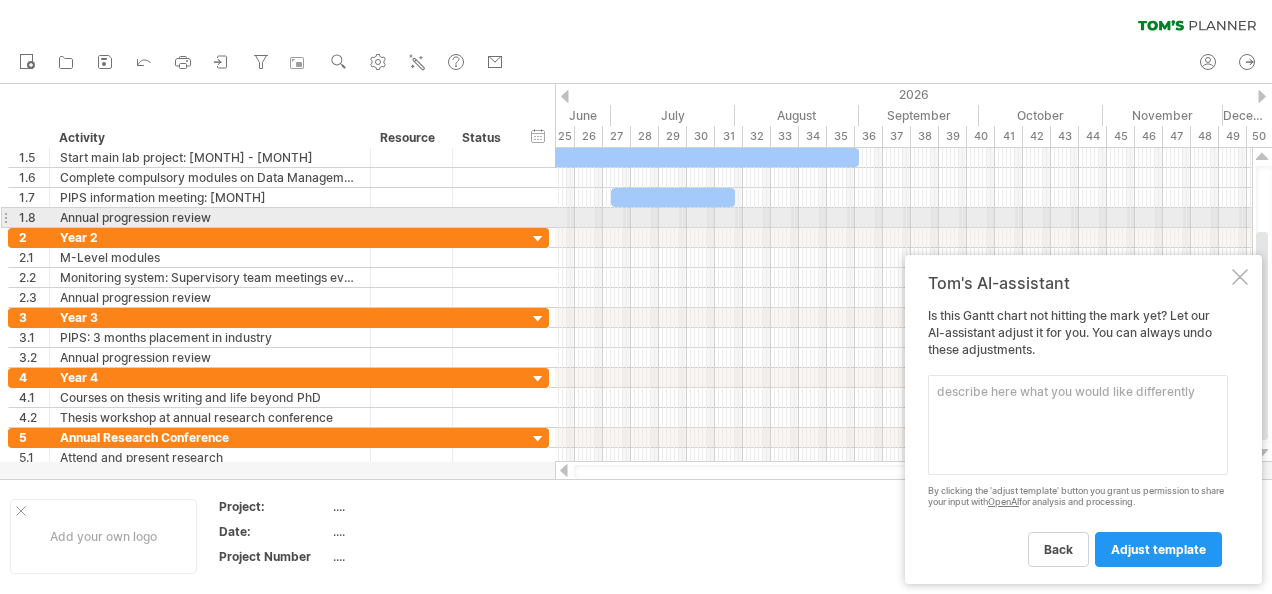 click at bounding box center [903, 218] 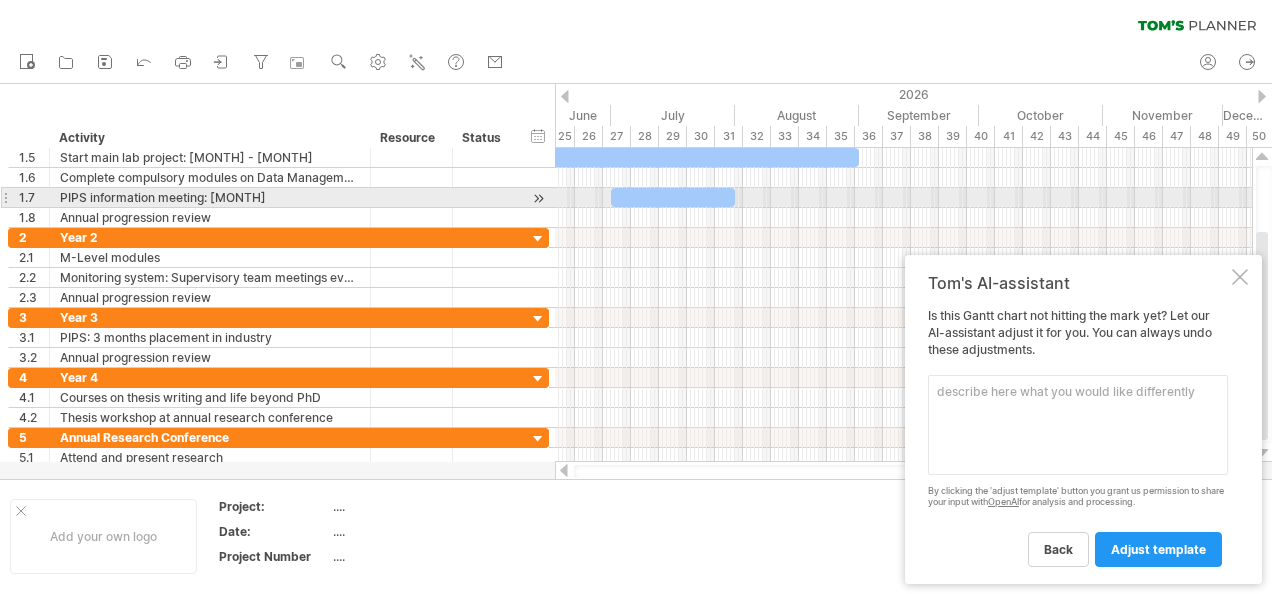 click at bounding box center [903, 198] 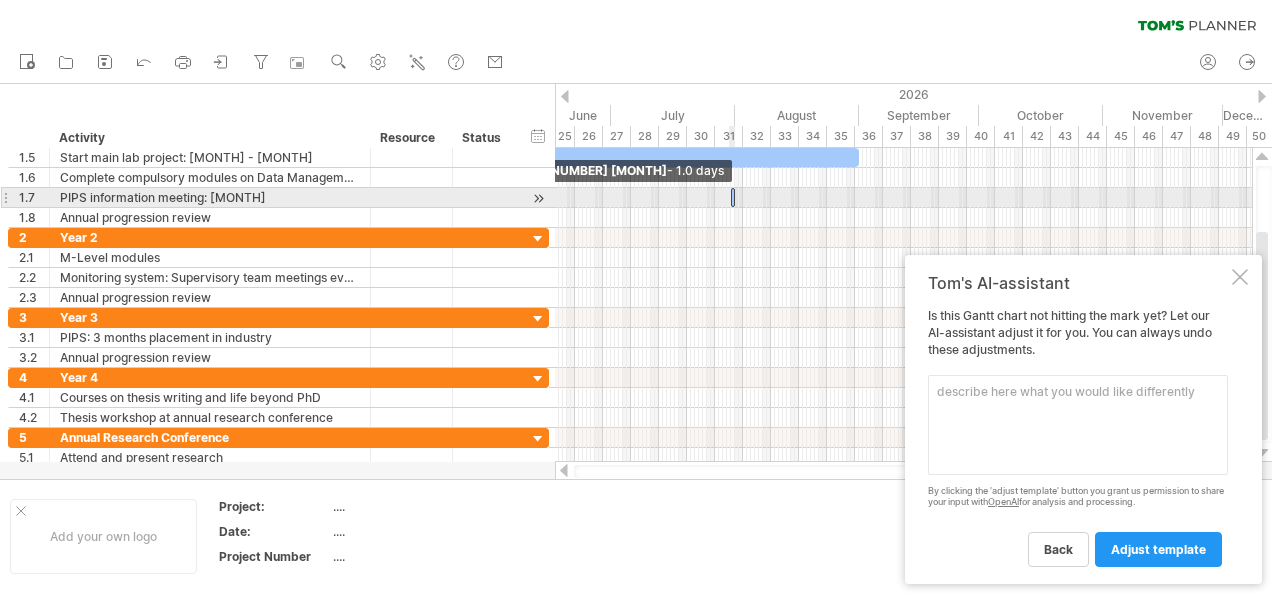drag, startPoint x: 608, startPoint y: 193, endPoint x: 727, endPoint y: 204, distance: 119.507324 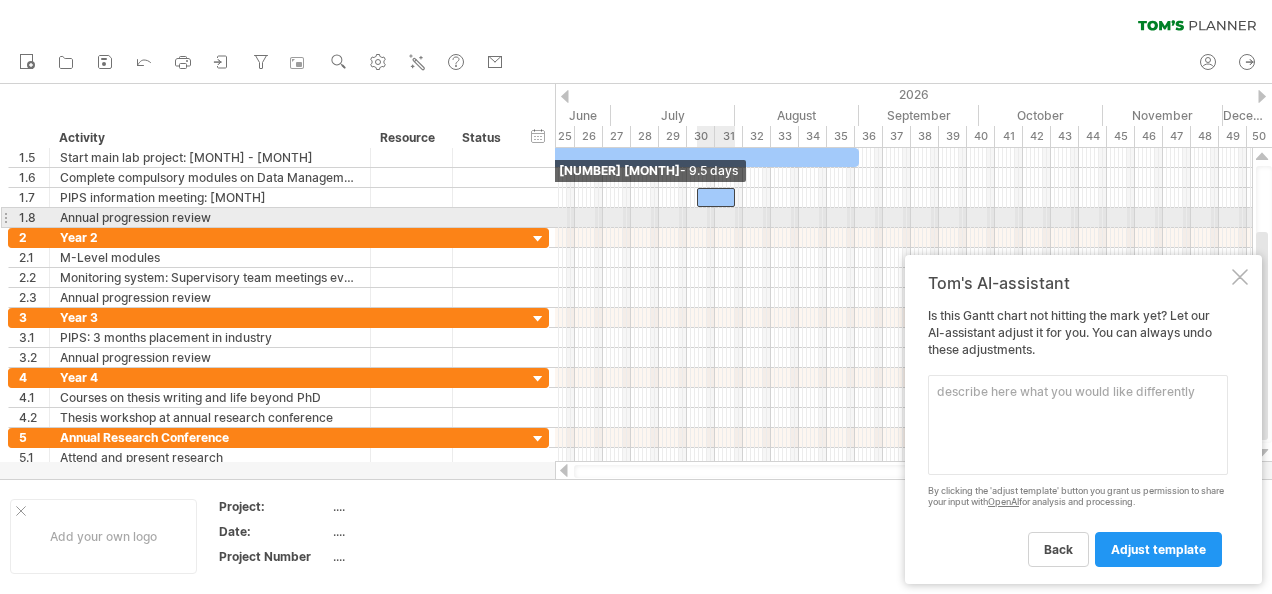 drag, startPoint x: 727, startPoint y: 204, endPoint x: 692, endPoint y: 210, distance: 35.510563 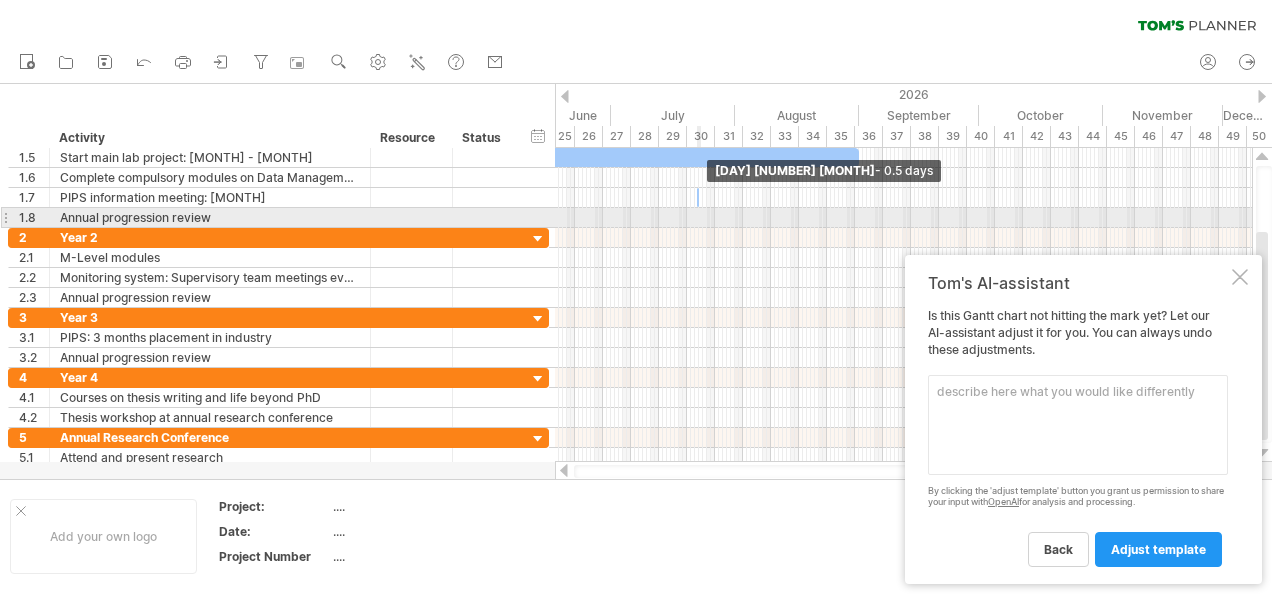 drag, startPoint x: 734, startPoint y: 200, endPoint x: 698, endPoint y: 210, distance: 37.363083 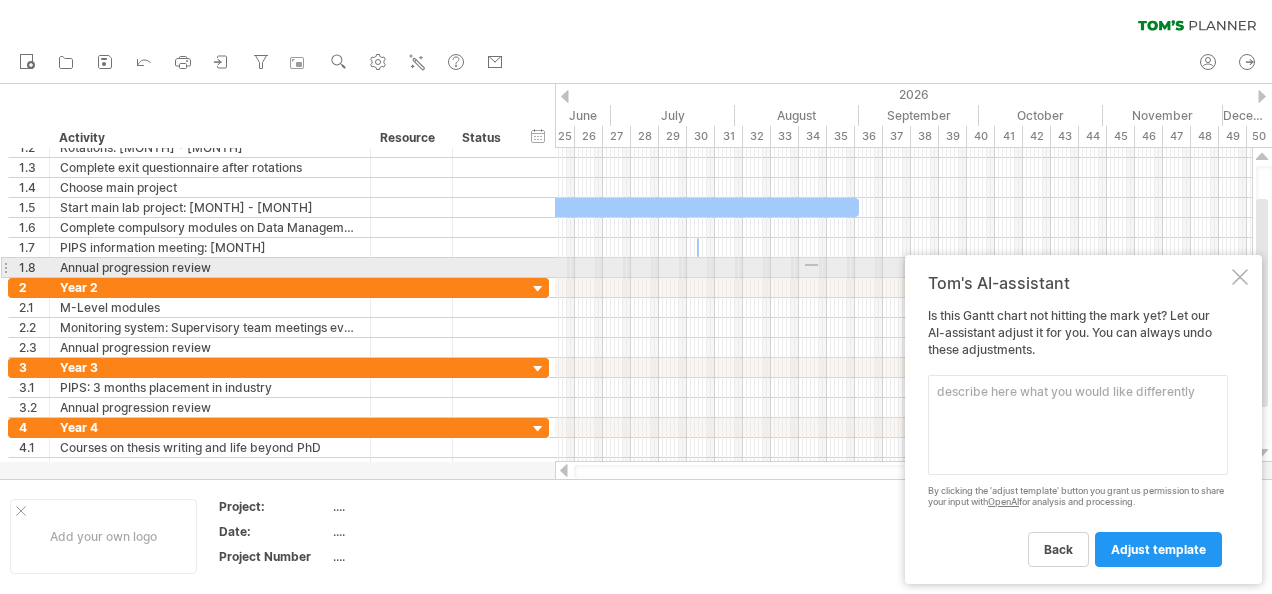 drag, startPoint x: 805, startPoint y: 266, endPoint x: 818, endPoint y: 264, distance: 13.152946 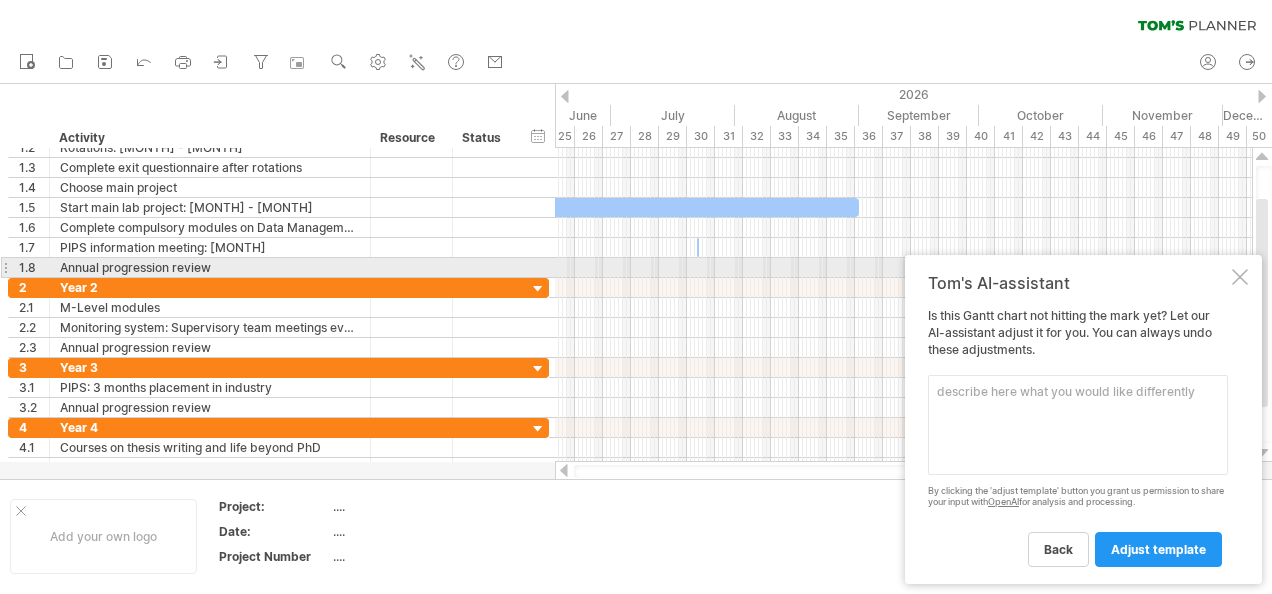 click at bounding box center (903, 268) 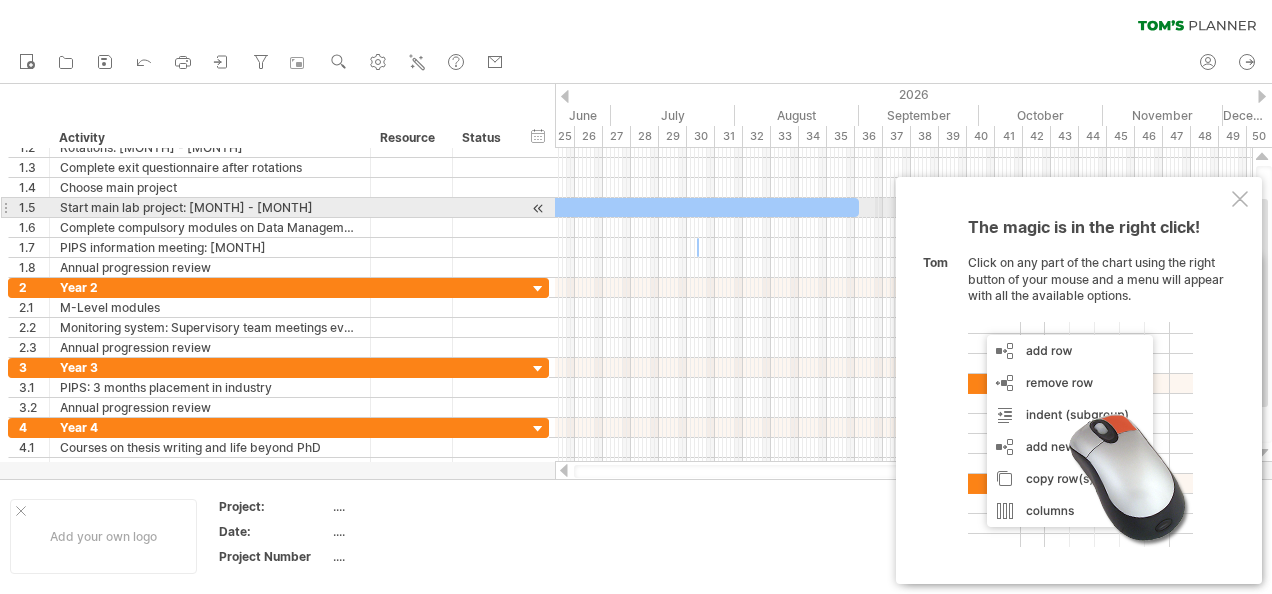click on "The magic is in the right click! Click on any part of the chart using the right button of your mouse and a menu will appear with all the available options.   Tom" at bounding box center [1079, 380] 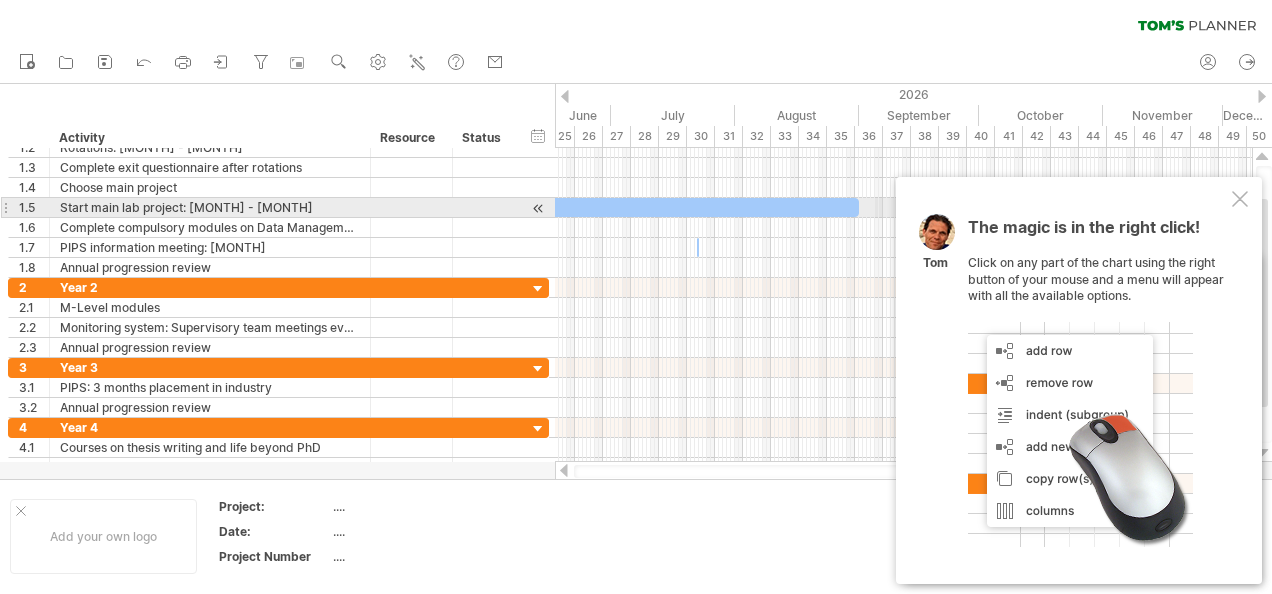 click at bounding box center [1240, 199] 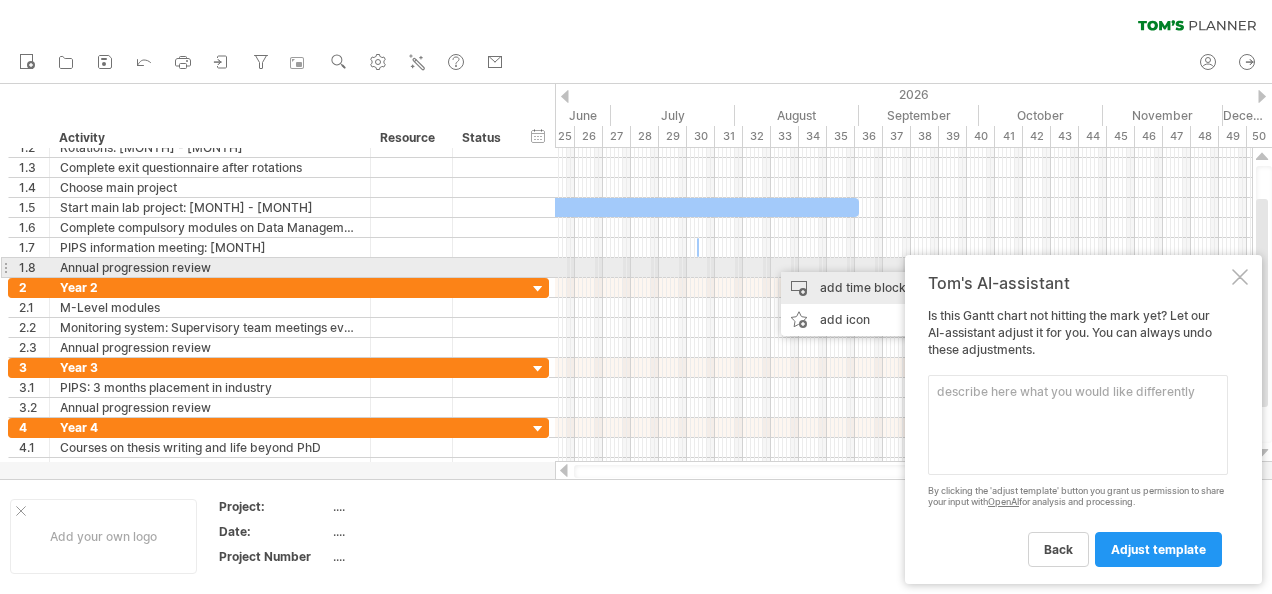 click on "add time block" at bounding box center [850, 288] 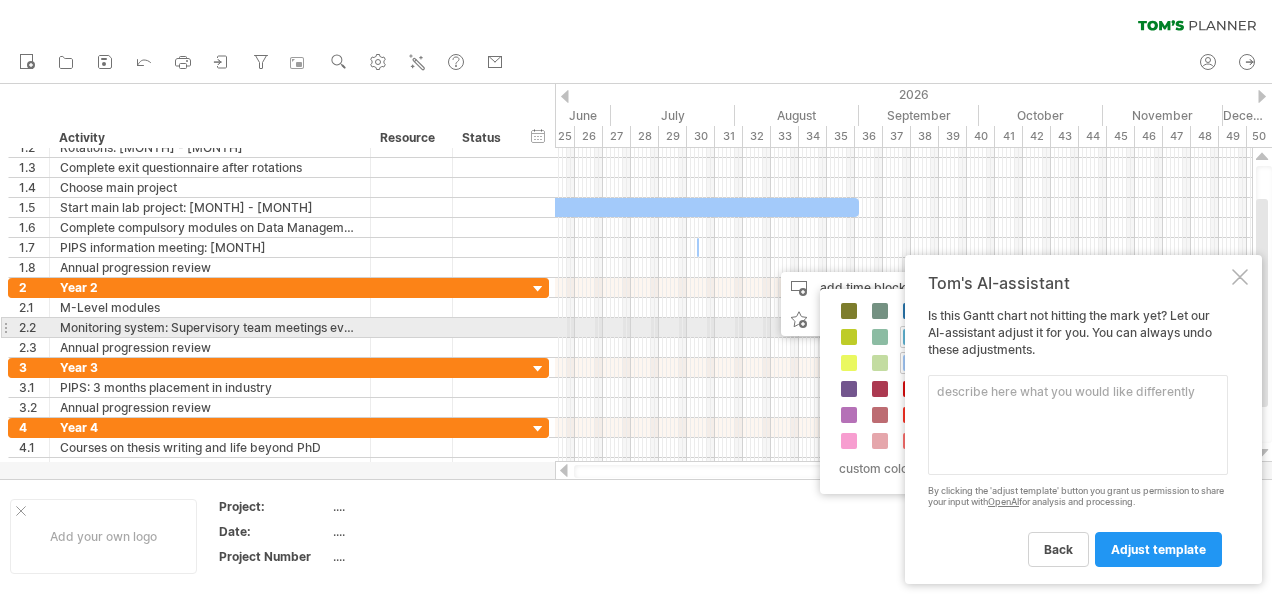 click at bounding box center [911, 337] 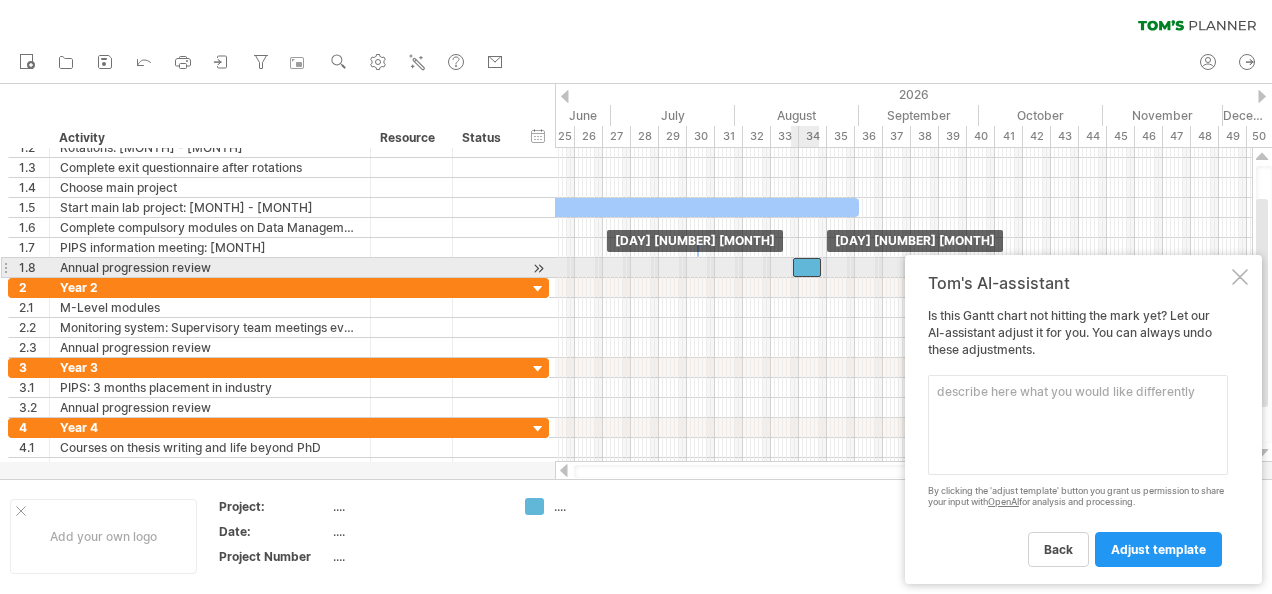 drag, startPoint x: 784, startPoint y: 268, endPoint x: 805, endPoint y: 265, distance: 21.213203 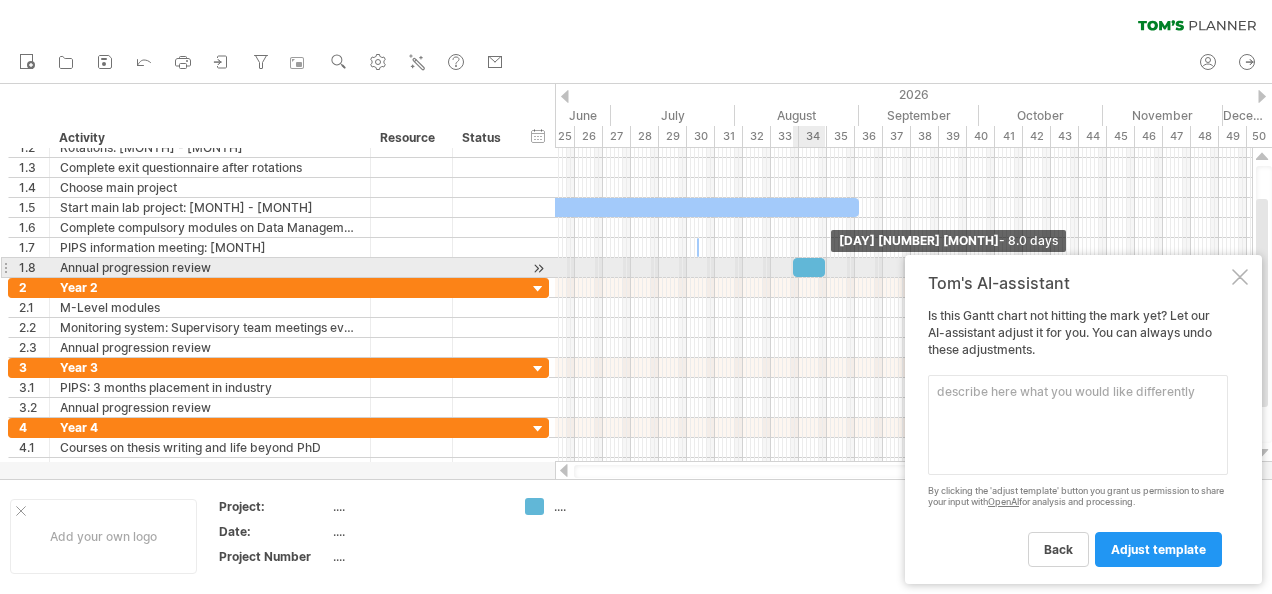 click at bounding box center (825, 267) 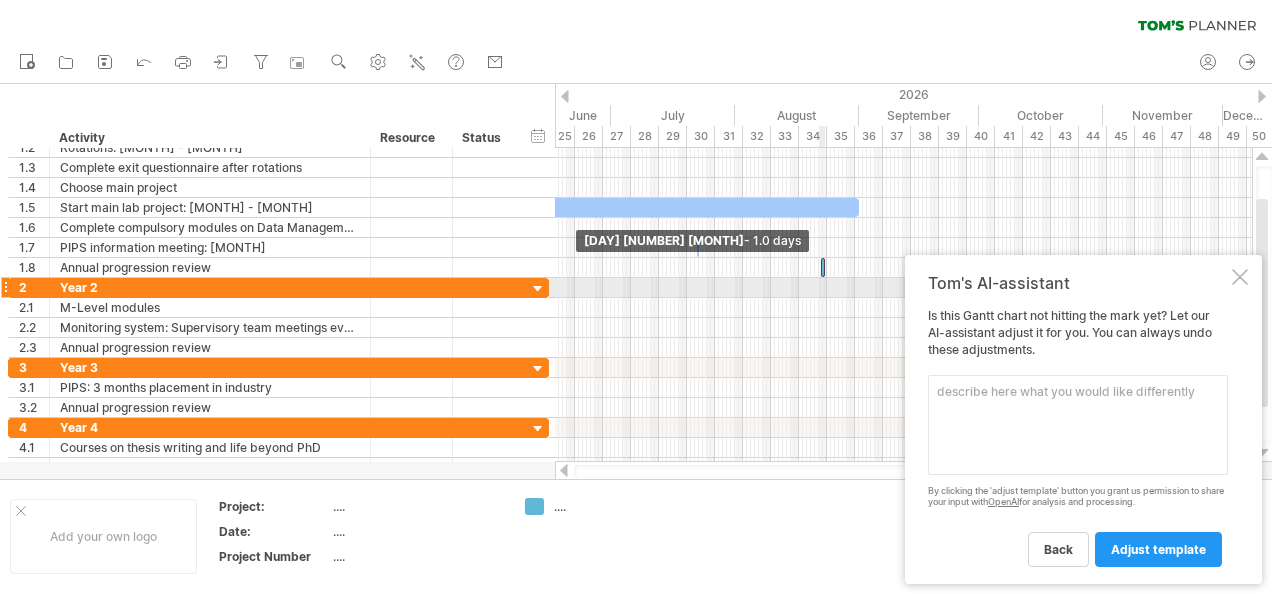 drag, startPoint x: 794, startPoint y: 265, endPoint x: 821, endPoint y: 280, distance: 30.88689 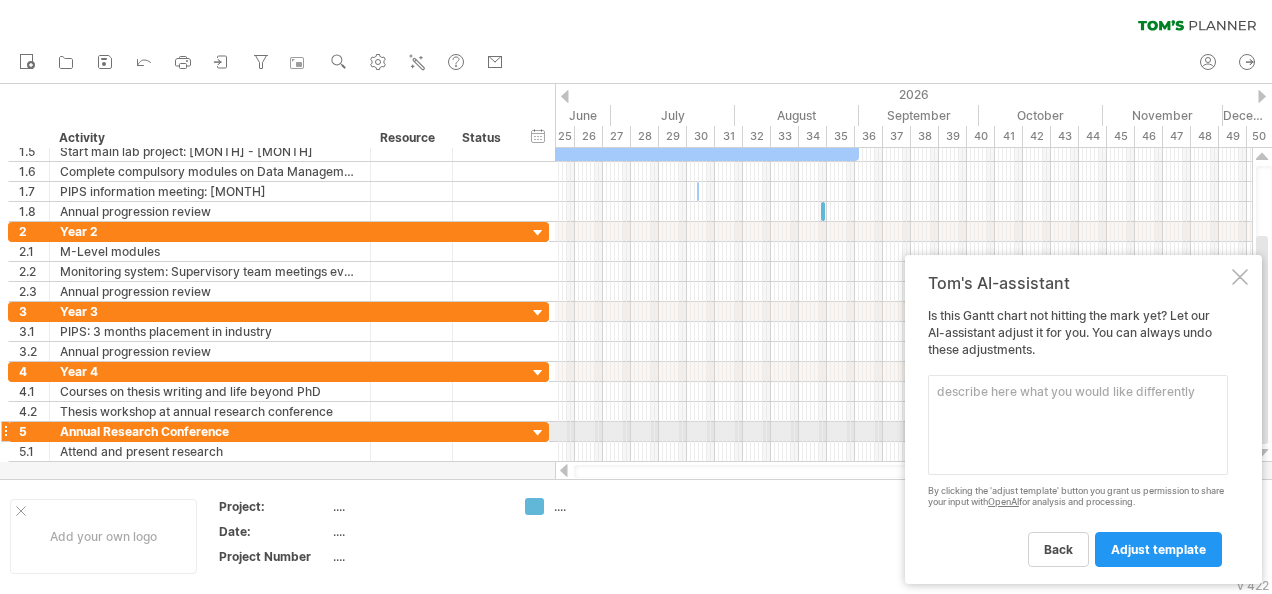 click at bounding box center (1078, 425) 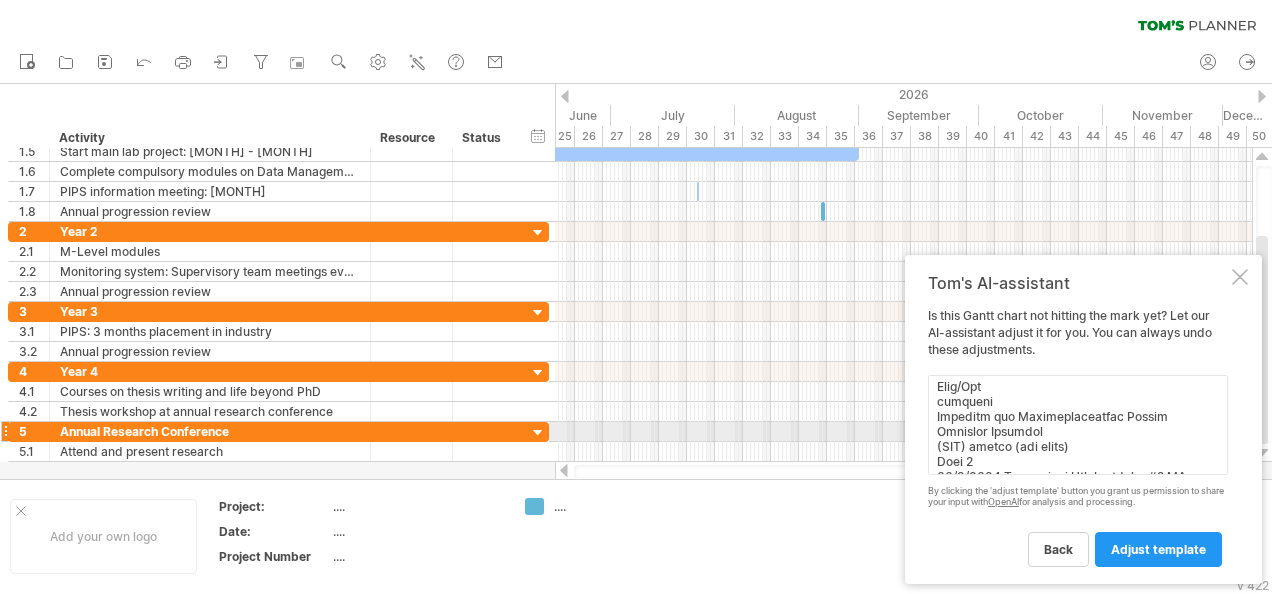 scroll, scrollTop: 1324, scrollLeft: 0, axis: vertical 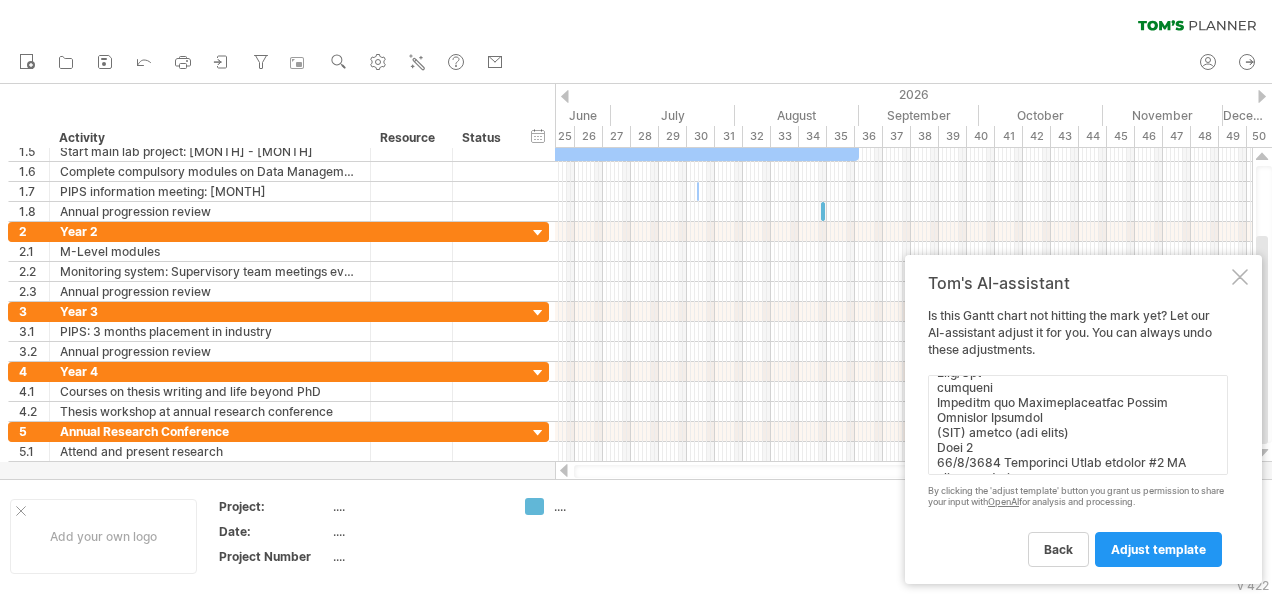 click at bounding box center [1078, 425] 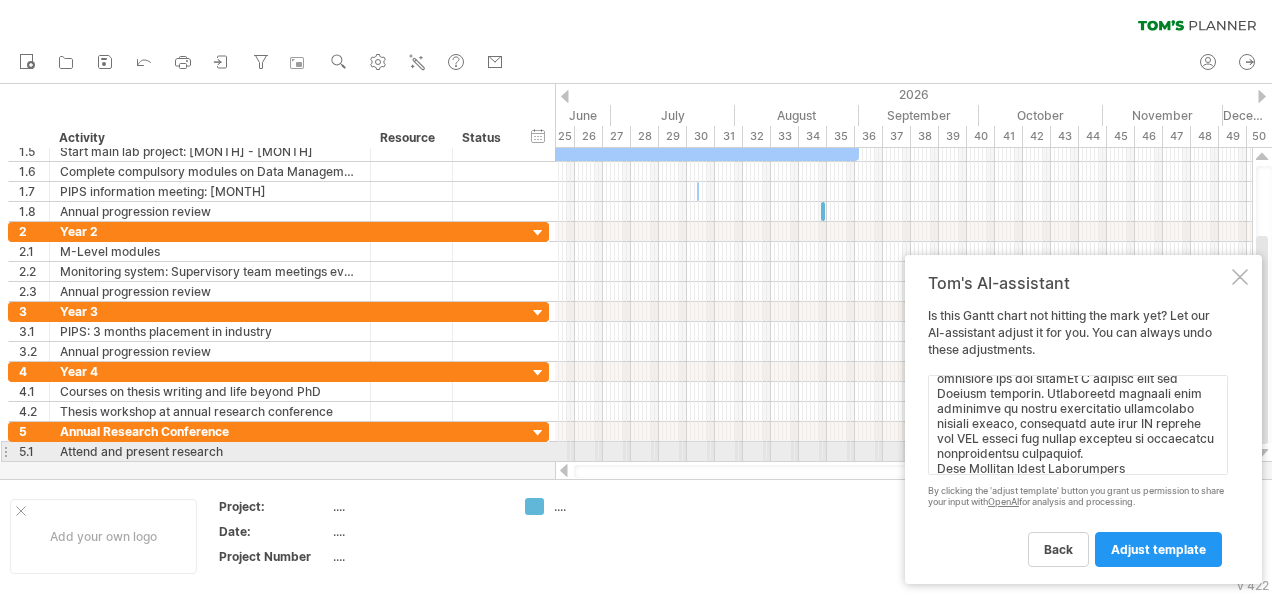 scroll, scrollTop: 2283, scrollLeft: 0, axis: vertical 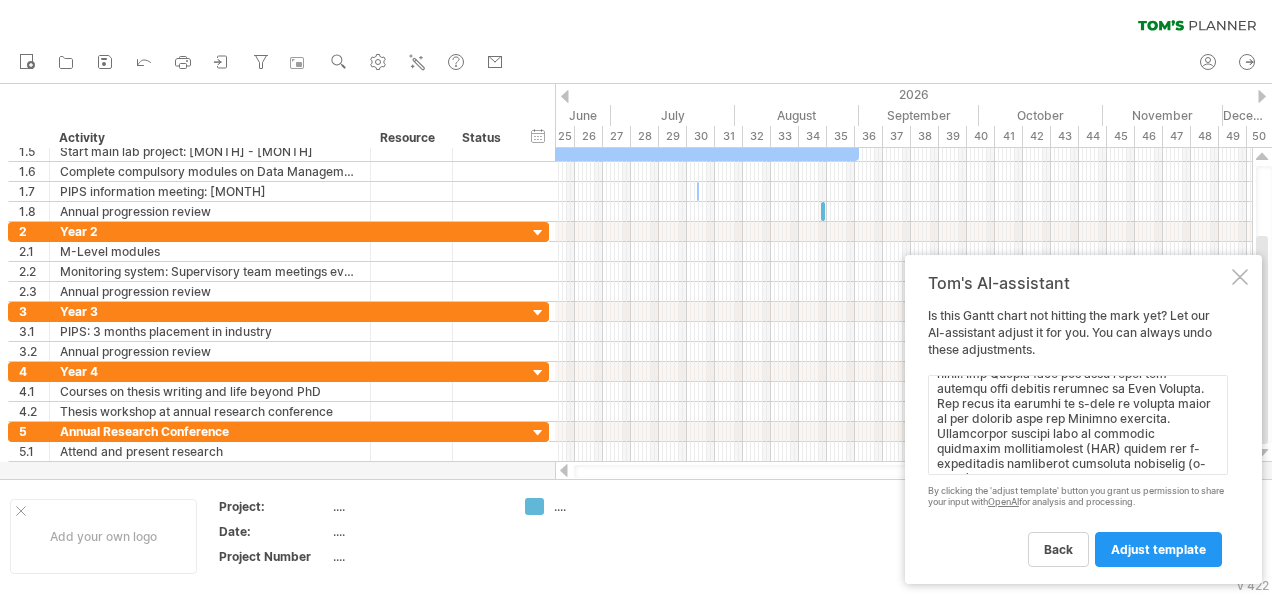 paste on "Limitations and Future Directions
While this project highlights the potential of computational approaches in understanding translational regulation, several limitations remain. First, the modest performance of initial models indicates room for improvement in feature selection and hyperparameter tuning. Second, experimental validation is essential to confirm the biological relevance of predicted regulatory elements. Lab-based assays such as CLIP-seq or SHAPE-MaP could validate RBP binding sites or secondary structure predictions identified by our models. Future efforts will focus on (1) integrating RNA secondary structure predictions using tools like E2Efold (Chen et al., 2020), (2) expanding the training dataset with more matched Ribo-RNA-seq and RBP binding motif data and (3) validating key findings experimentally, e.g., through luciferase reporter assays or matched transcriptome-wide RNA/Ribo-seq.
Conclusion
In summary, while GC content and UTR length provide a foundational understanding of TE regulation..." 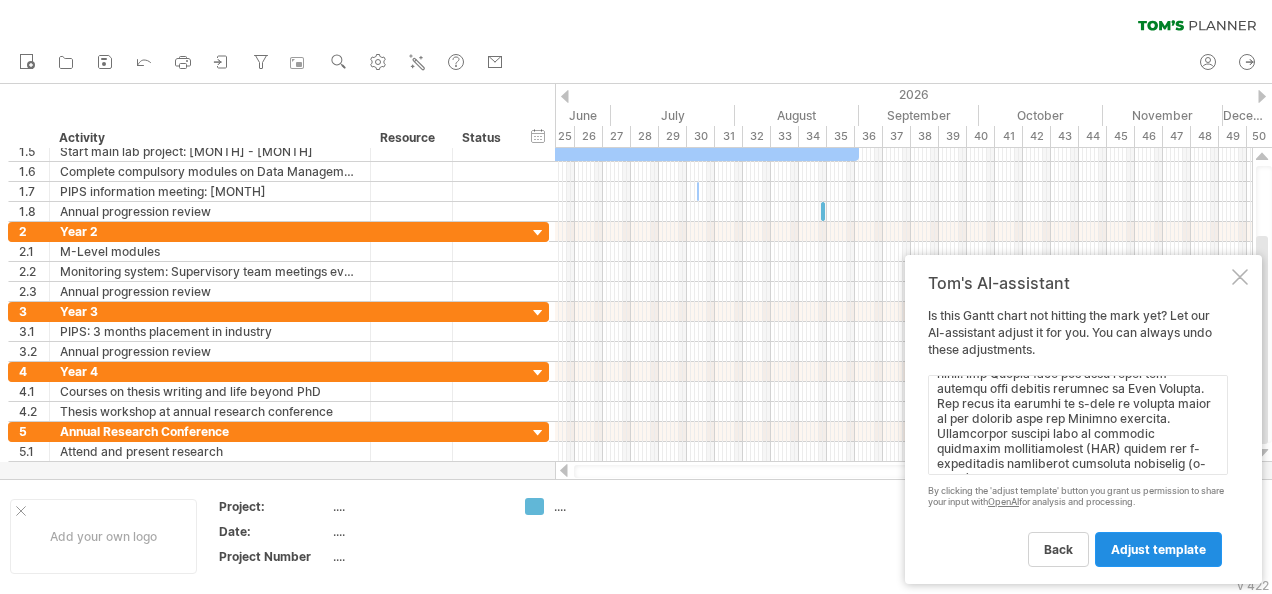 type on "4.14.2 Calendar for 2024/25
DTP Calendar 1 October 2024 - 30 September 2025
Date DTP Activity Stakeholder
01/10/2024 Standard/CASE studentships rotation #1 starts Year 1
8/10/2024 2-Day Induction event (arrival on Monday 7 Oct PM) Year 1
18/11/2024 Data Management Part 1 – week intensive course online Year 1
TBC Industry and Impact Committee meeting #1 IIC student reps
7/11/2024 Management Board meeting 2023/24 #1 MB Student reps
5/11/2024 Advisory Board Meeting #1 For information
30th Nov
annually
Second Rotation project selection deadline Year 1
4/12/2024 Management Board meeting #2 MB Student reps
31 Jan annually Standard/CASE studentships rotation #1 Ends Year 1
30/1/2025 Management Board meeting #3 MB student reps
3/2/2025 -
7/2/2025
Transition week between first and second rotation project Year 1
TBC Interview skills workshop for interview candidates – current
SoCoBio student volunteers welcome
All SoCoBio
students
February
annually
2025 Applicant visit days – each institution will be looking for ..." 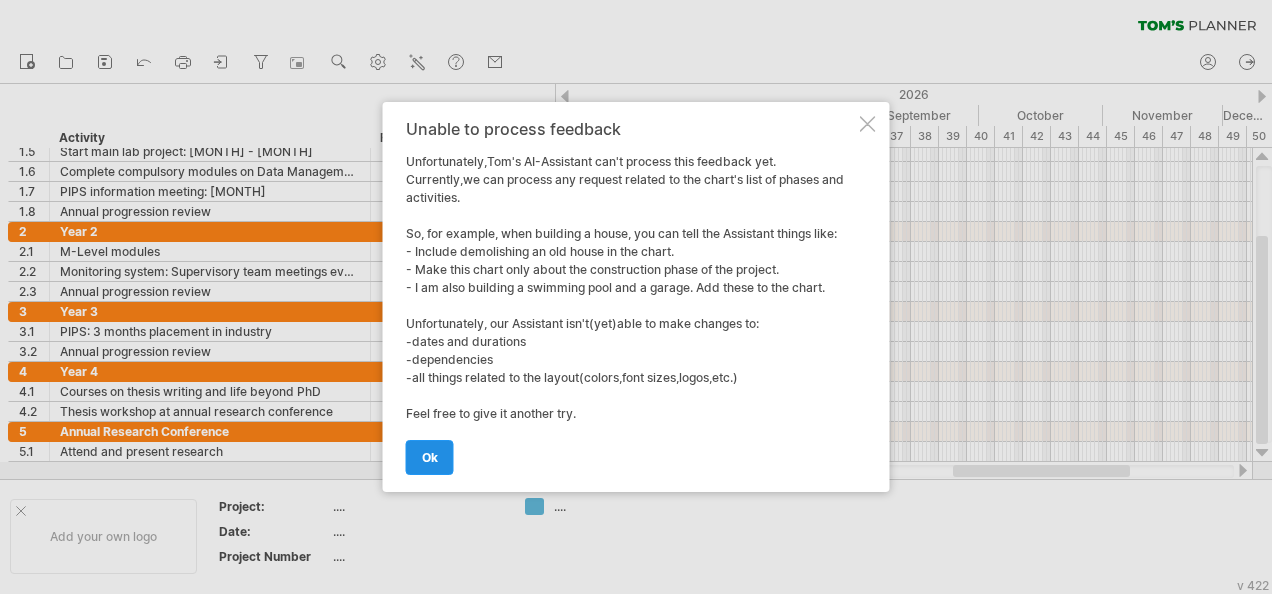 click on "ok" at bounding box center (430, 457) 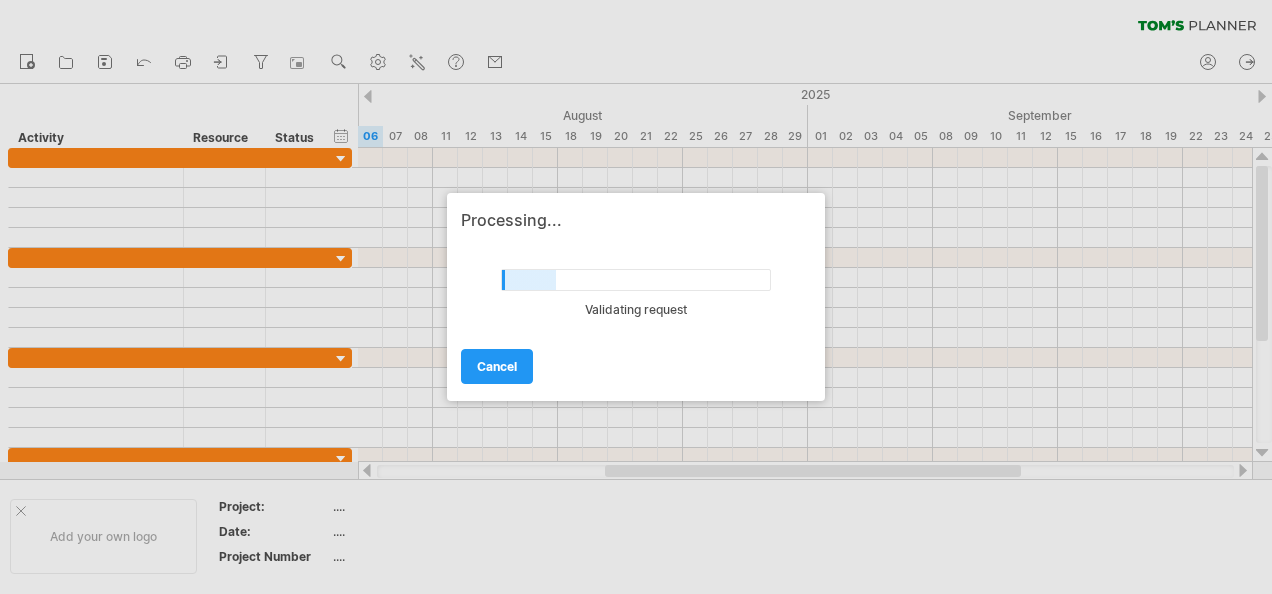 scroll, scrollTop: 0, scrollLeft: 0, axis: both 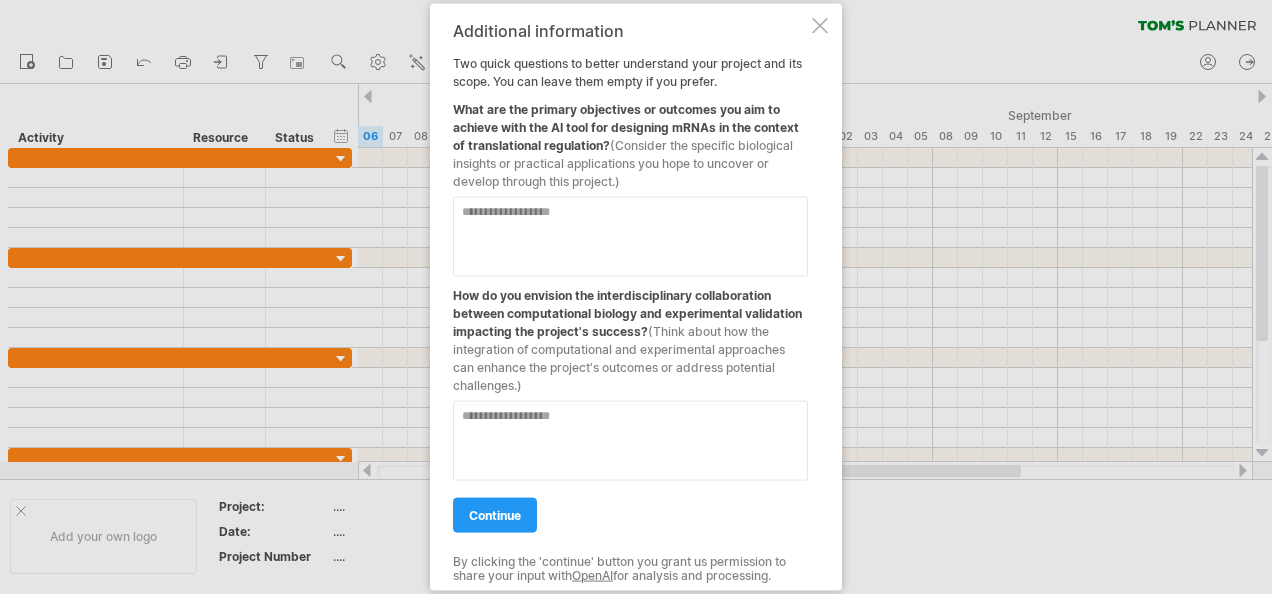 click at bounding box center [630, 237] 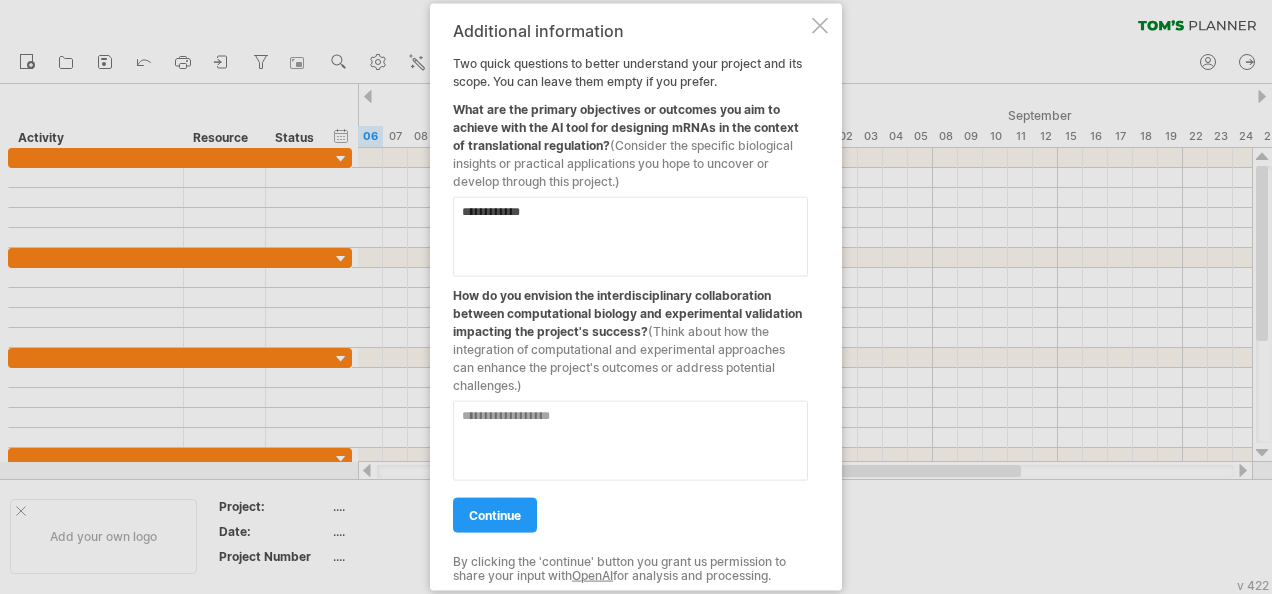 type on "**" 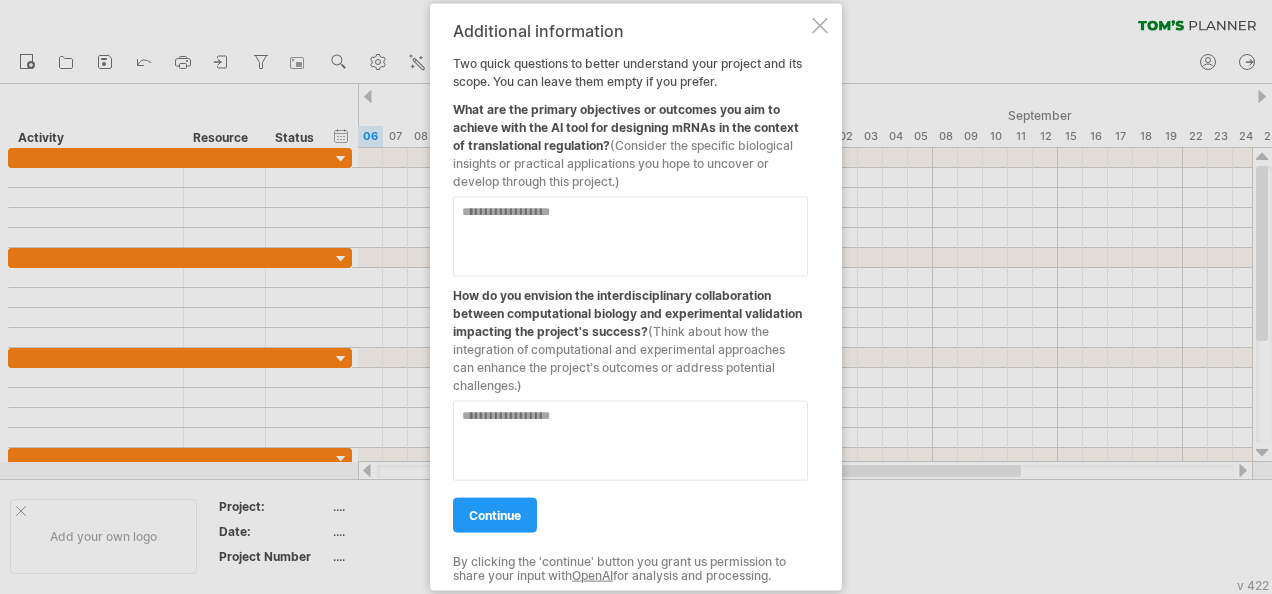 type on "*" 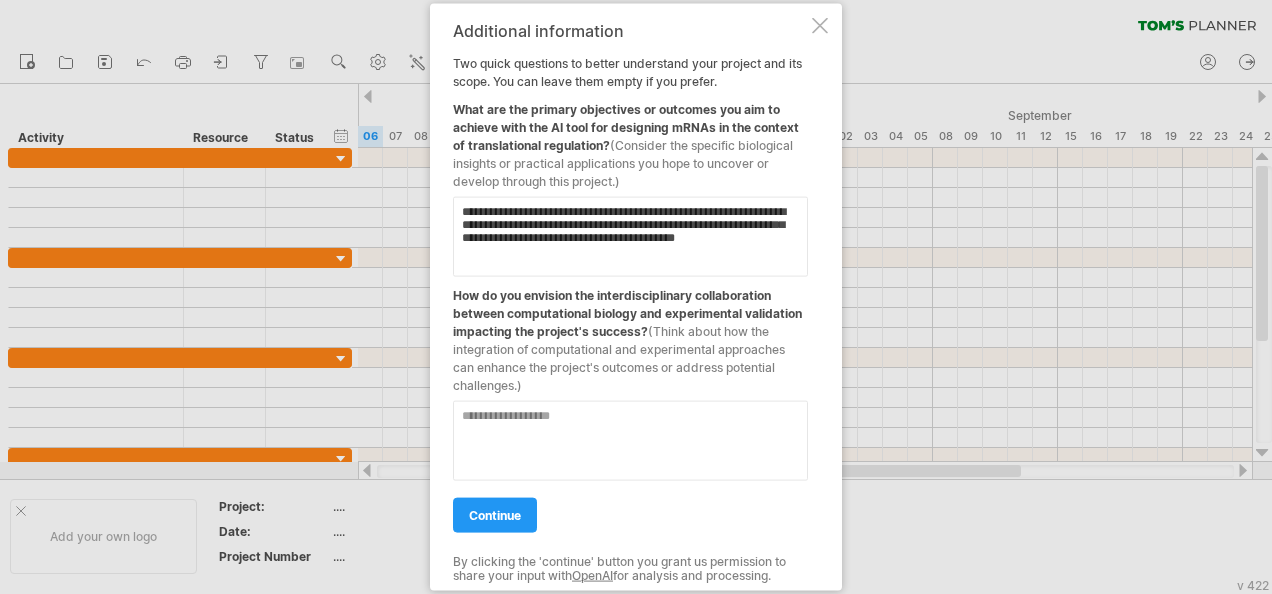 drag, startPoint x: 618, startPoint y: 260, endPoint x: 420, endPoint y: 202, distance: 206.32014 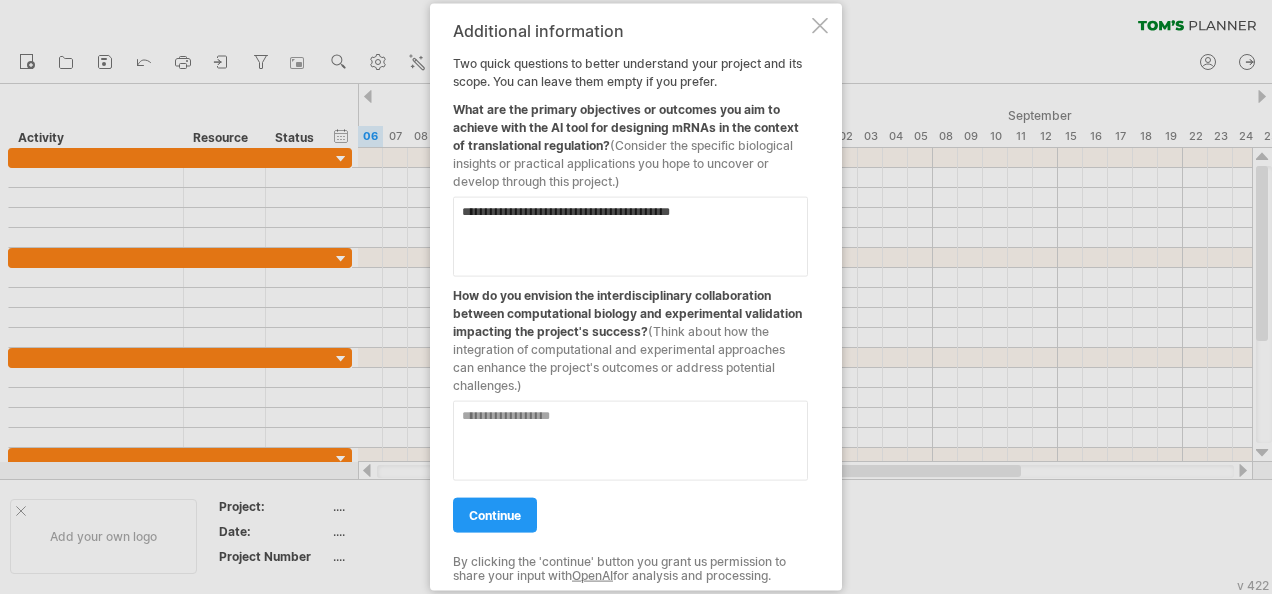 click on "**********" at bounding box center [630, 237] 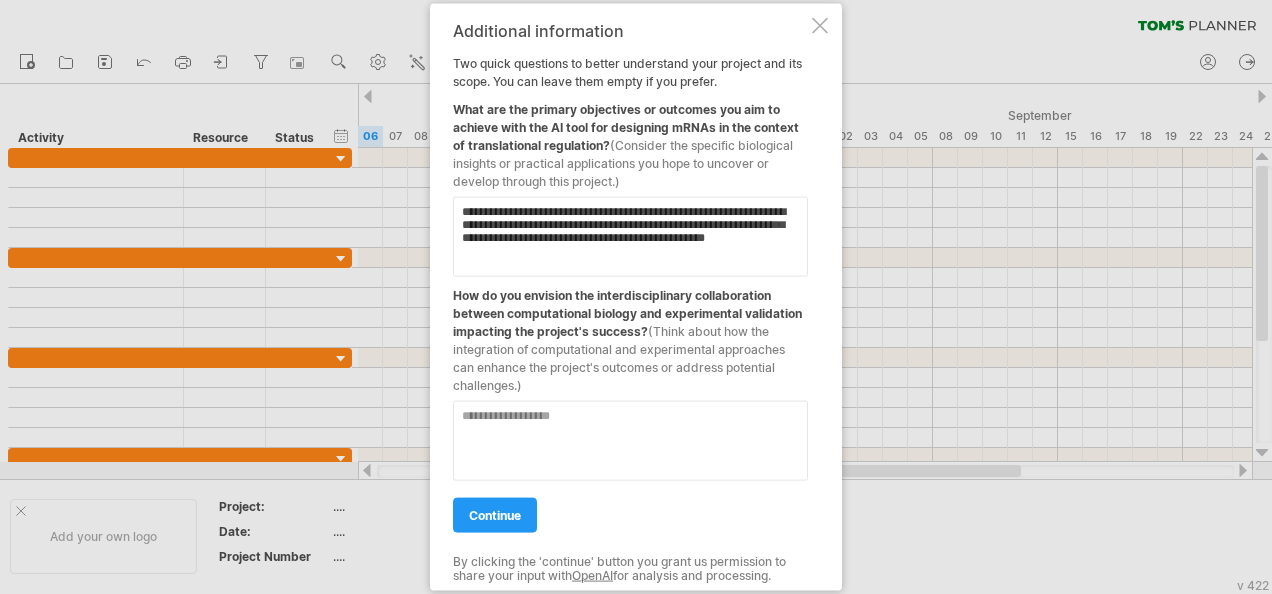 click on "**********" at bounding box center (630, 237) 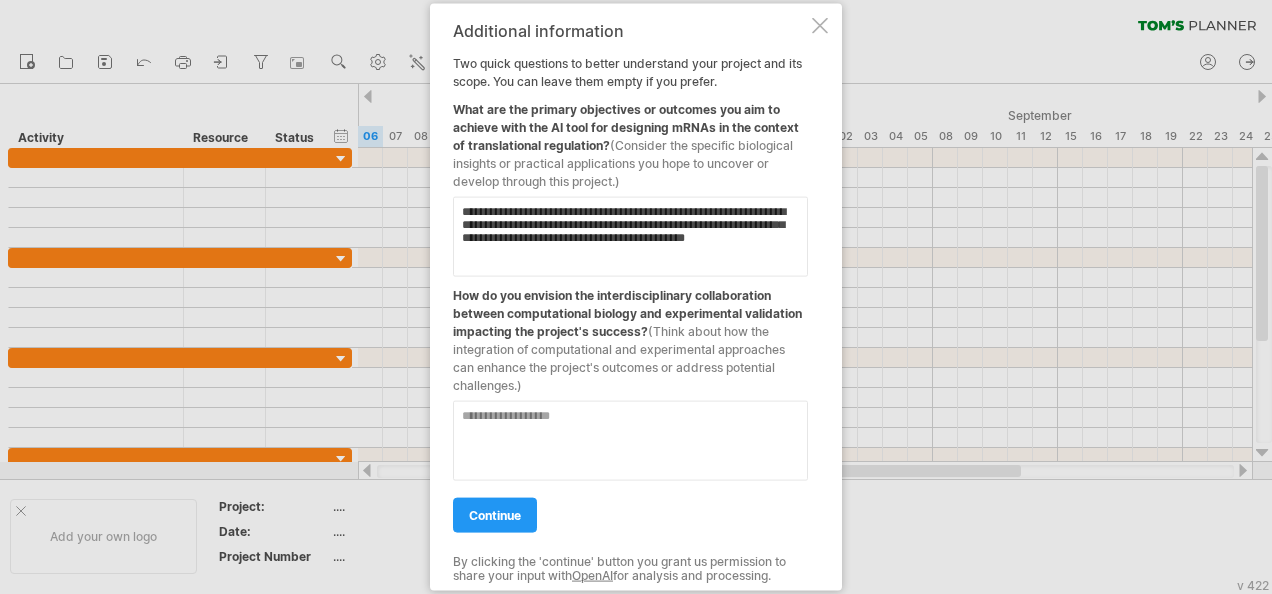 drag, startPoint x: 570, startPoint y: 214, endPoint x: 402, endPoint y: 217, distance: 168.02678 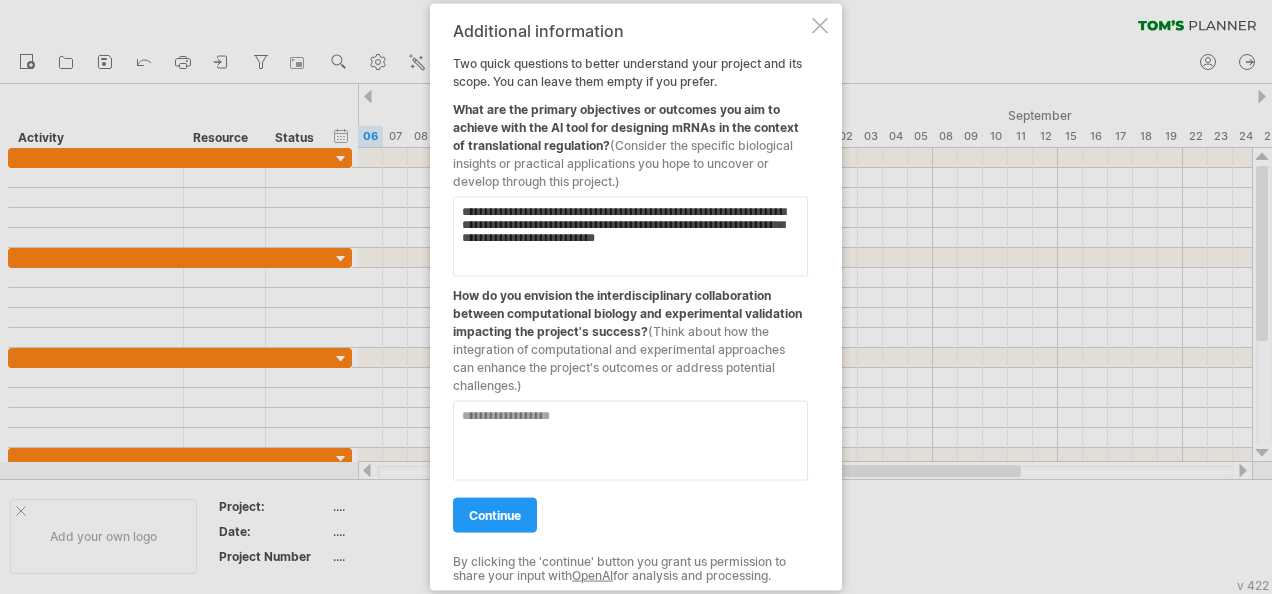 click on "**********" at bounding box center (630, 237) 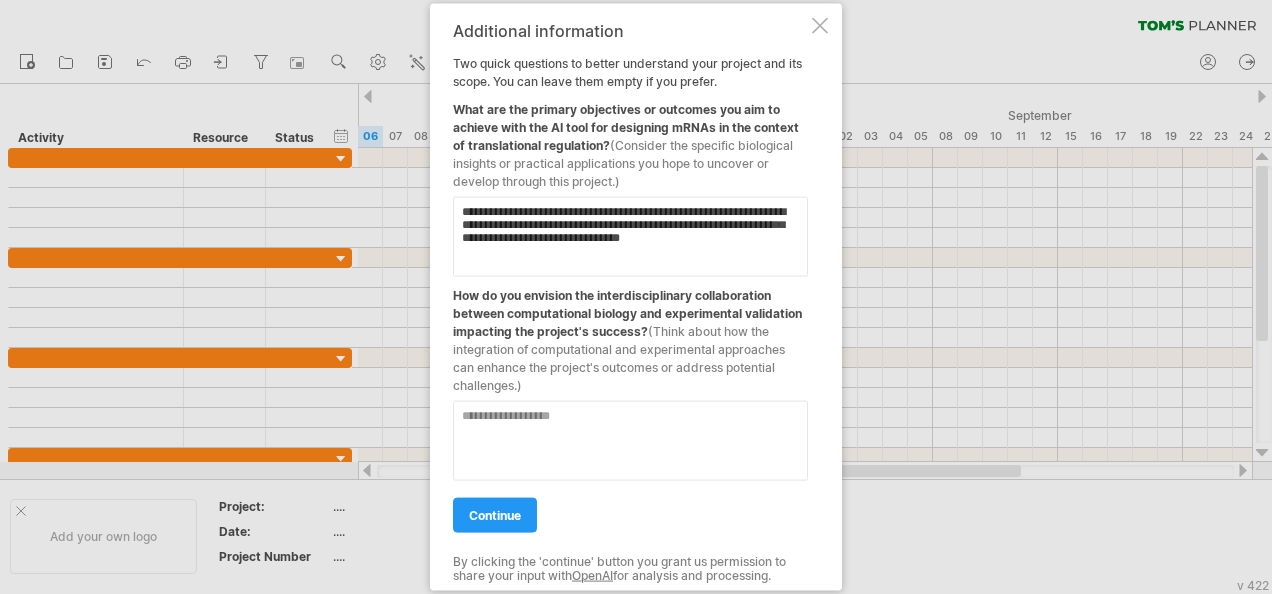 paste on "**********" 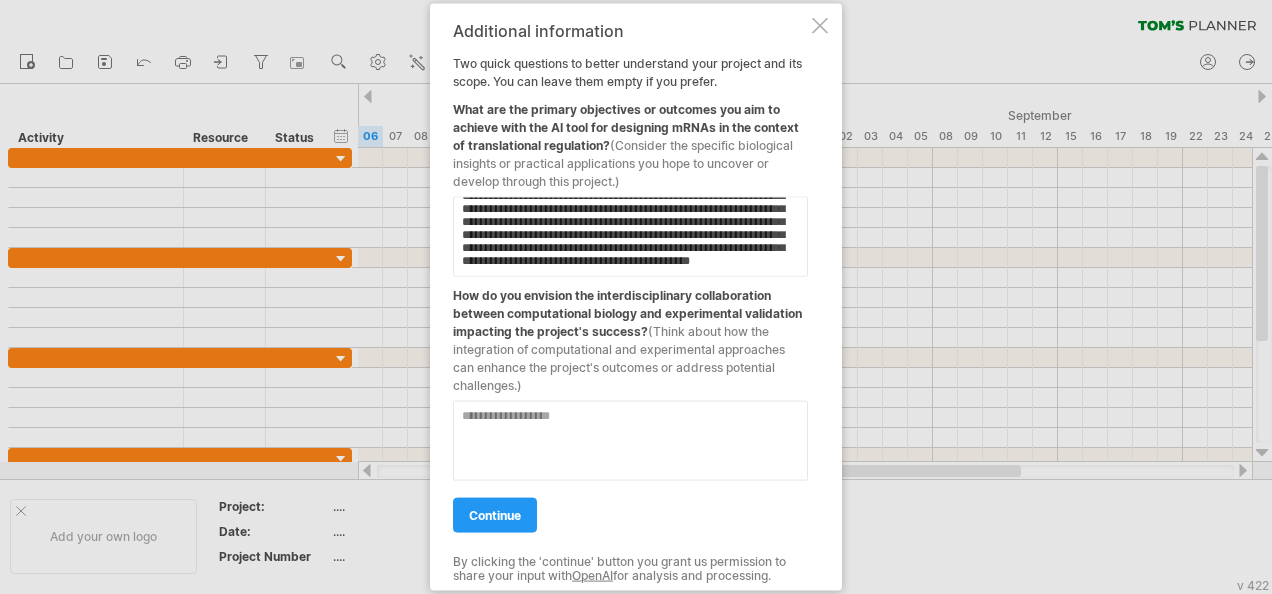 scroll, scrollTop: 55, scrollLeft: 0, axis: vertical 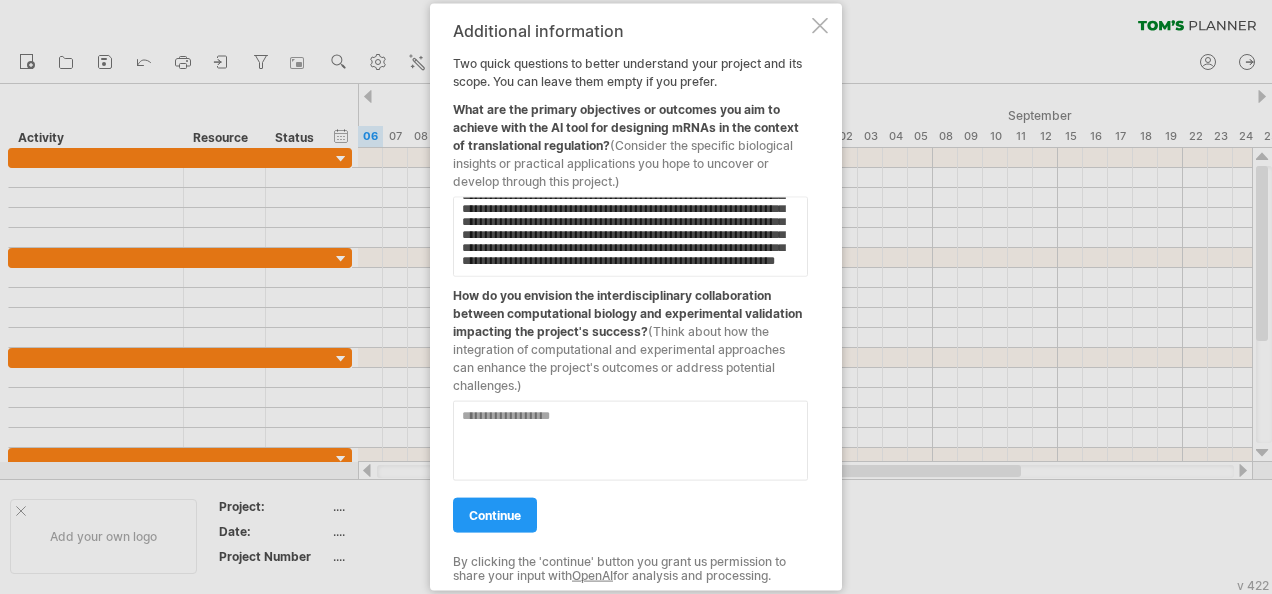click on "**********" at bounding box center (630, 237) 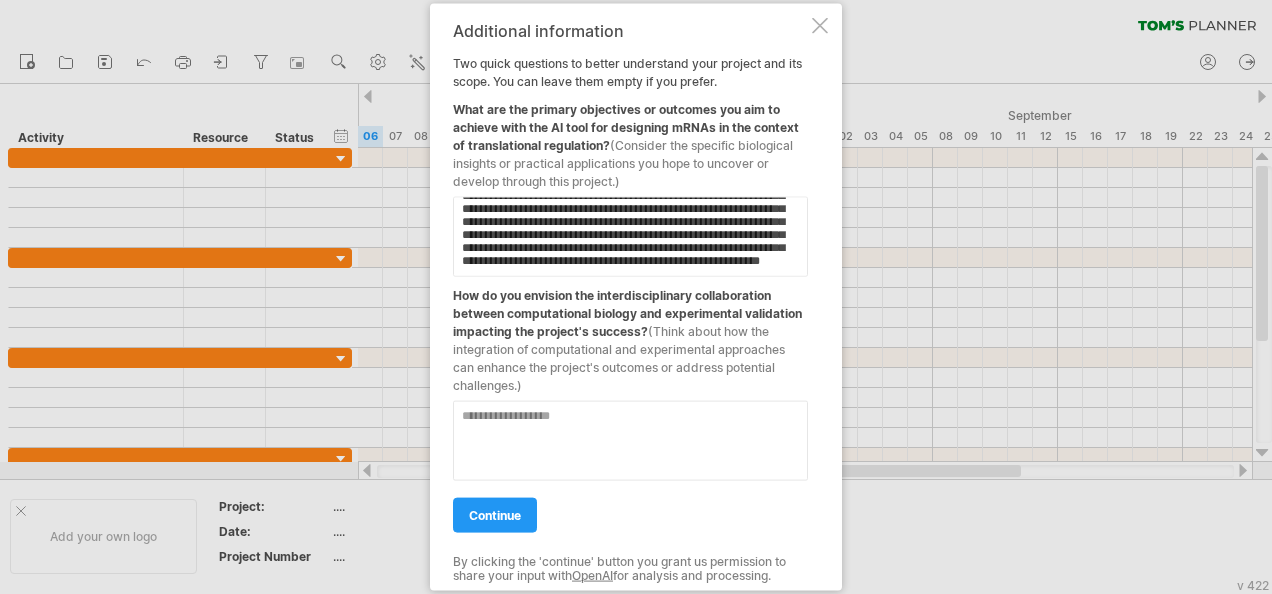 paste on "**********" 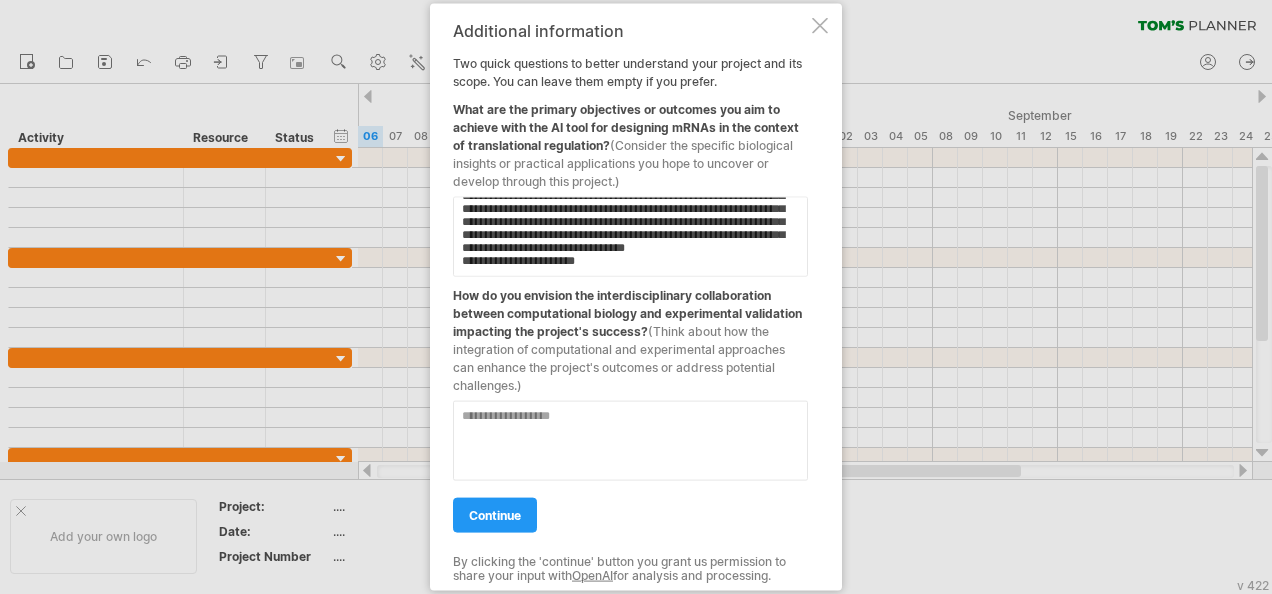 scroll, scrollTop: 69, scrollLeft: 0, axis: vertical 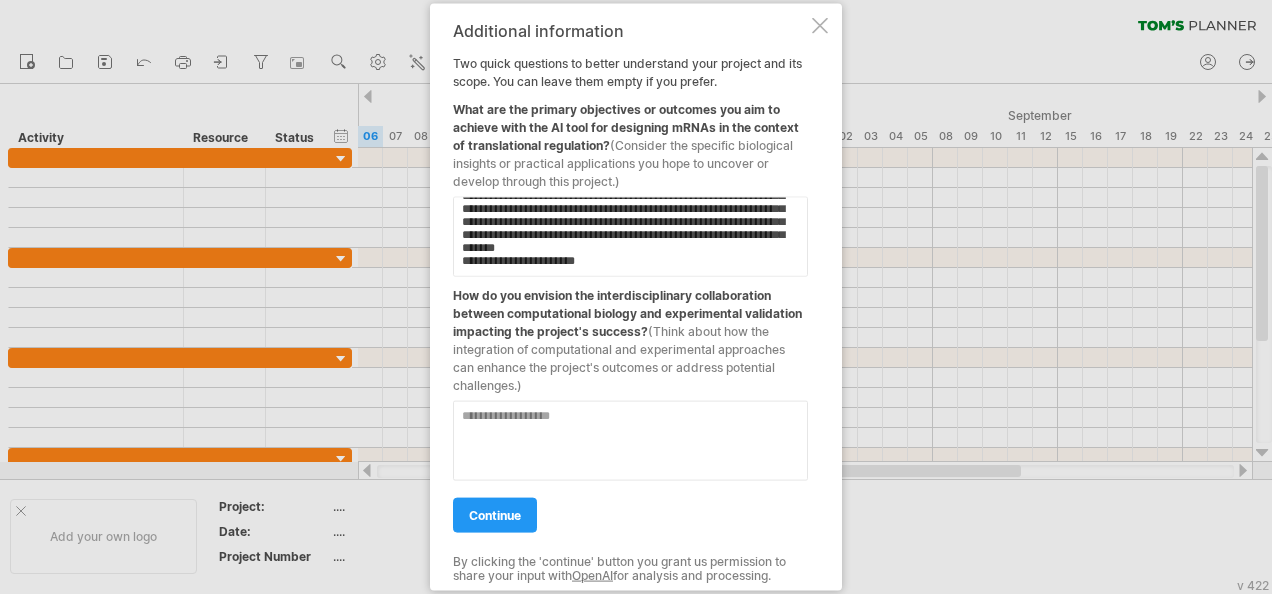 drag, startPoint x: 620, startPoint y: 262, endPoint x: 435, endPoint y: 260, distance: 185.0108 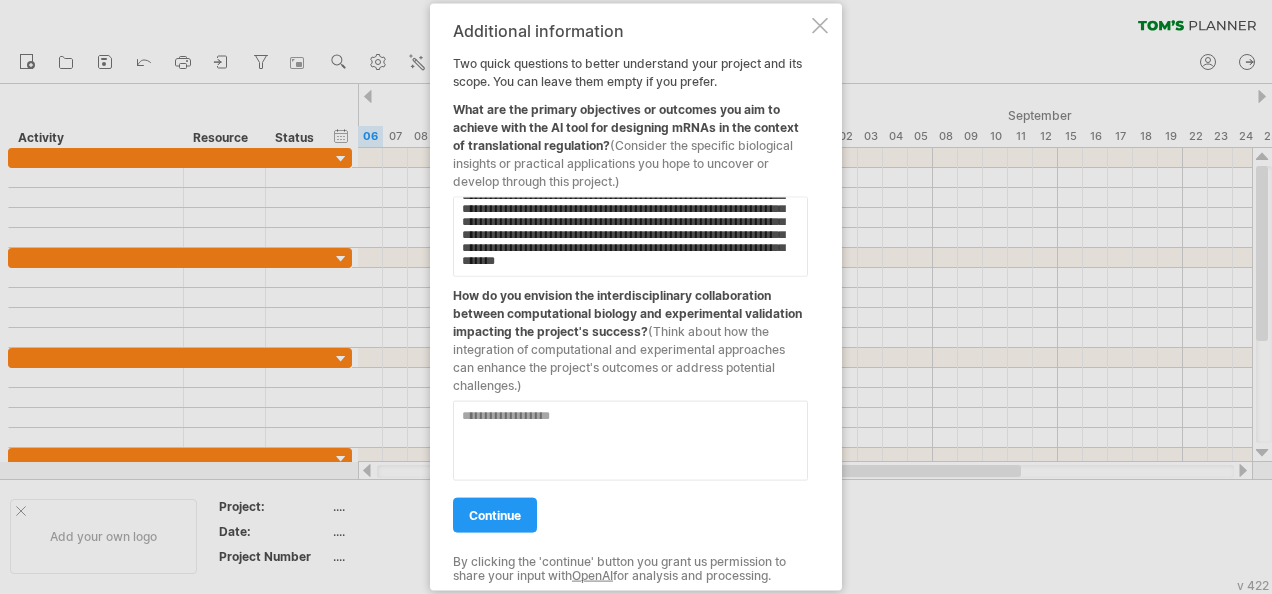 scroll, scrollTop: 77, scrollLeft: 0, axis: vertical 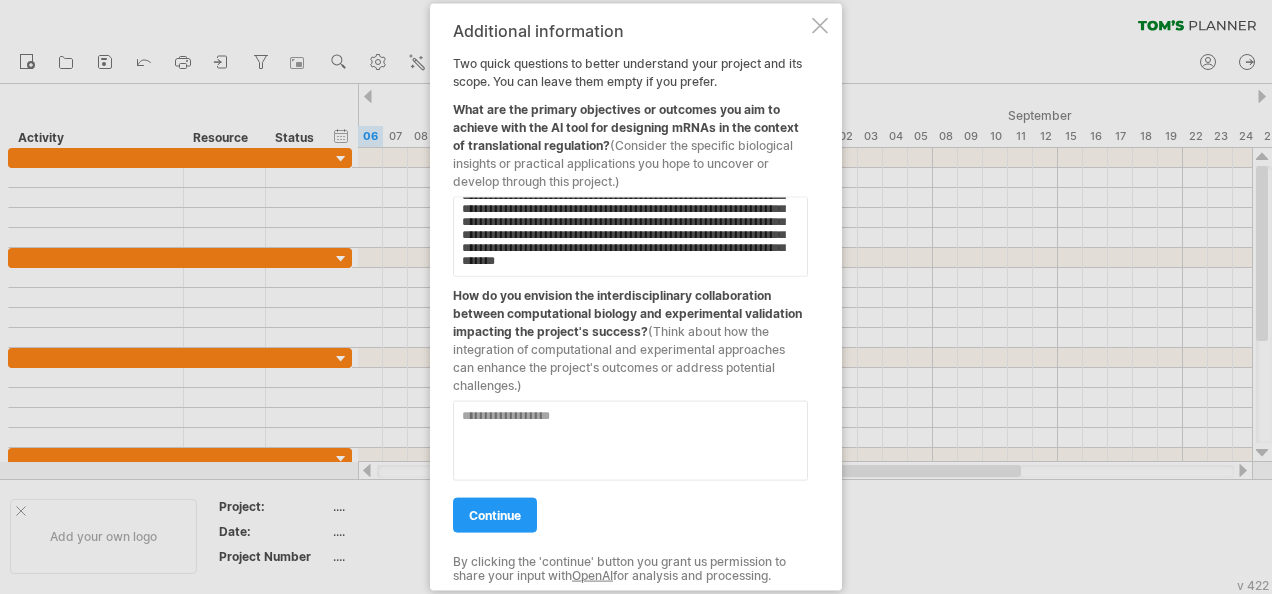 click on "**********" at bounding box center [630, 237] 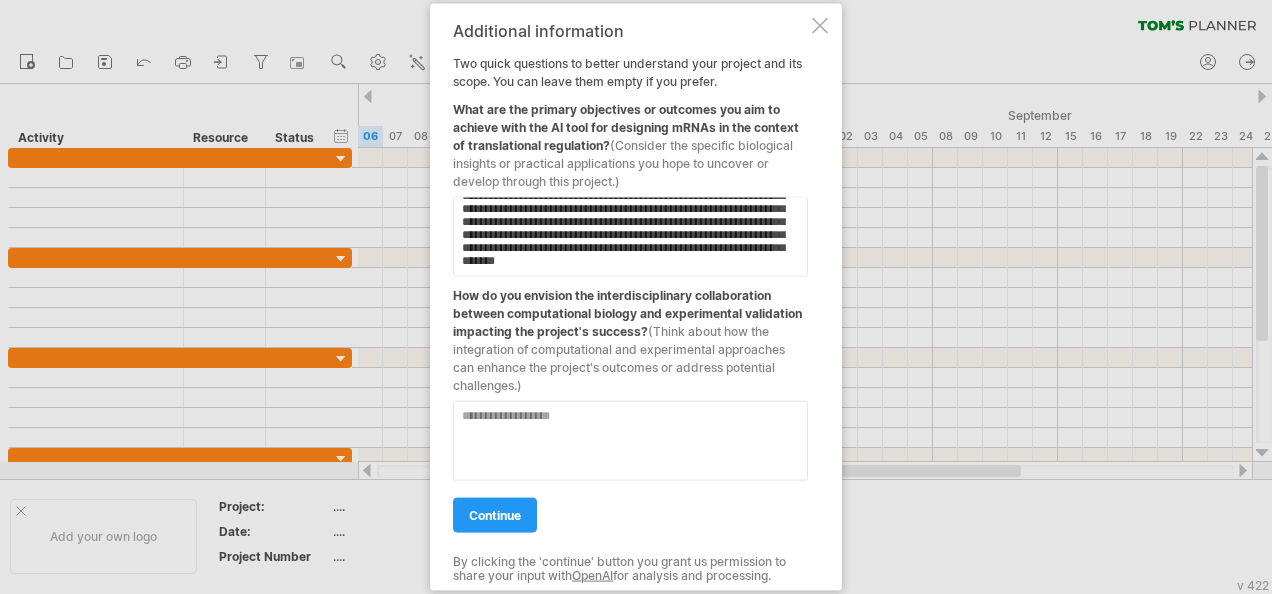 click on "**********" at bounding box center [630, 237] 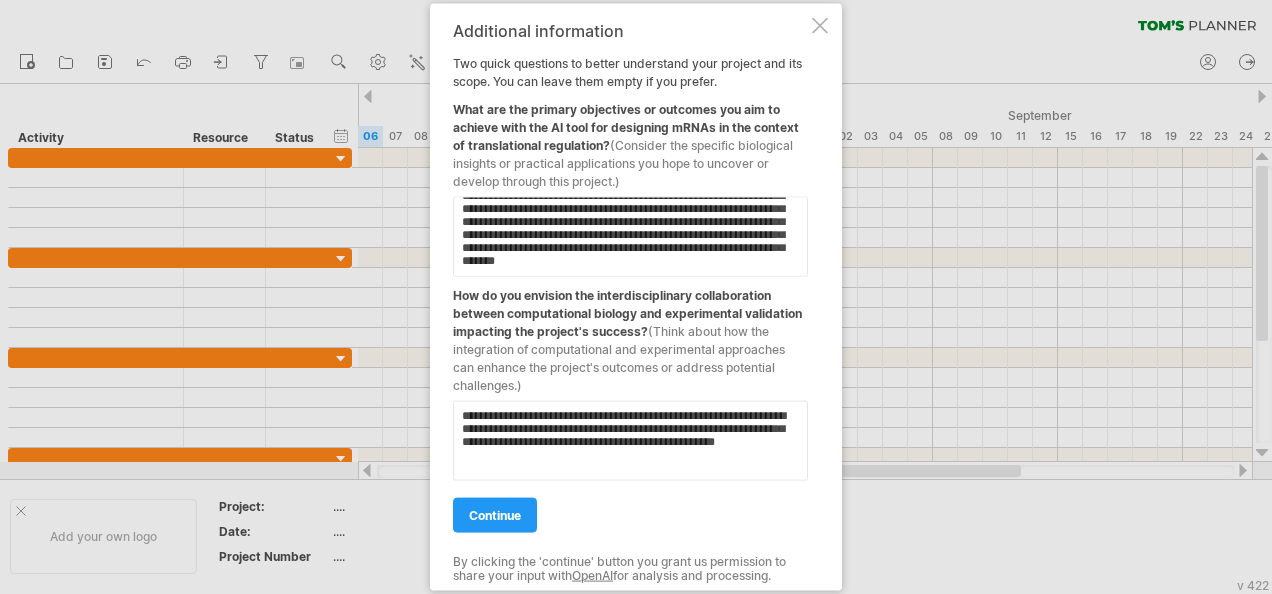 click on "**********" at bounding box center [630, 441] 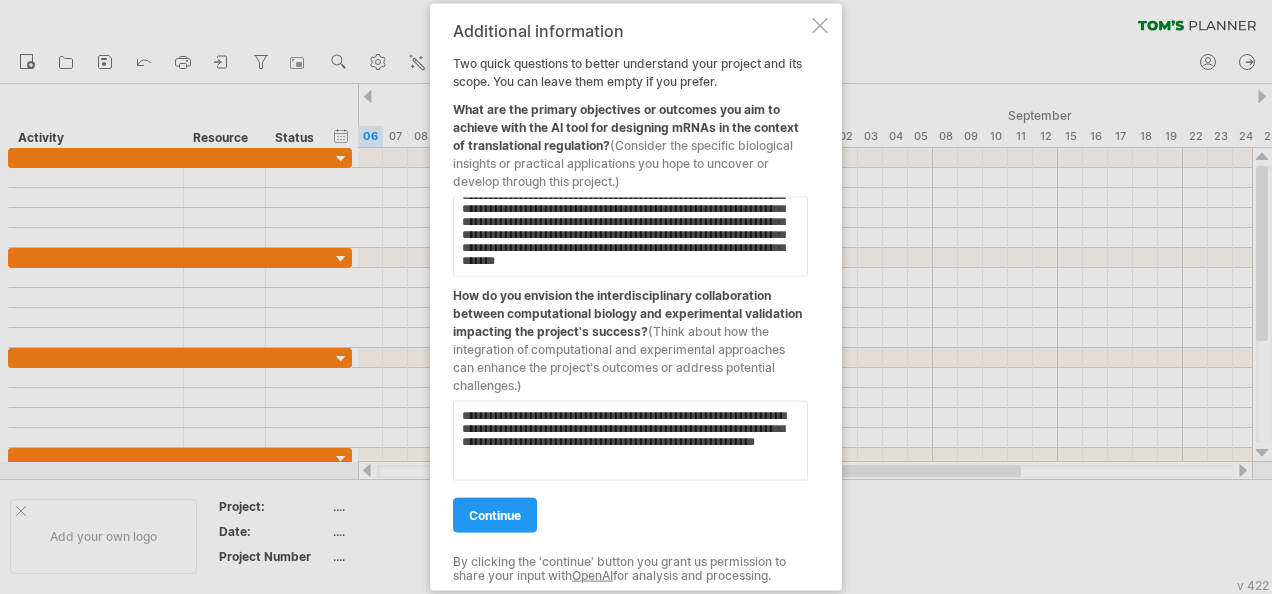 click on "**********" at bounding box center (630, 441) 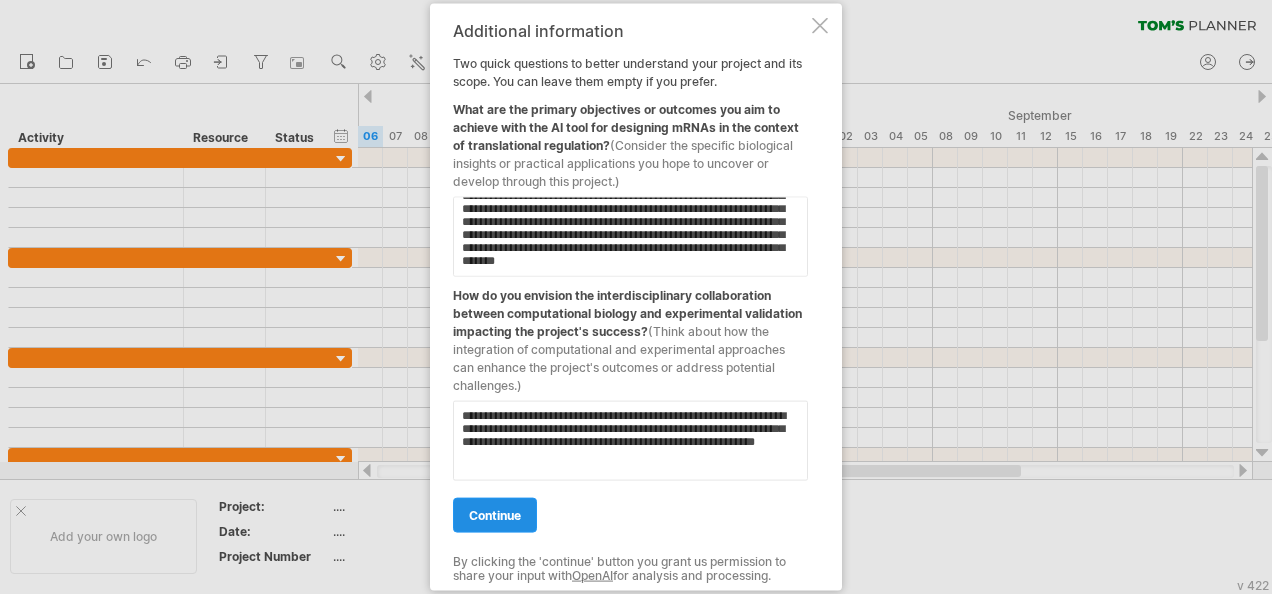 type on "**********" 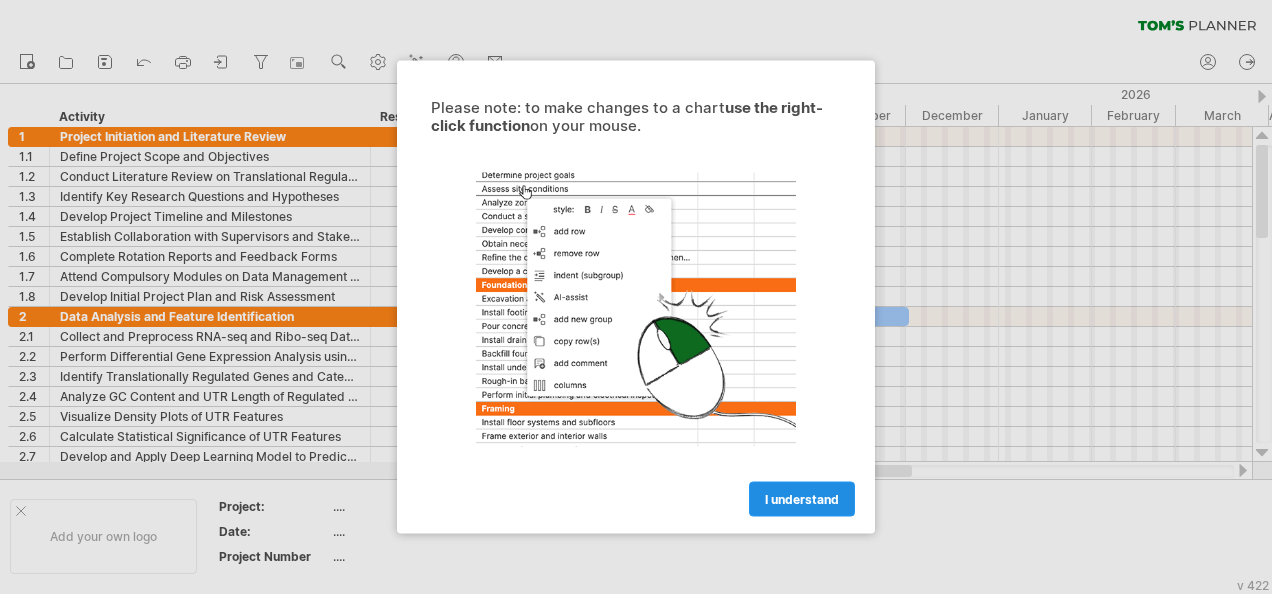 click on "I understand" at bounding box center (802, 499) 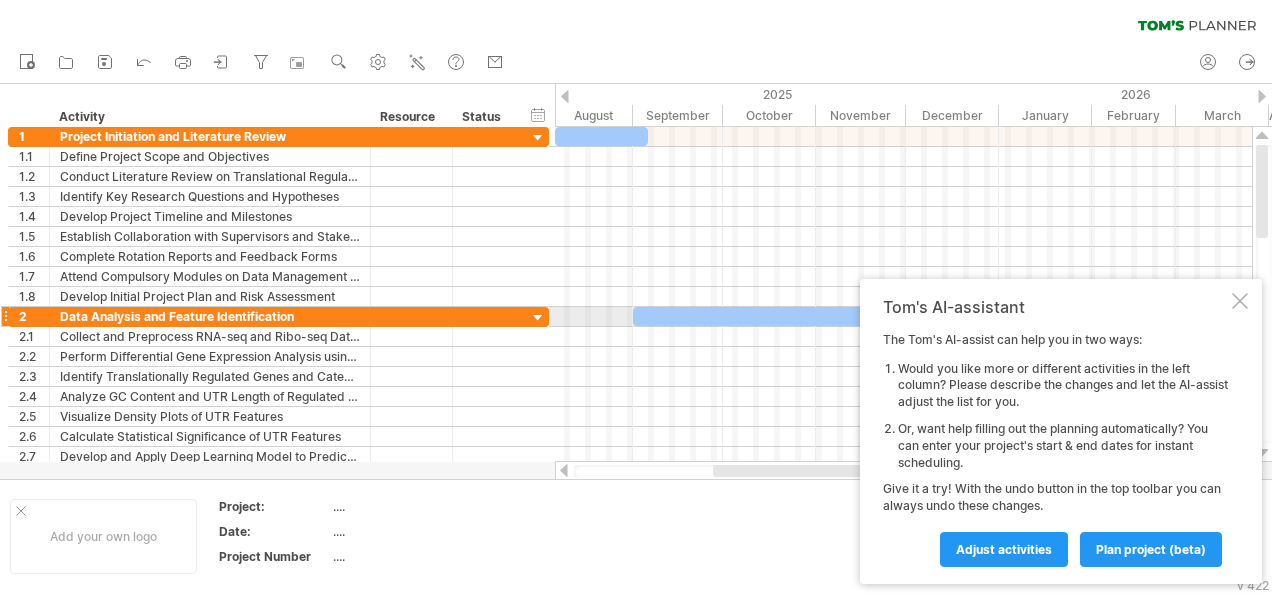 click at bounding box center (1240, 301) 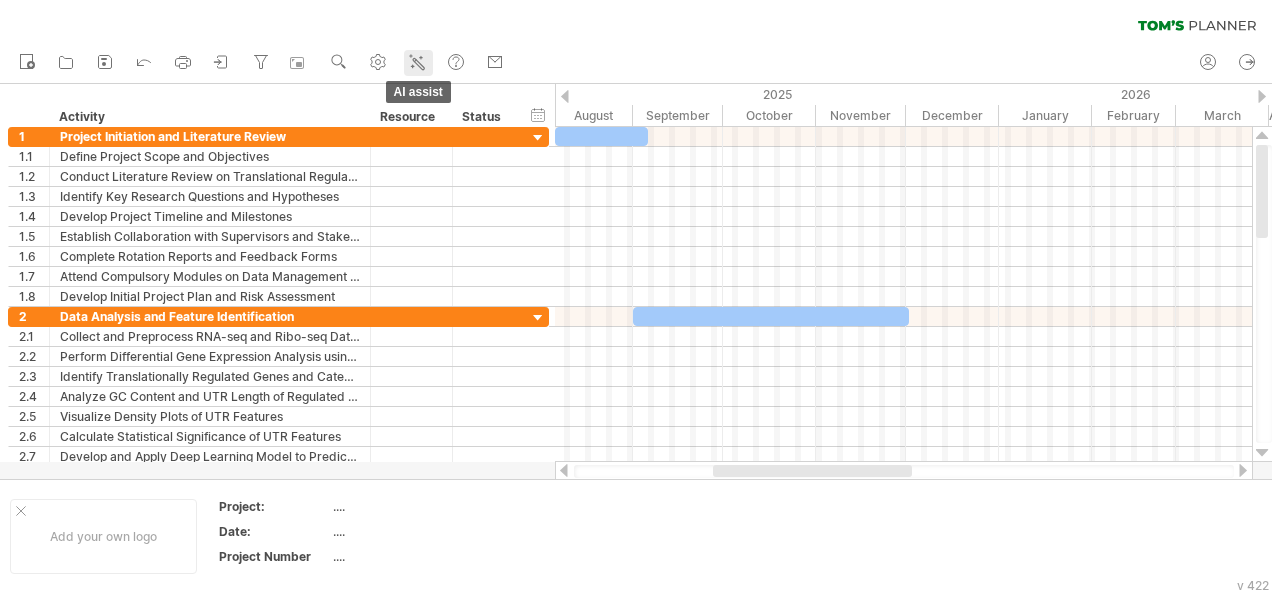 click 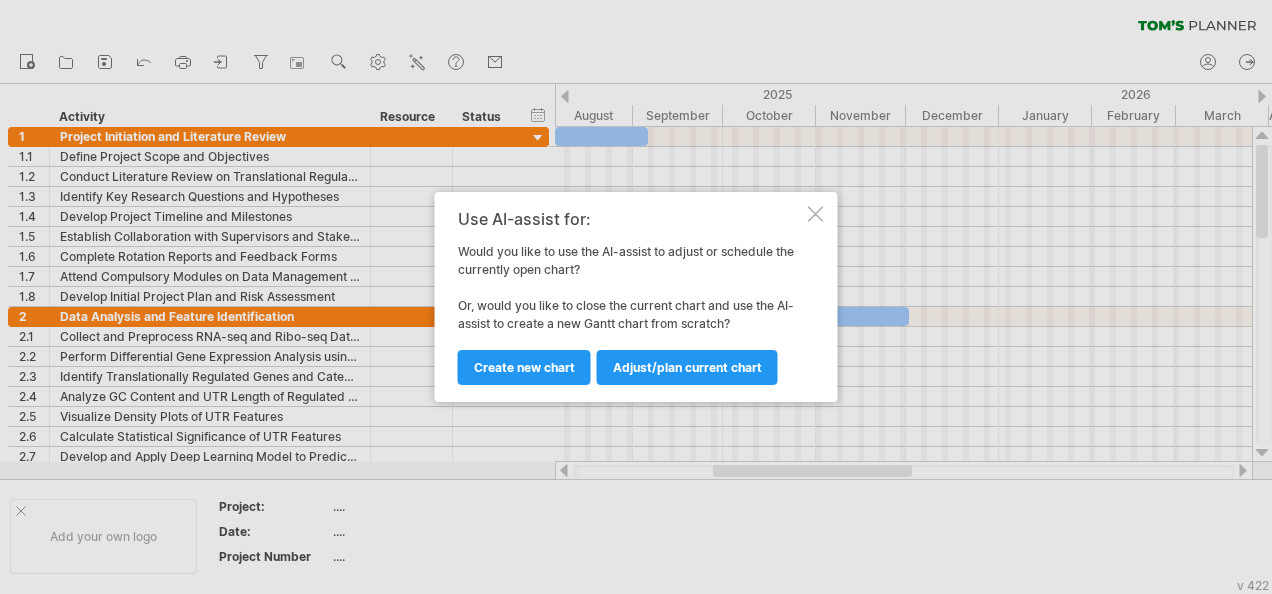 click on "Use AI-assist for: Would you like to use the AI-assist to adjust or schedule the currently open chart? Or, would you like to close the current chart and use the AI-assist to create a new Gantt chart from scratch? Adjust/plan current chart Create new chart" at bounding box center [636, 297] 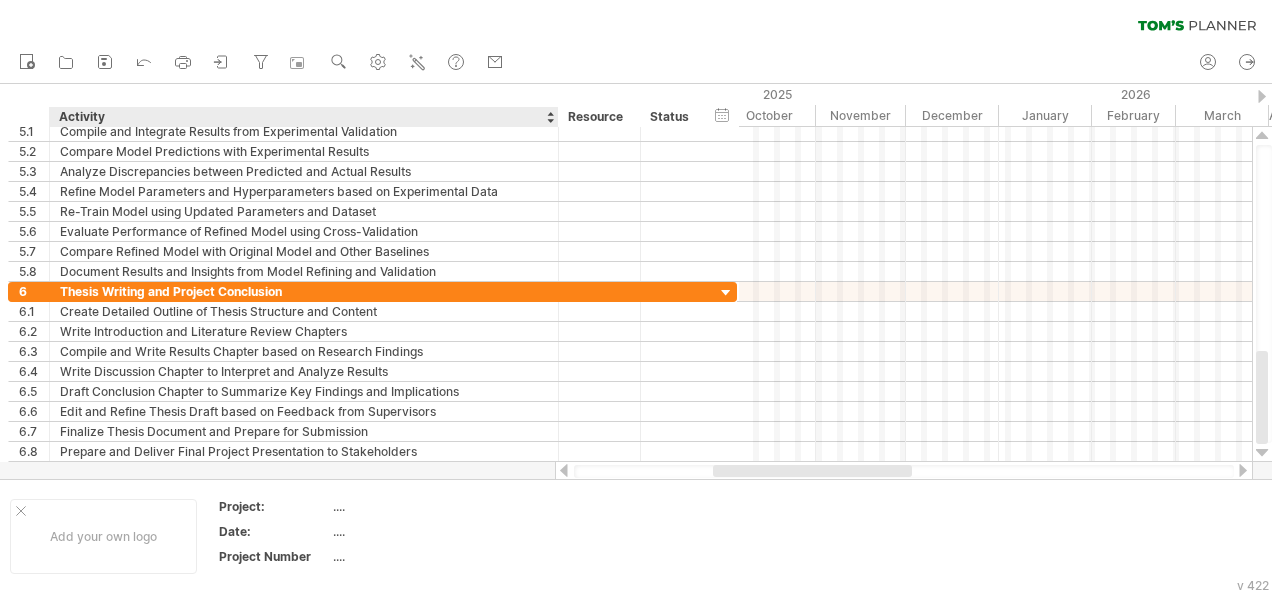 drag, startPoint x: 368, startPoint y: 118, endPoint x: 555, endPoint y: 123, distance: 187.06683 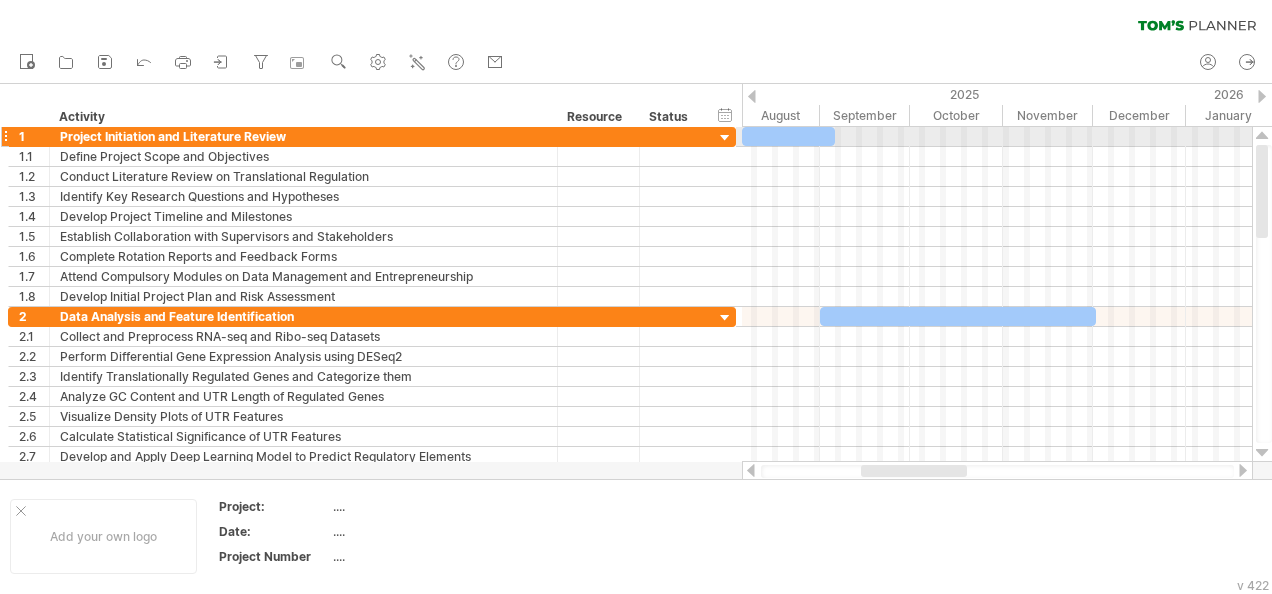 click at bounding box center (725, 138) 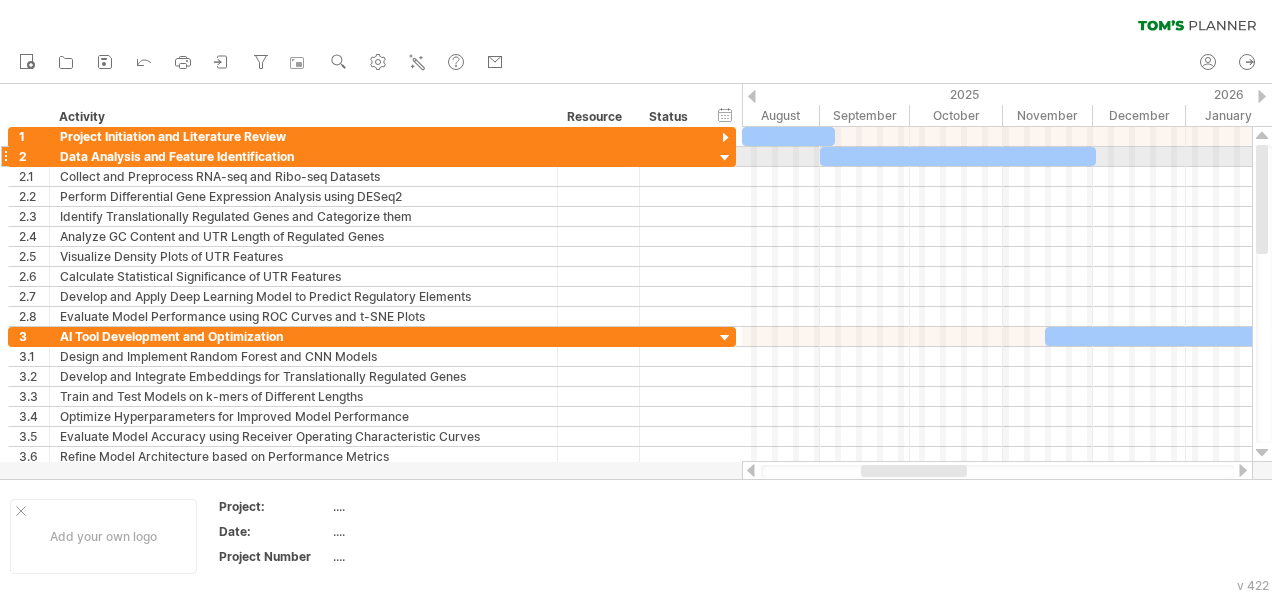 click at bounding box center [725, 158] 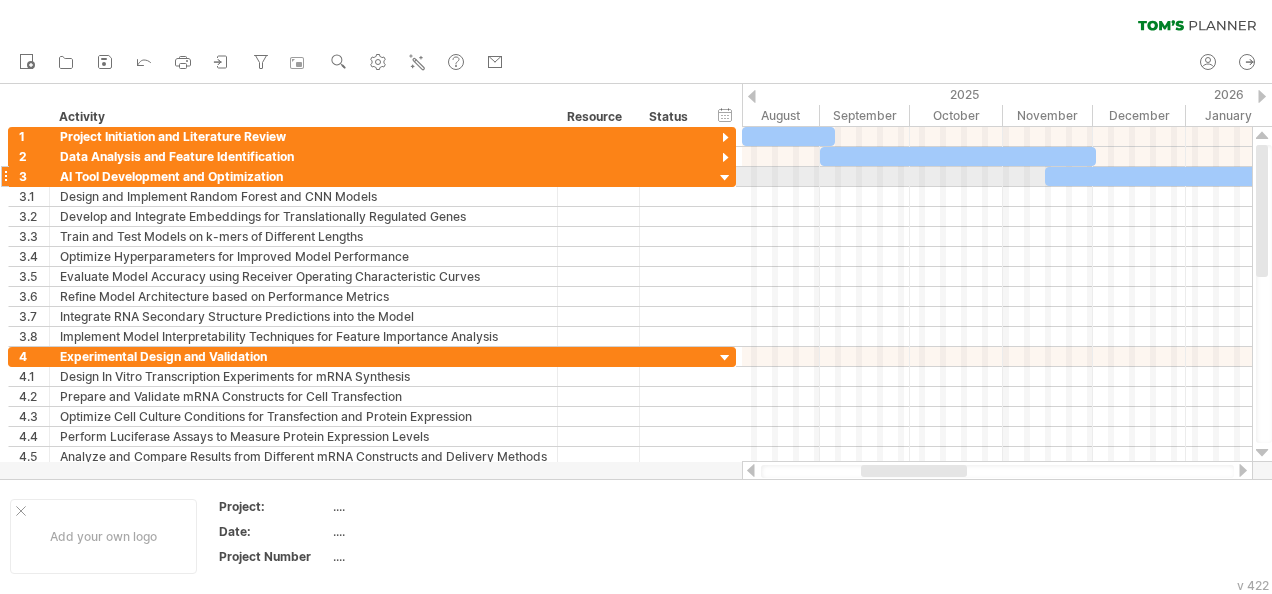 click at bounding box center (725, 178) 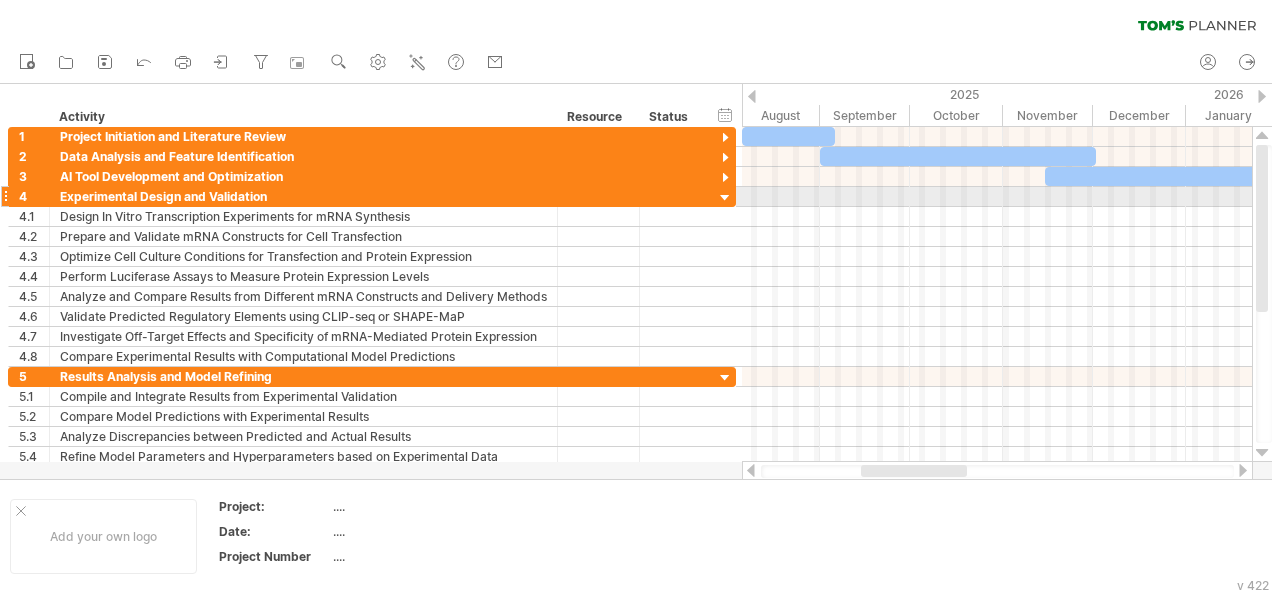 click at bounding box center (725, 198) 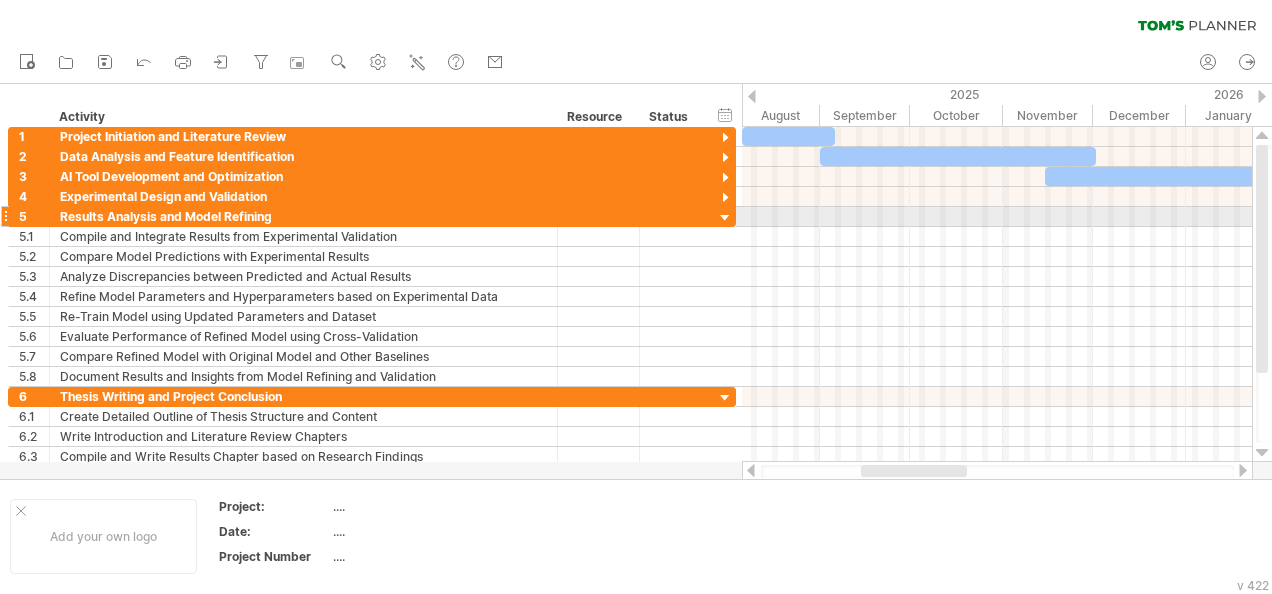 click at bounding box center [725, 218] 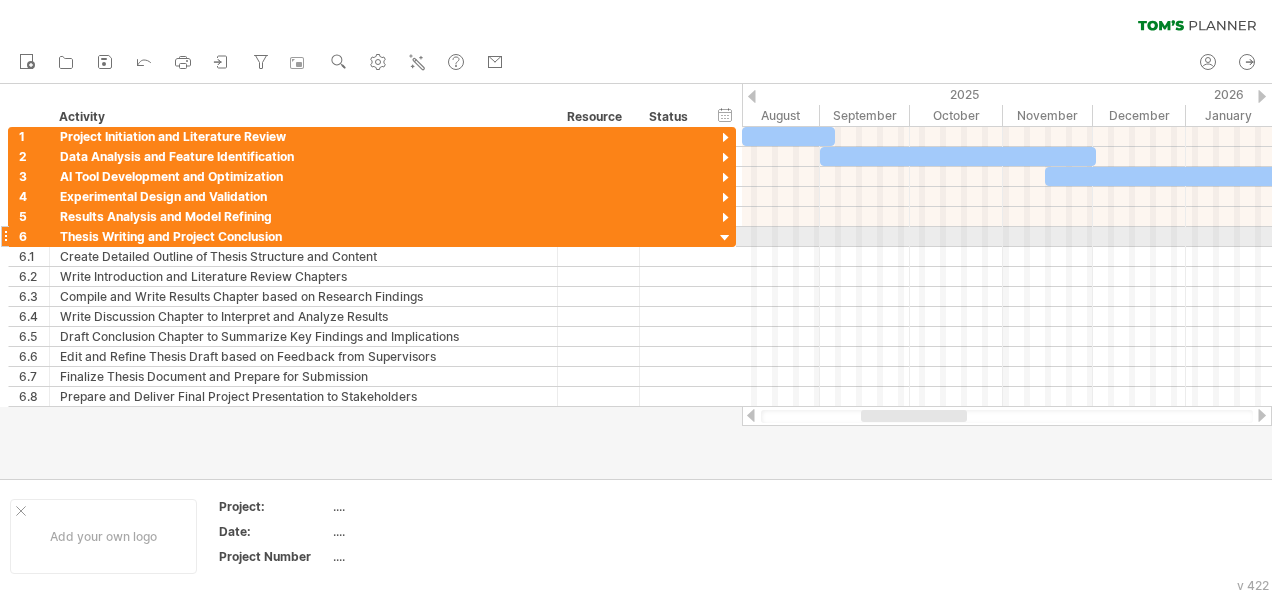 click at bounding box center [725, 238] 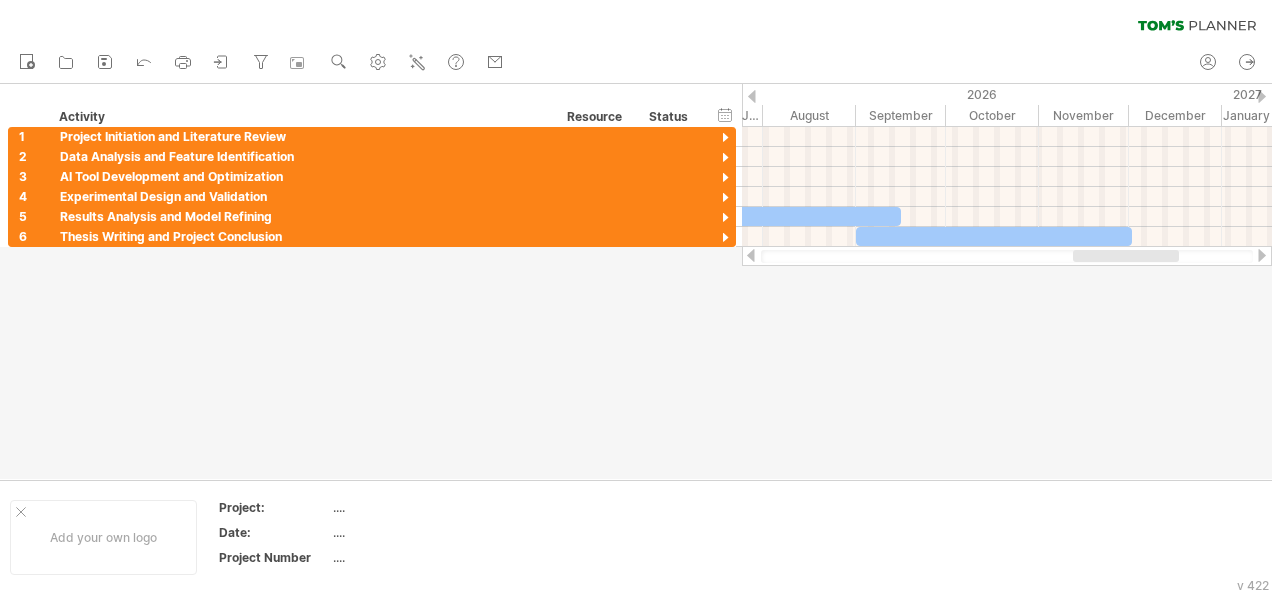drag, startPoint x: 904, startPoint y: 254, endPoint x: 925, endPoint y: 253, distance: 21.023796 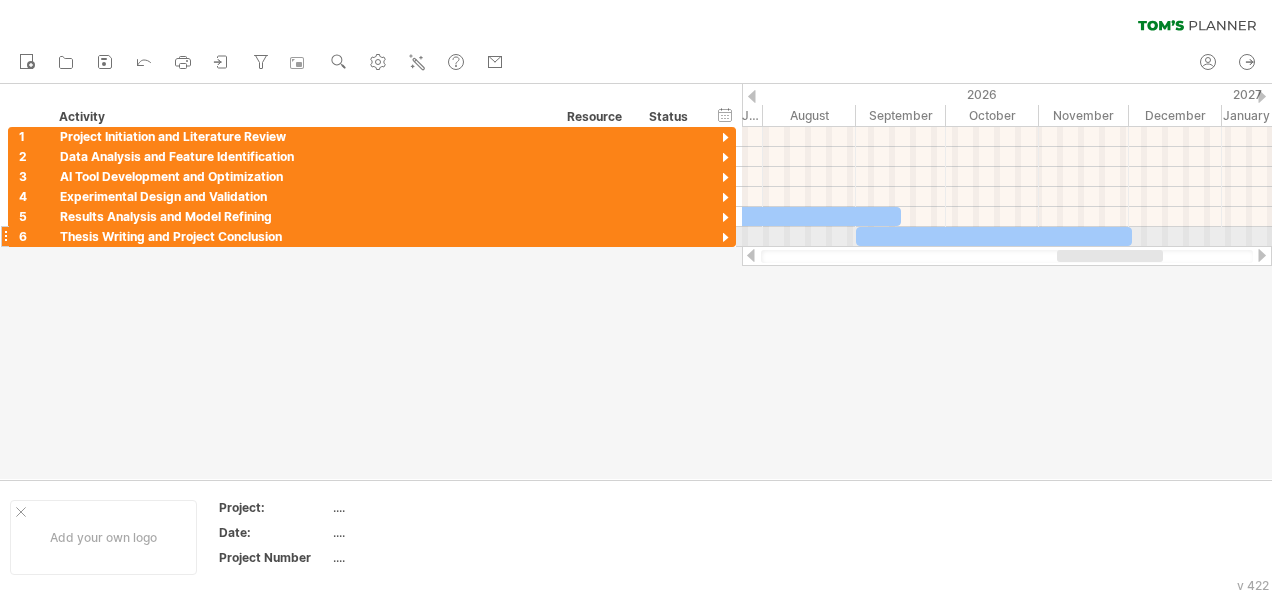 click at bounding box center [725, 238] 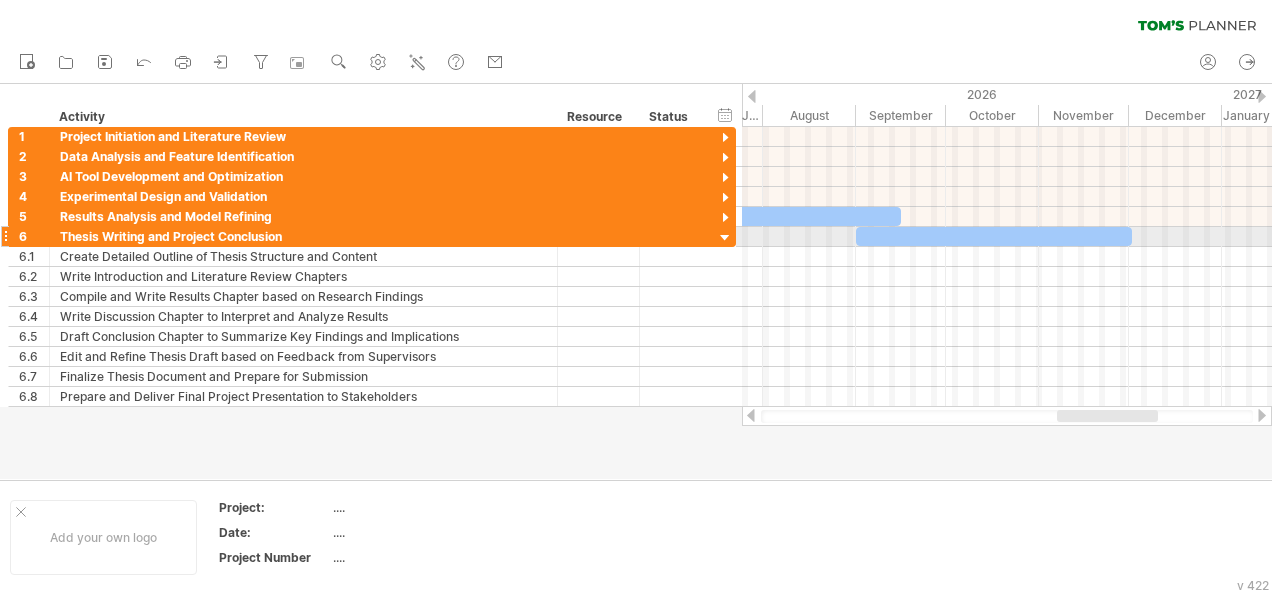 click at bounding box center [725, 238] 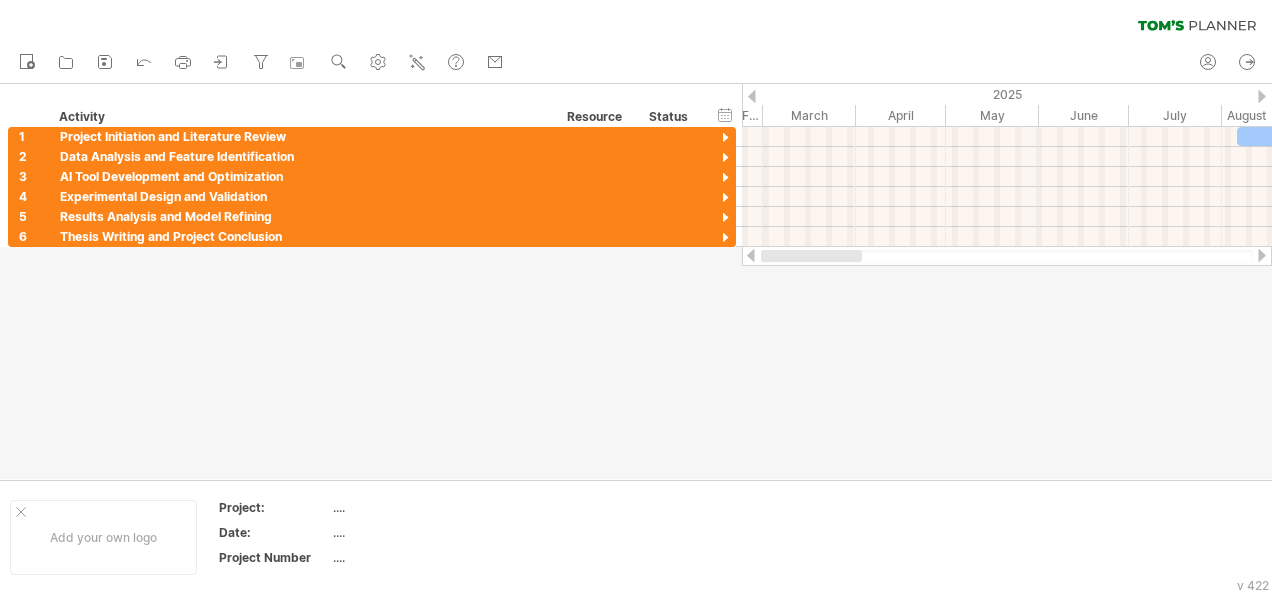 drag, startPoint x: 1112, startPoint y: 258, endPoint x: 776, endPoint y: 252, distance: 336.05356 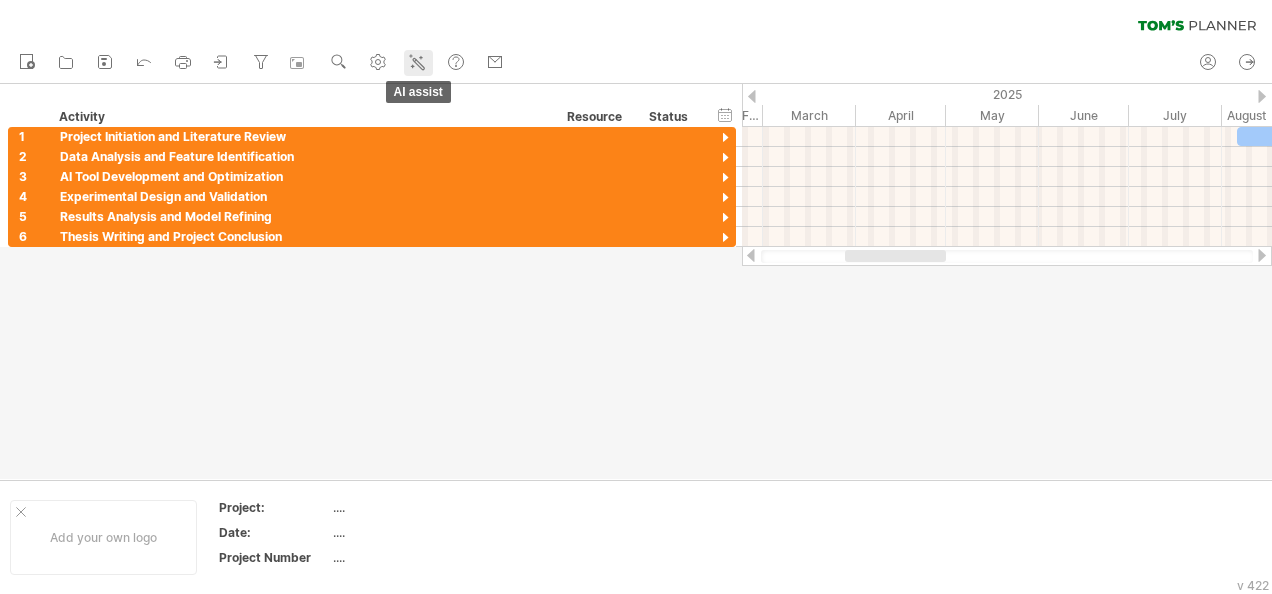 click 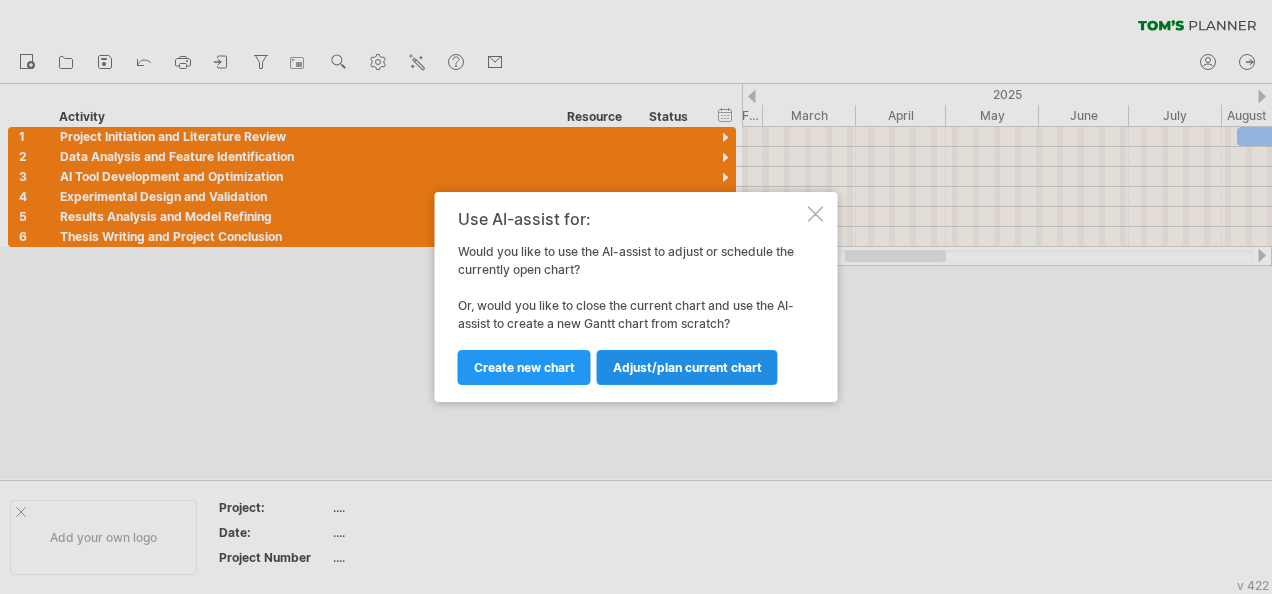 click on "Adjust/plan current chart" at bounding box center (687, 367) 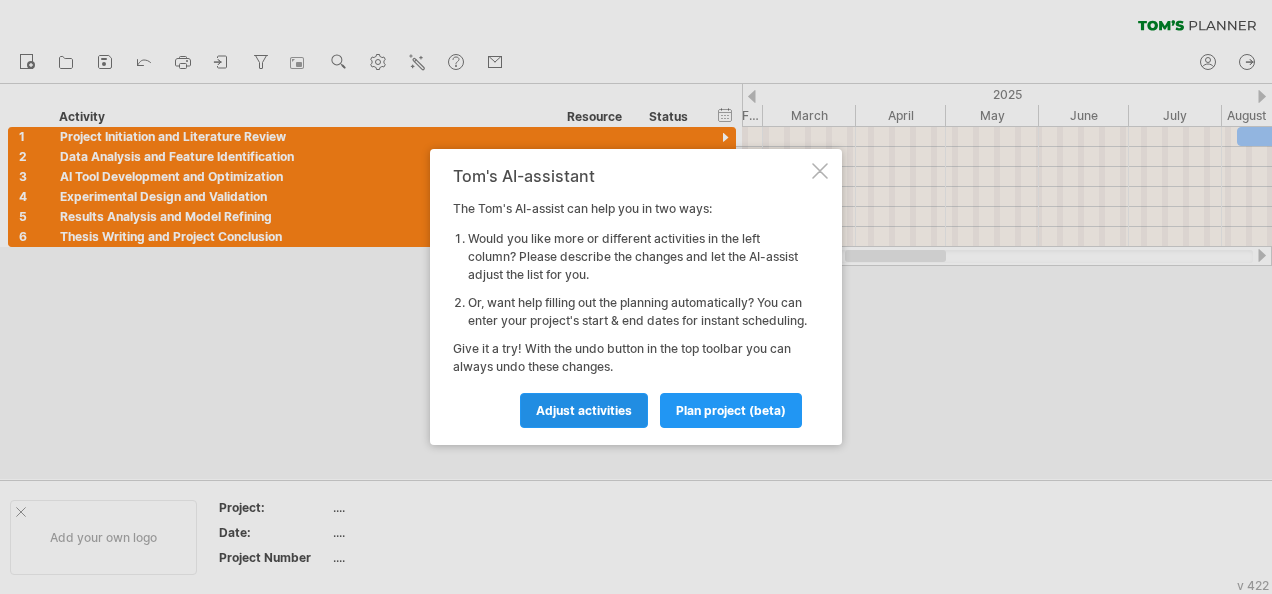 click on "Adjust activities" at bounding box center (584, 410) 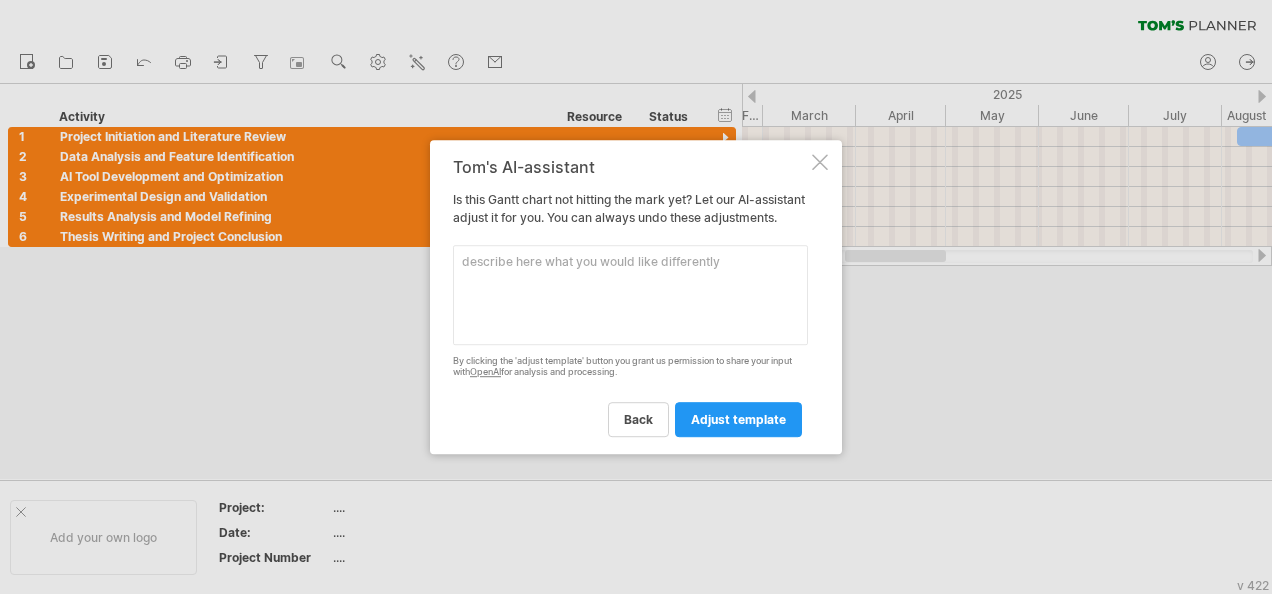 click at bounding box center [630, 295] 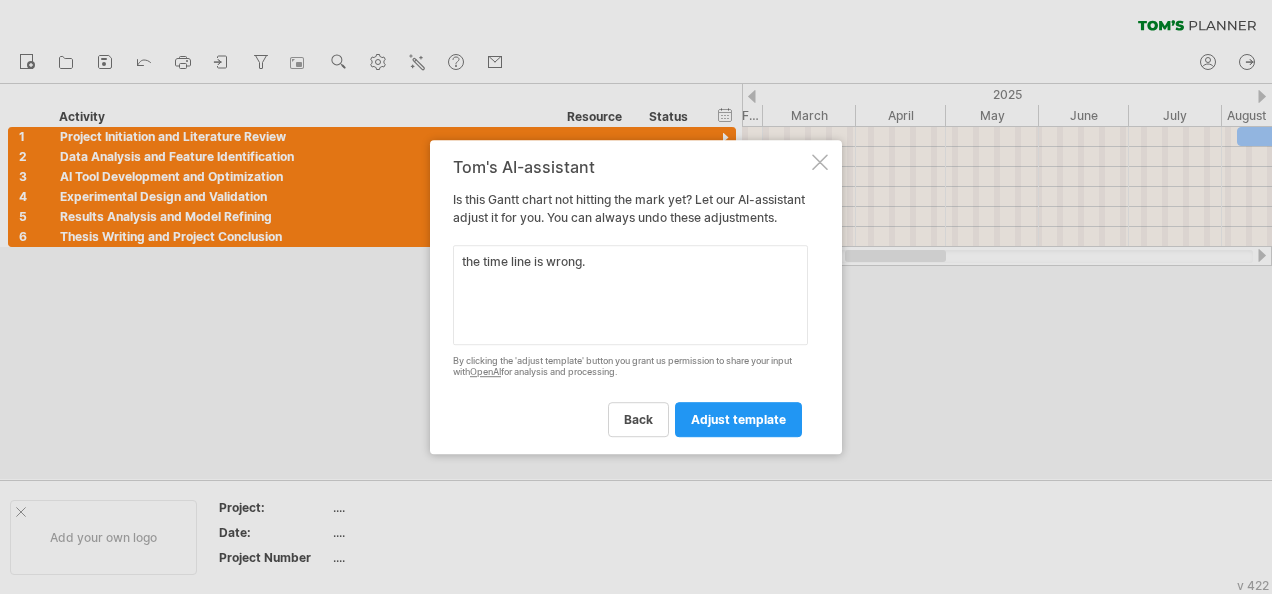 paste on "Activity Assessment & deadline Feedback
Data Management
delivered by USoton
No formal assessment
Complete pre-workshop survey
and feedback questionnaire from
Module lead
Module Lead (USoton)
Monitoring See local host institution’s progression requirements.
Annual research Conference
attendance only
Held in March/April,
no formal assessment
Complete questionnaires
(attendance & feedback) from
event organiser
Conference organisers
Rotation Project 1 Written Report & Exit
Questionnaire
Project Supervisory Team
H01.12 7 02/10/24
Guidance in section 4.14
(complete and submit to
Supervisory Team and DTP within
2 weeks of end of rotation project)
Rotation Project 2 Written Report & Exit
Questionnaire
Guidance in section 4.14
(complete and submit to
Supervisory Team and DTP within
2 weeks of end of rotation project)
Project Supervisory Team
Summer School
Business and Entrepreneurship
delivered by USusx
No formal assessment
Complete feedback questionnaire
from organiser
Event organiser at the USusx
M..." 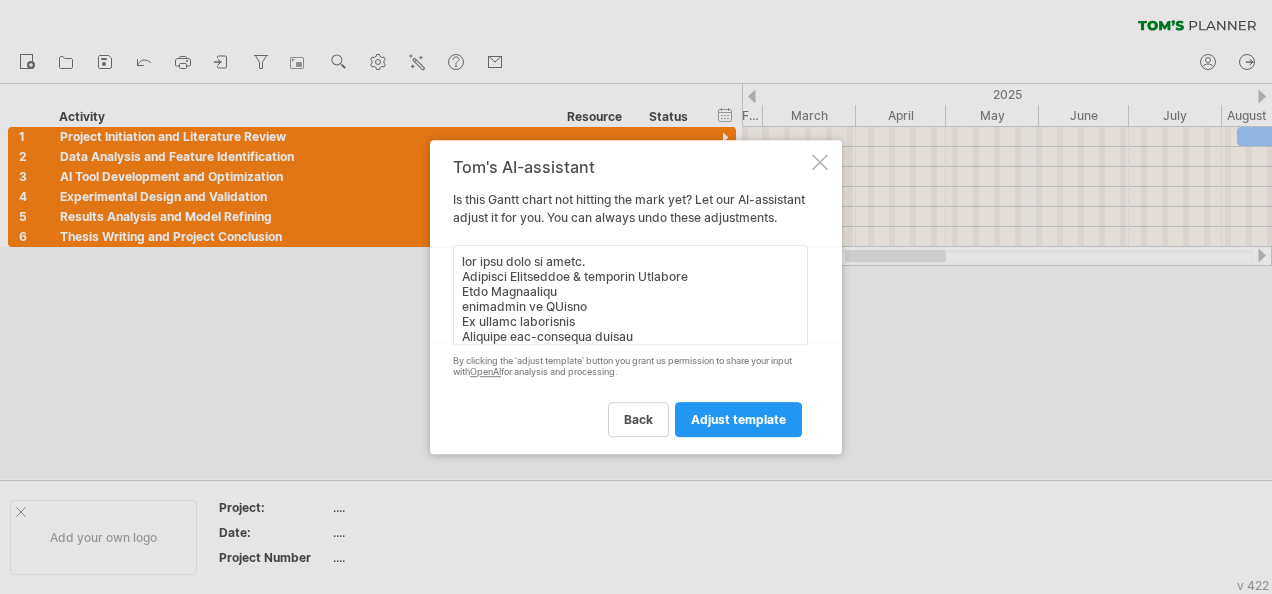scroll, scrollTop: 1912, scrollLeft: 0, axis: vertical 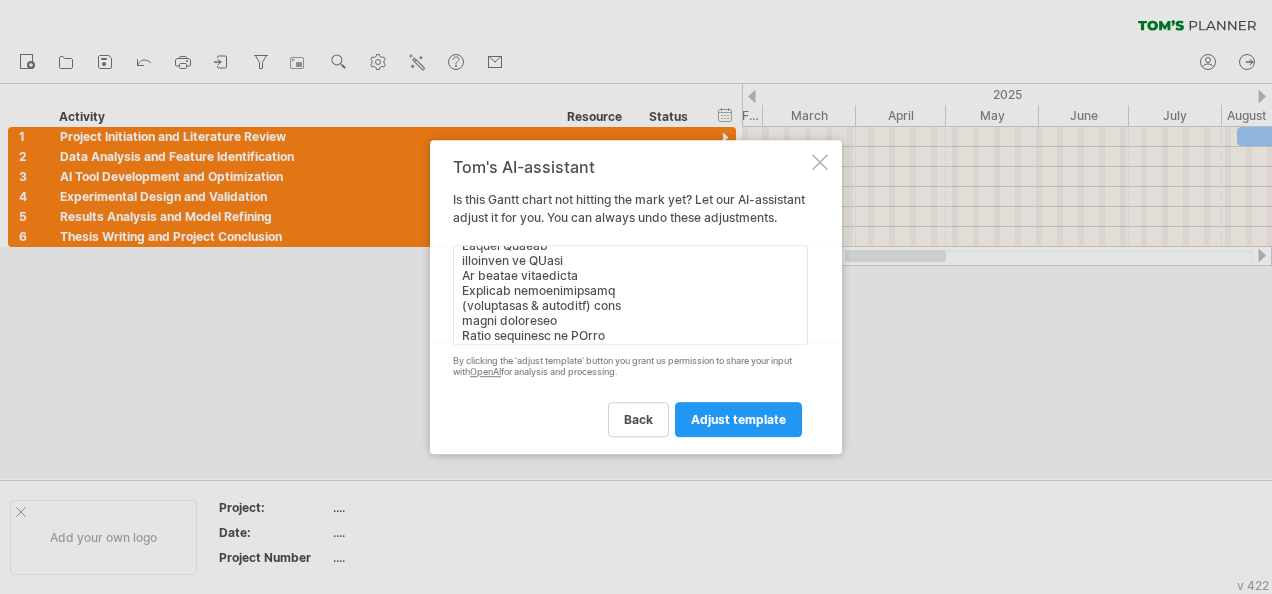 drag, startPoint x: 589, startPoint y: 328, endPoint x: 452, endPoint y: 336, distance: 137.23338 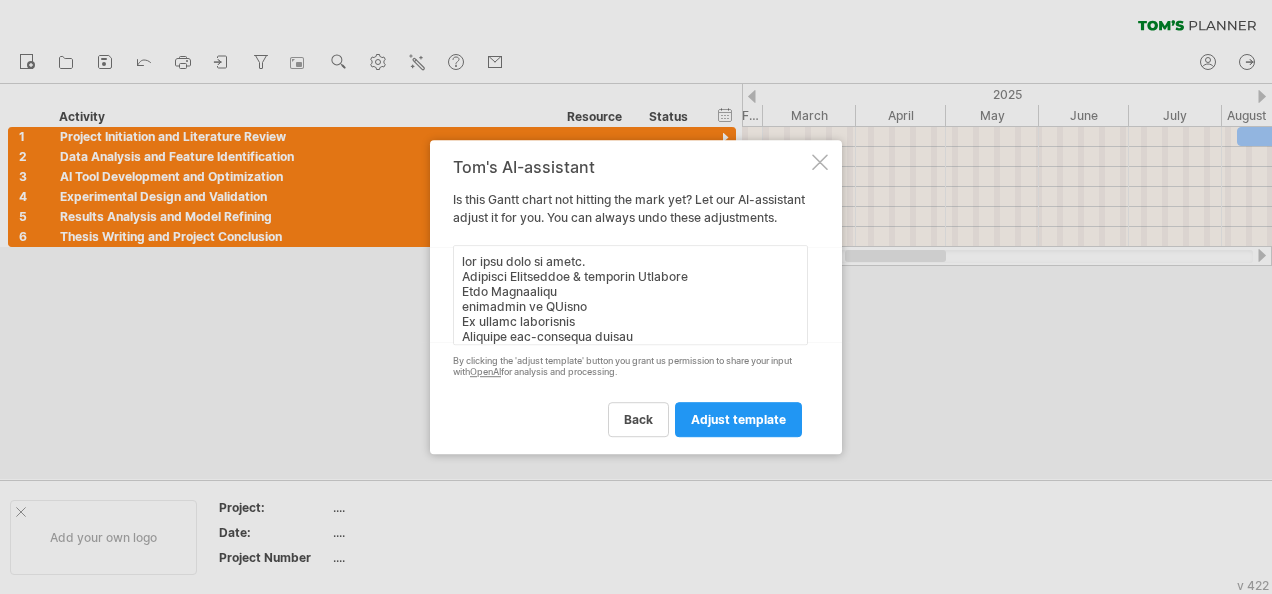 scroll, scrollTop: 0, scrollLeft: 0, axis: both 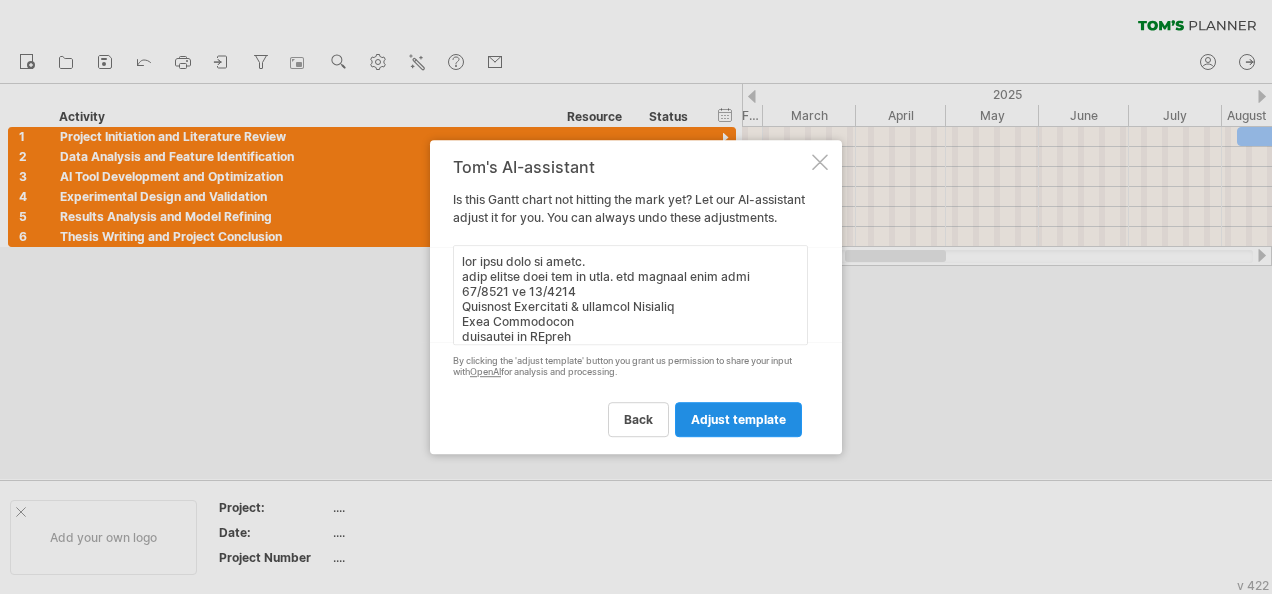 type on "the time line is wrong.
this should give you an idea. the program runs from 09/2024 to 09/2028
Activity Assessment & deadline Feedback
Data Management
delivered by USoton
No formal assessment
Complete pre-workshop survey
and feedback questionnaire from
Module lead
Module Lead (USoton)
Monitoring See local host institution’s progression requirements.
Annual research Conference
attendance only
Held in March/April,
no formal assessment
Complete questionnaires
(attendance & feedback) from
event organiser
Conference organisers
Rotation Project 1 Written Report & Exit
Questionnaire
Project Supervisory Team
H01.12 7 02/10/24
Guidance in section 4.14
(complete and submit to
Supervisory Team and DTP within
2 weeks of end of rotation project)
Rotation Project 2 Written Report & Exit
Questionnaire
Guidance in section 4.14
(complete and submit to
Supervisory Team and DTP within
2 weeks of end of rotation project)
Project Supervisory Team
Summer School
Business and Entrepreneurship
delivered by USusx
No f..." 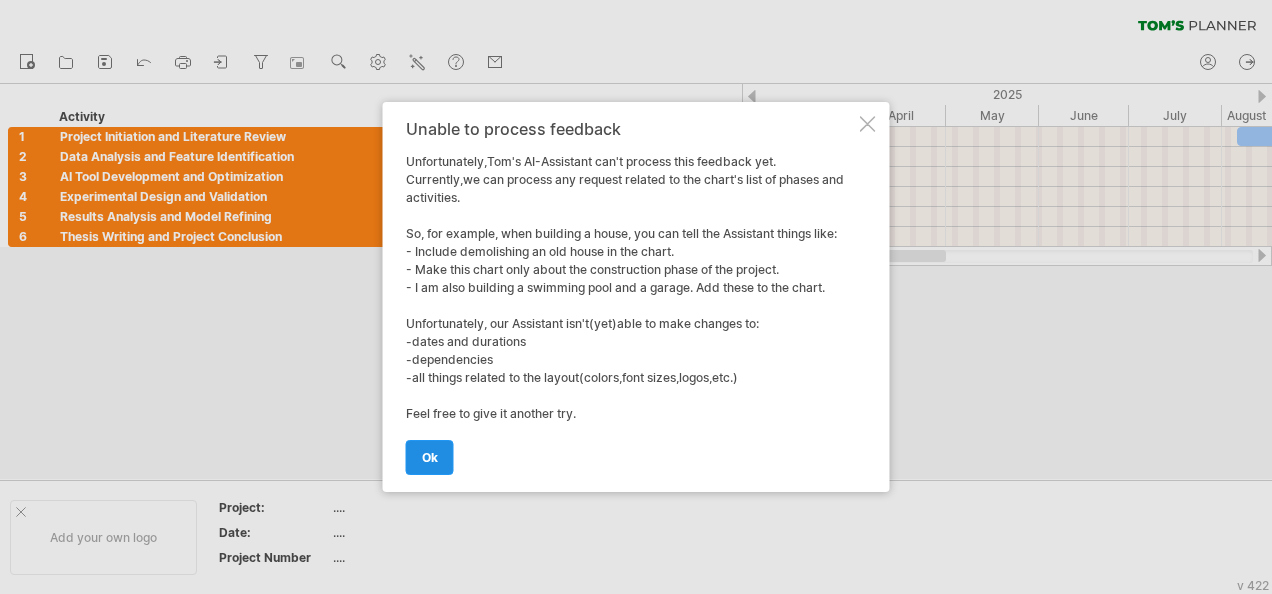 click on "ok" at bounding box center (430, 457) 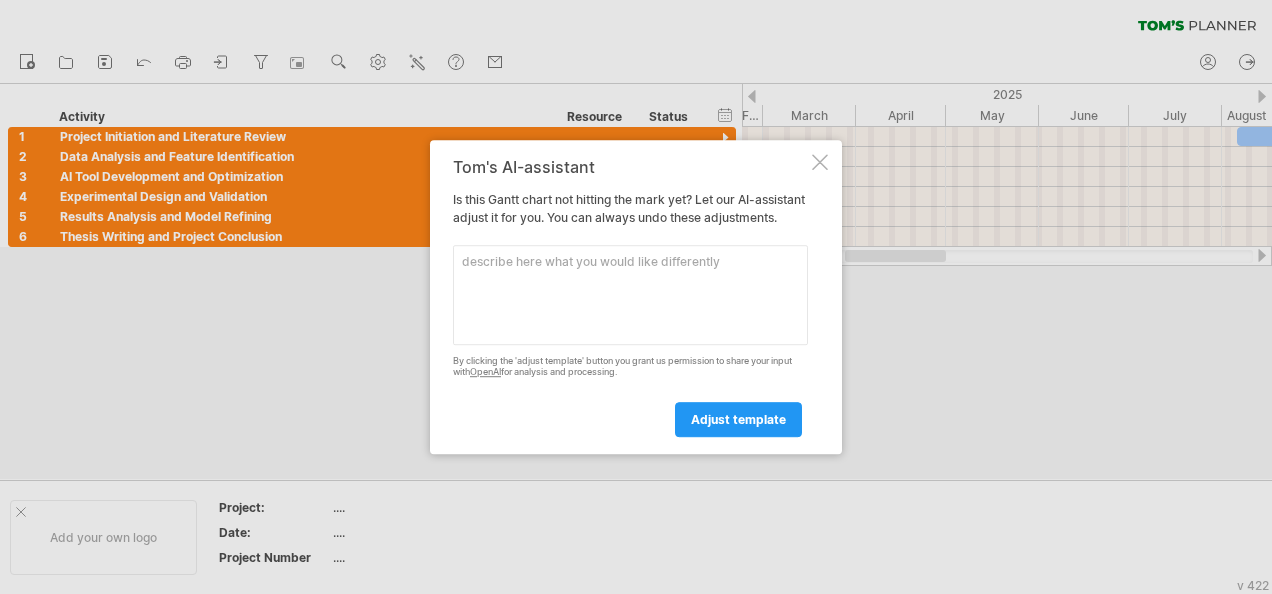click at bounding box center [820, 162] 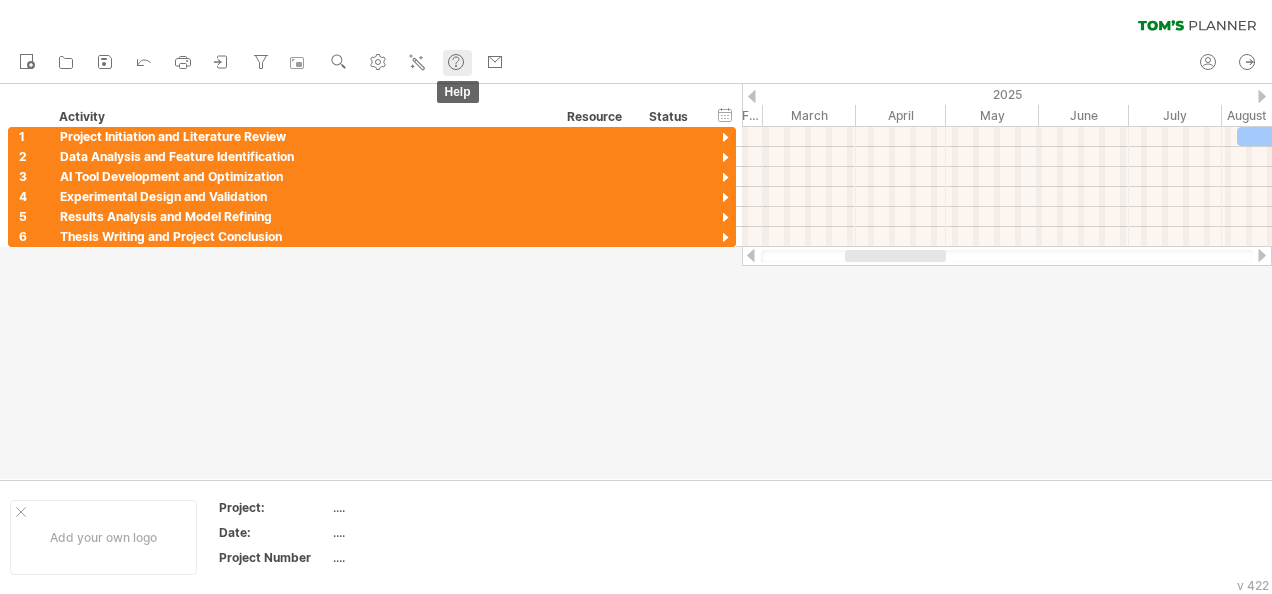 click 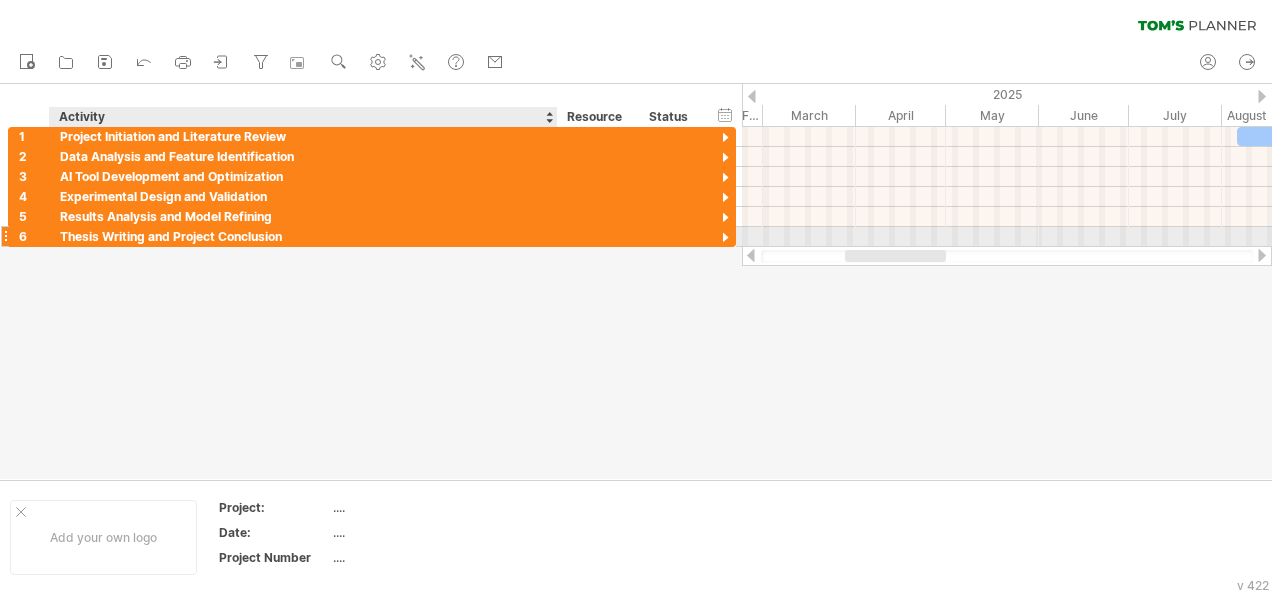 click on "Thesis Writing and Project Conclusion" at bounding box center [303, 236] 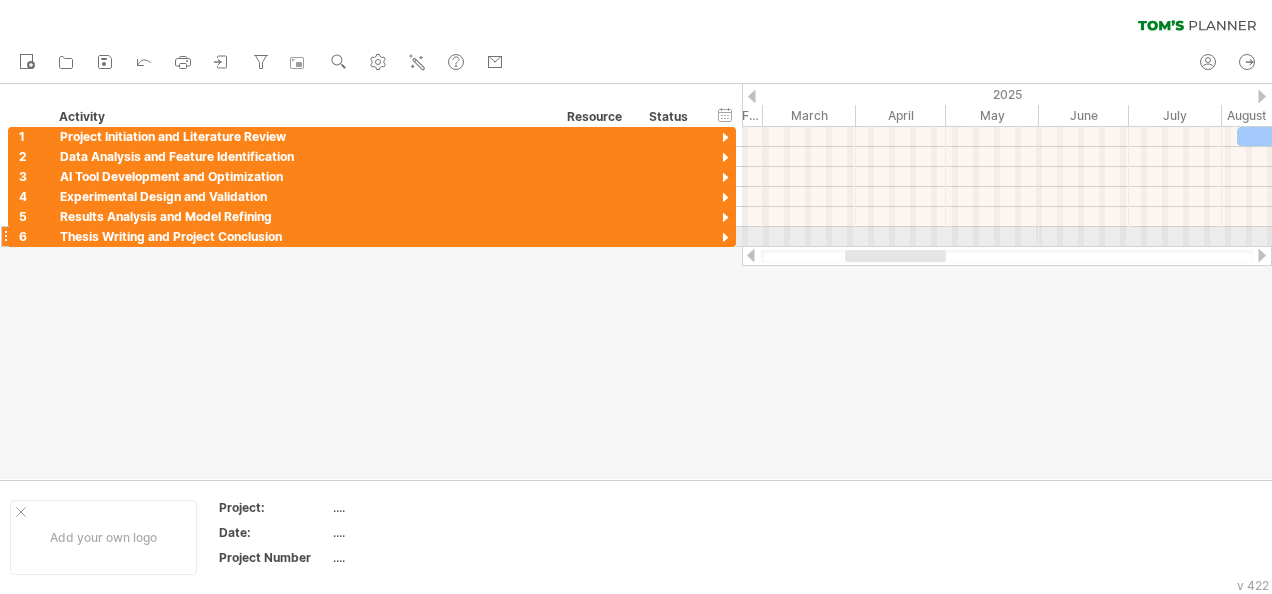 click at bounding box center (725, 238) 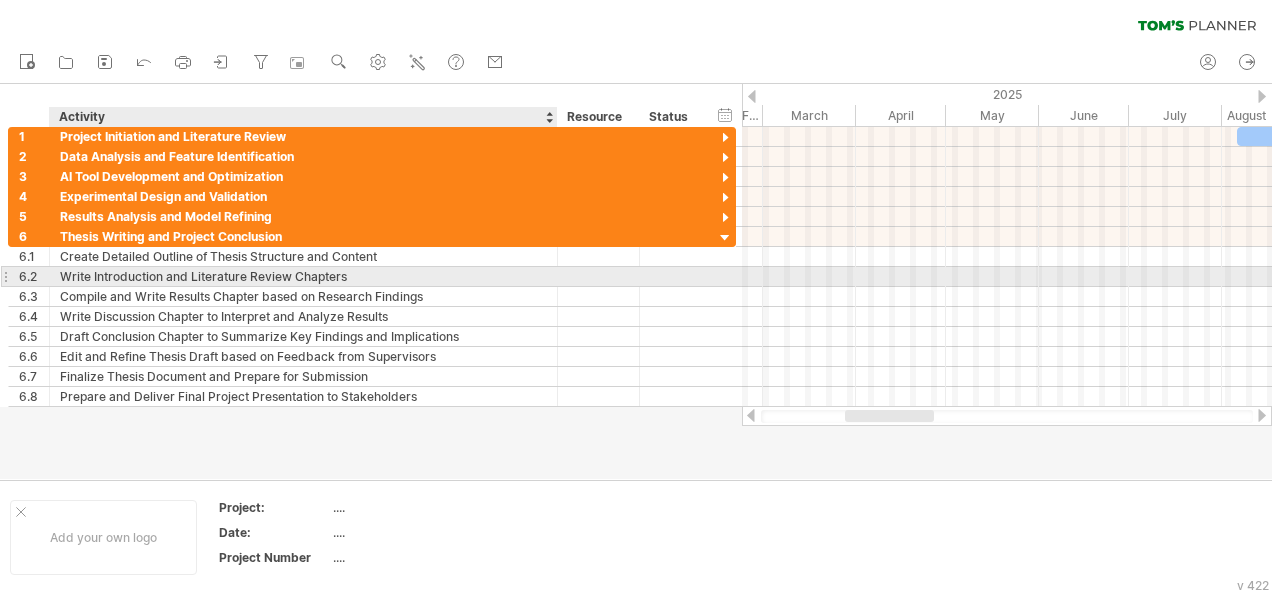 click on "Write Introduction and Literature Review Chapters" at bounding box center [303, 276] 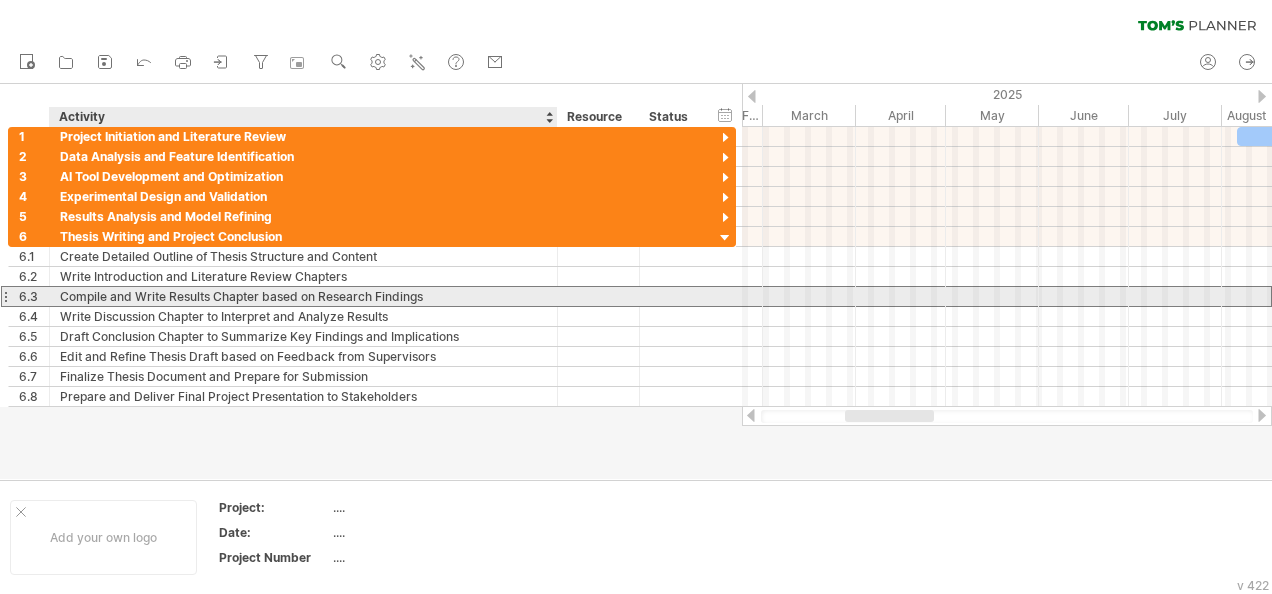click on "Compile and Write Results Chapter based on Research Findings" at bounding box center (303, 296) 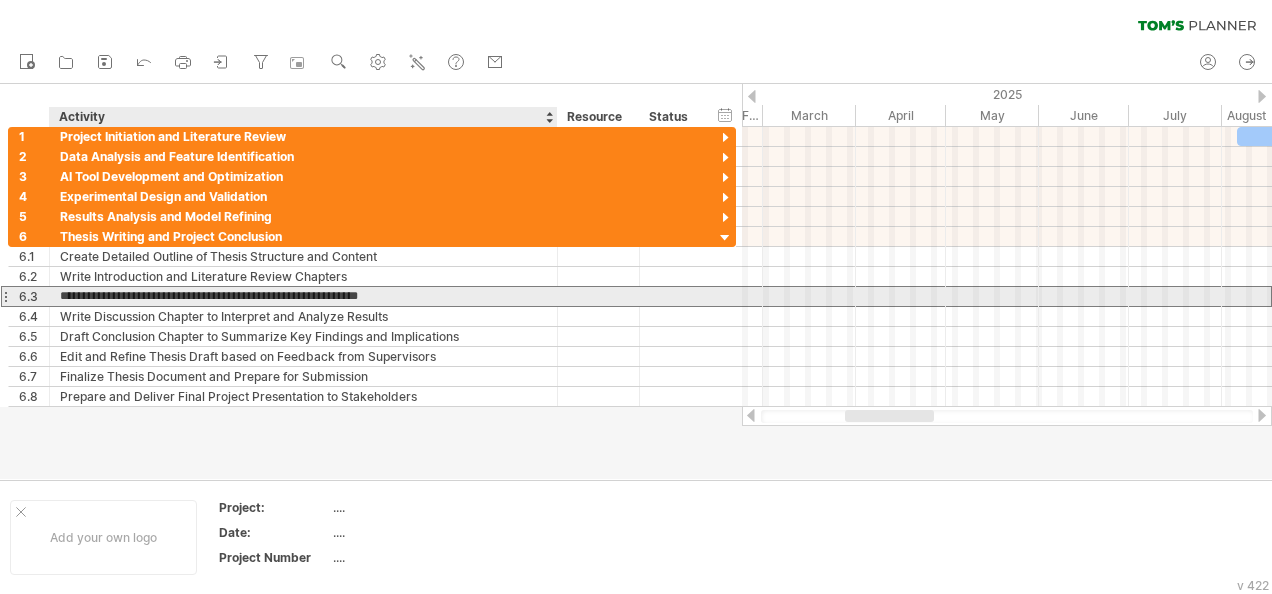 click on "**********" at bounding box center [303, 296] 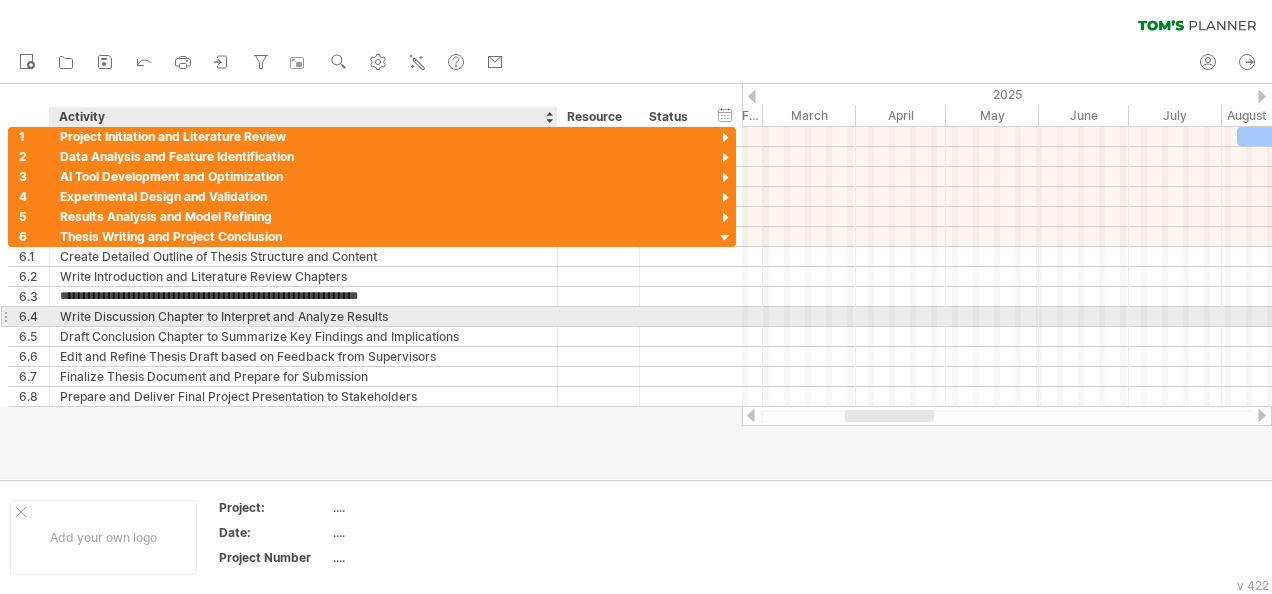 click on "Write Discussion Chapter to Interpret and Analyze Results" at bounding box center [303, 316] 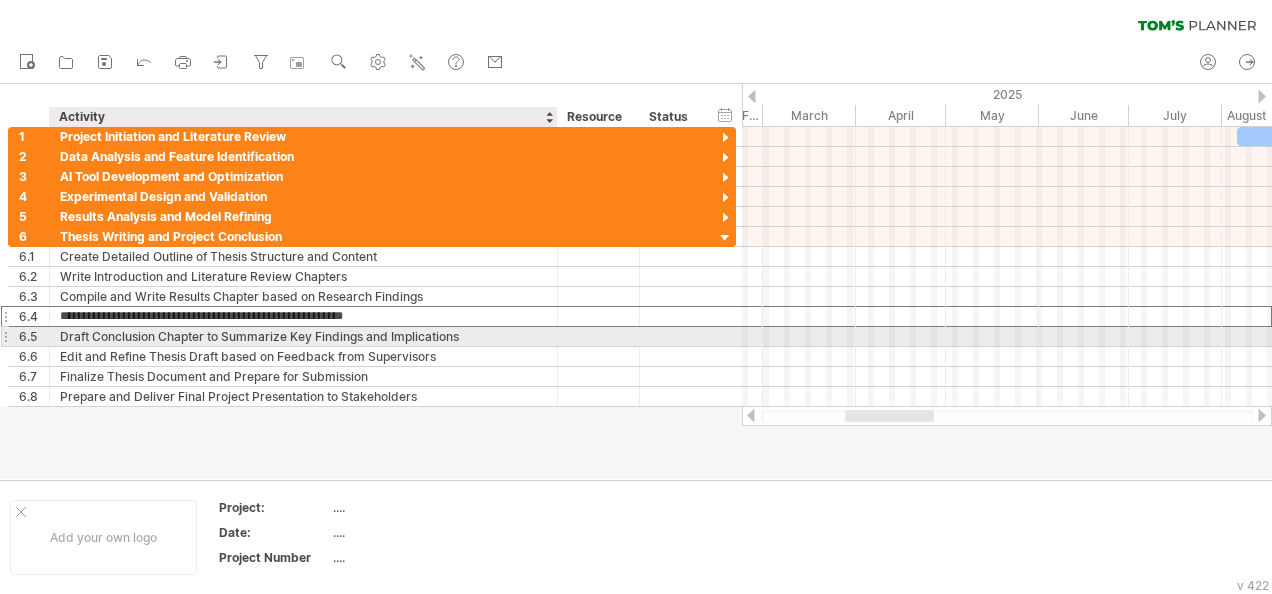 click on "Draft Conclusion Chapter to Summarize Key Findings and Implications" at bounding box center [303, 336] 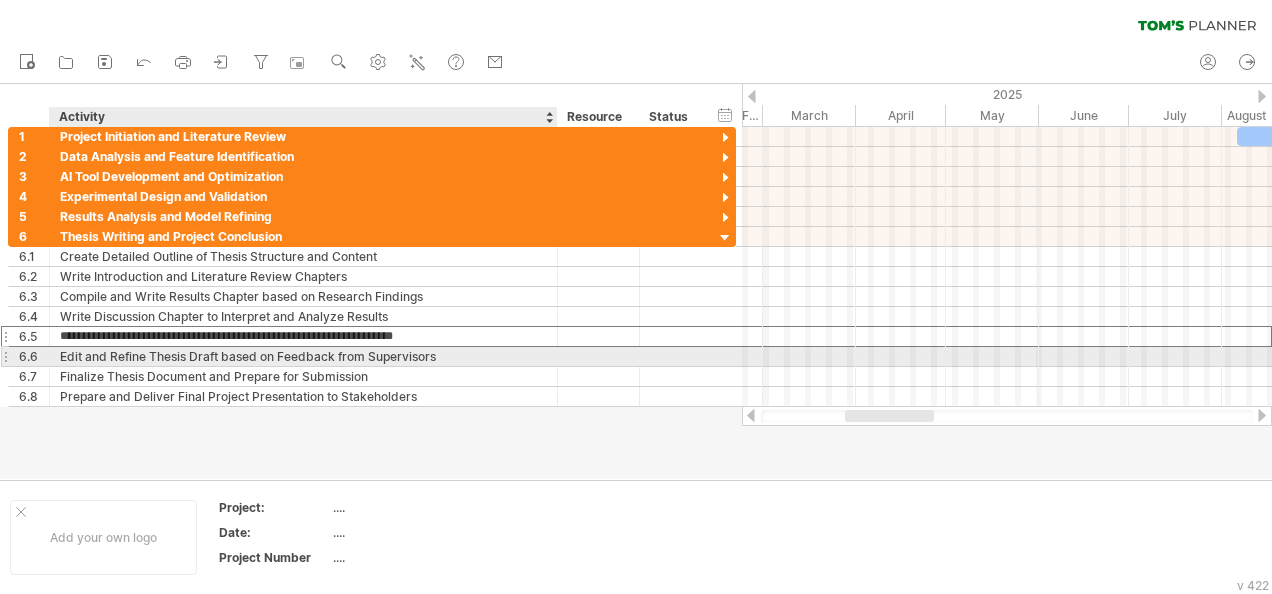 click on "Edit and Refine Thesis Draft based on Feedback from Supervisors" at bounding box center [303, 356] 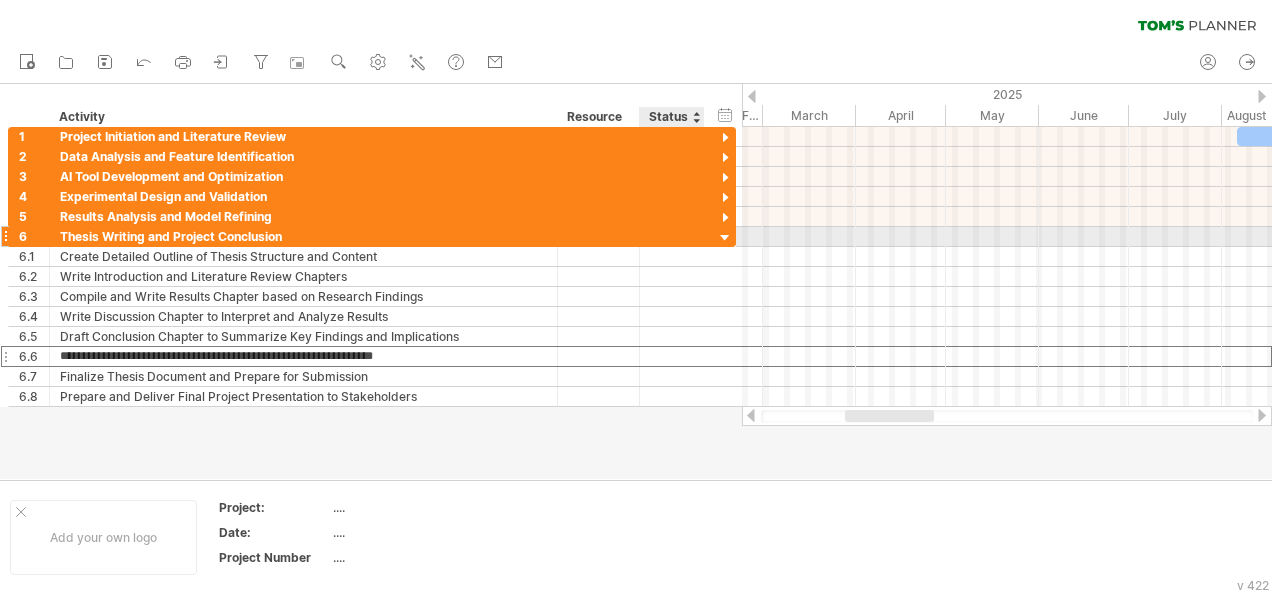 click at bounding box center (672, 236) 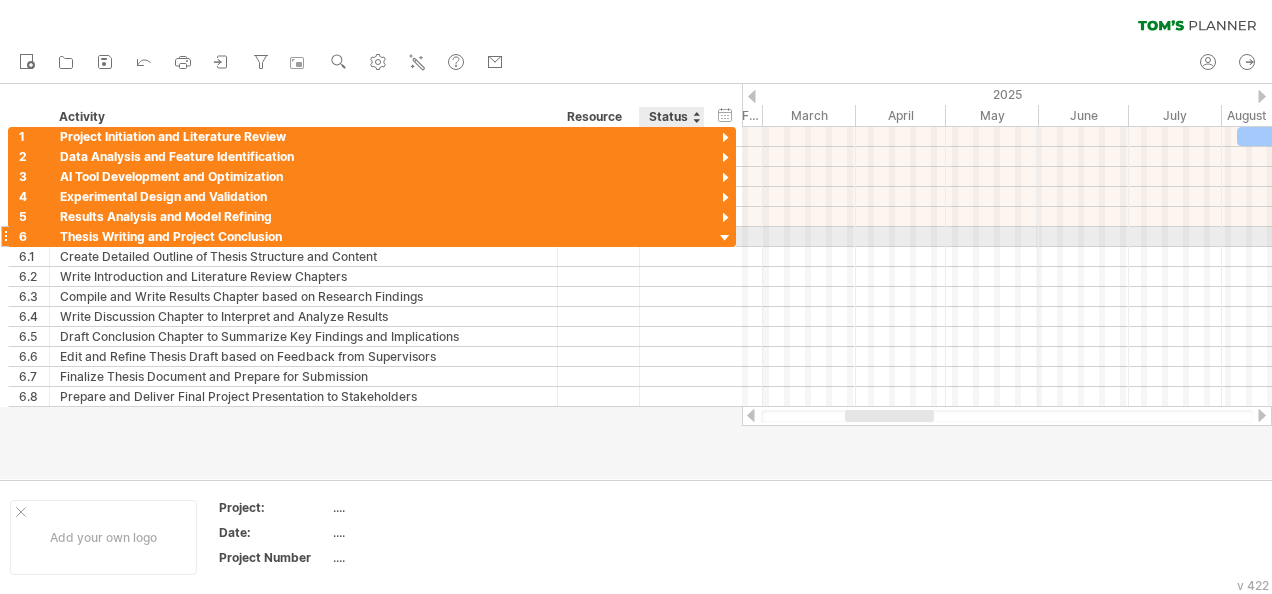 click at bounding box center (725, 238) 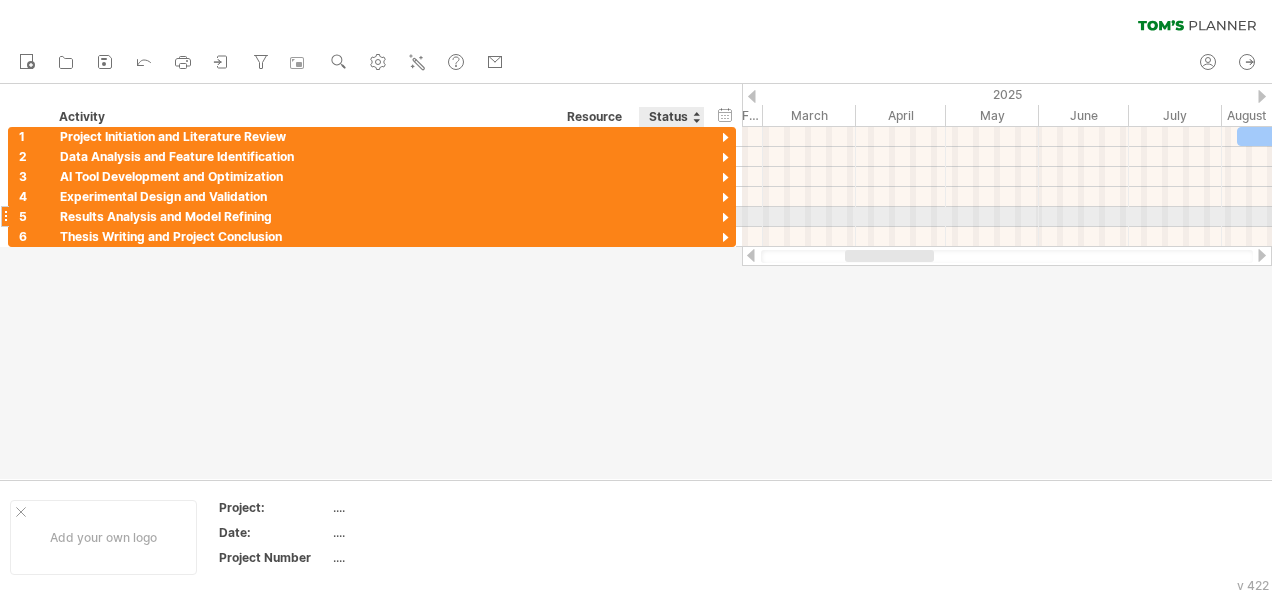 click at bounding box center [725, 218] 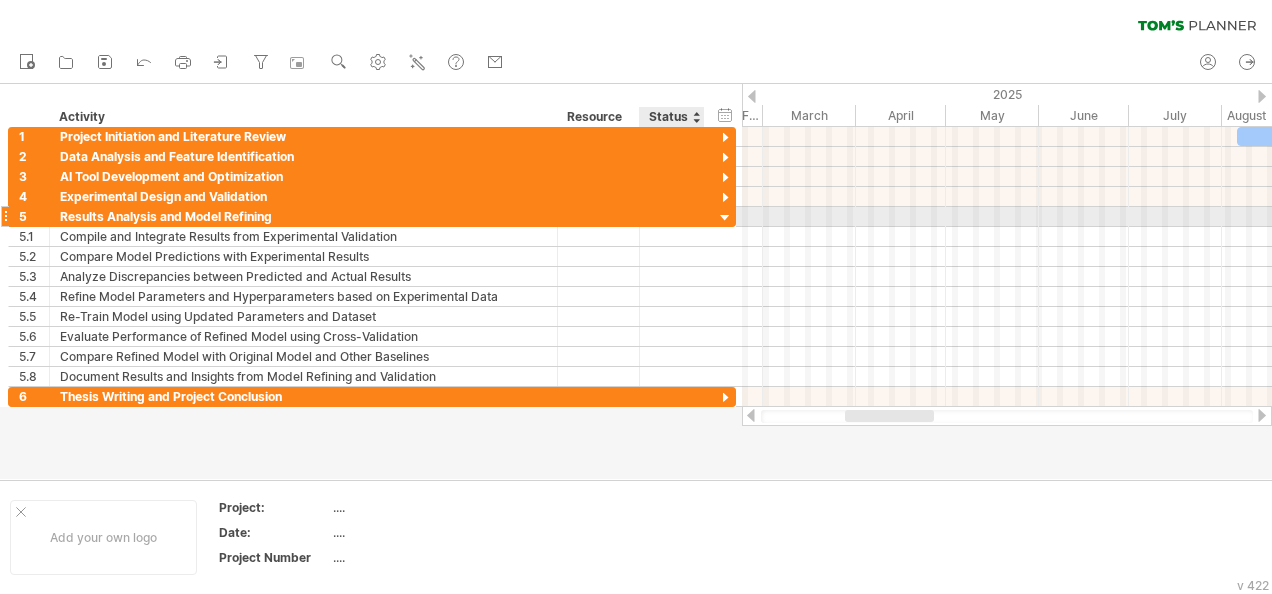 click at bounding box center (725, 218) 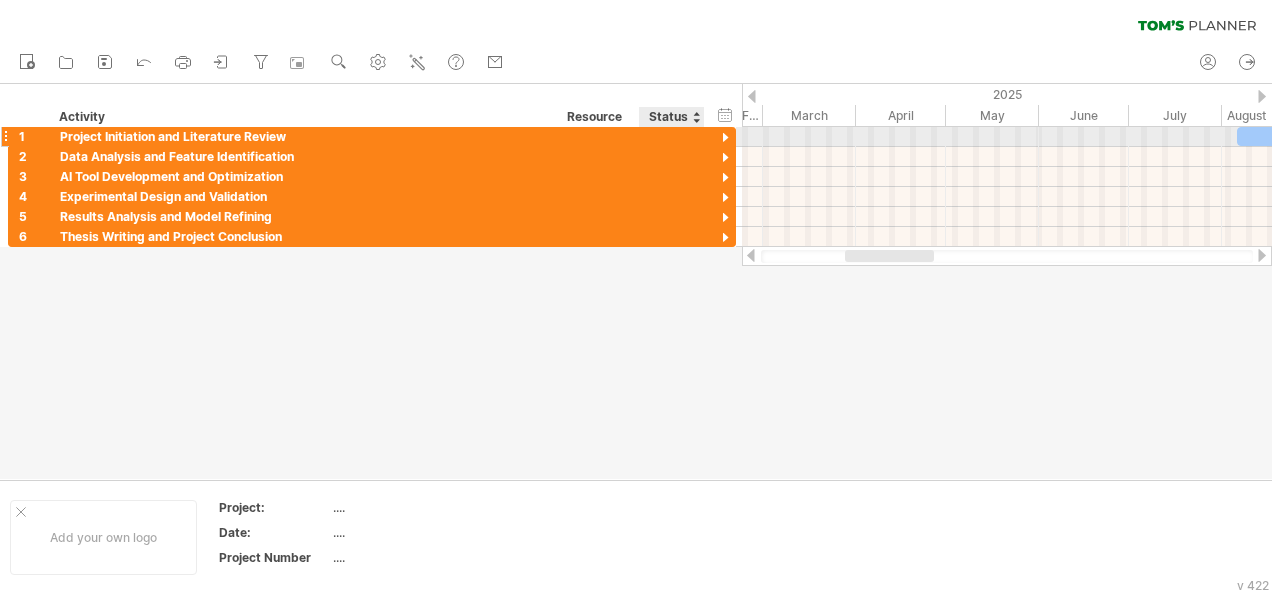 click at bounding box center [725, 138] 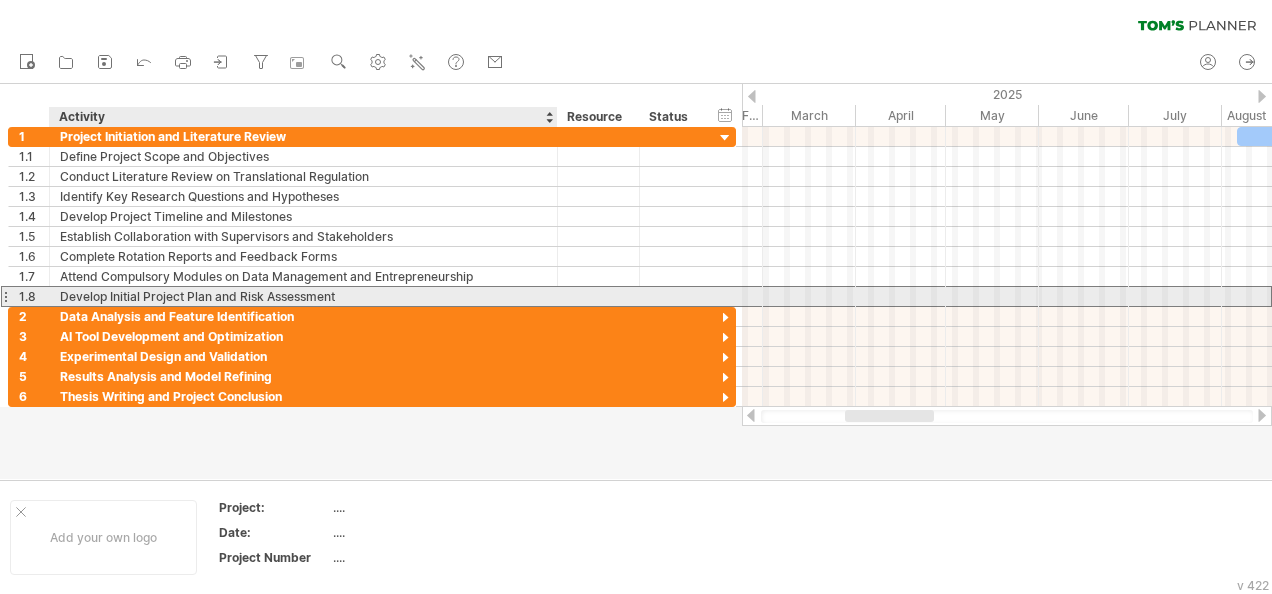 click on "Develop Initial Project Plan and Risk Assessment" at bounding box center [303, 296] 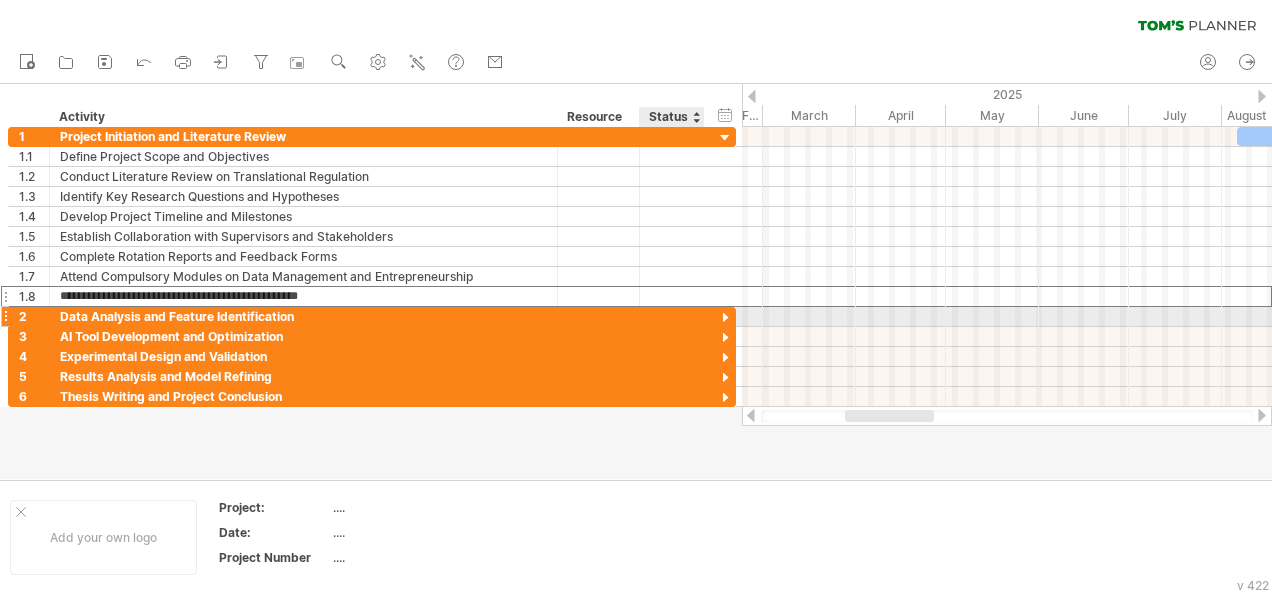 click at bounding box center (725, 318) 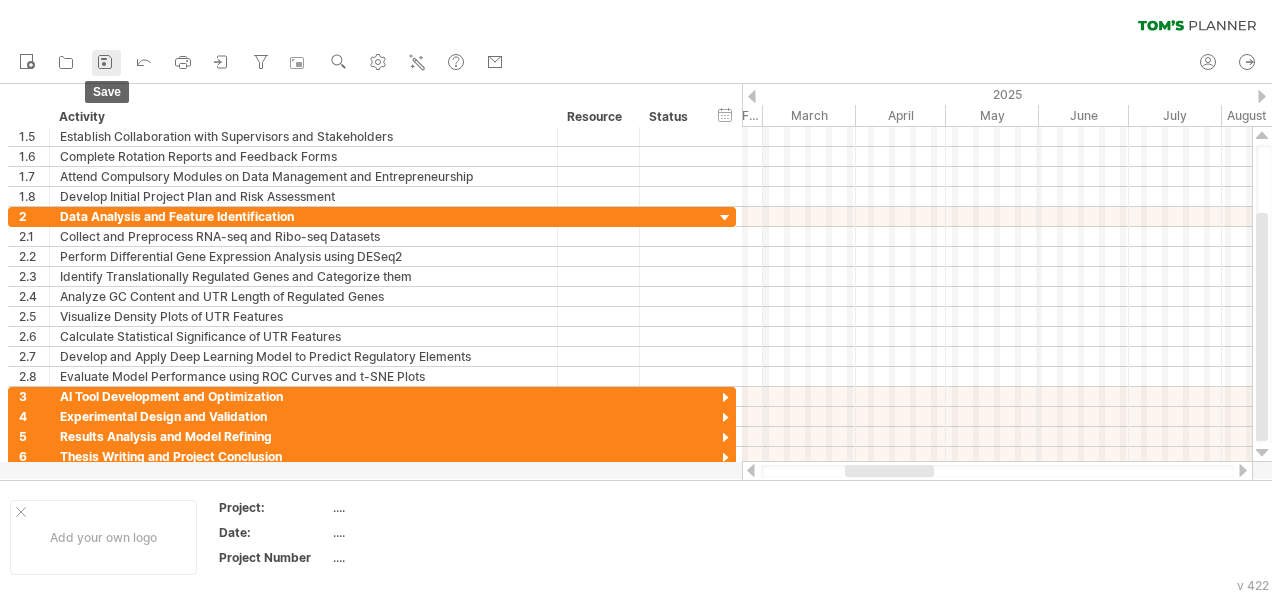click 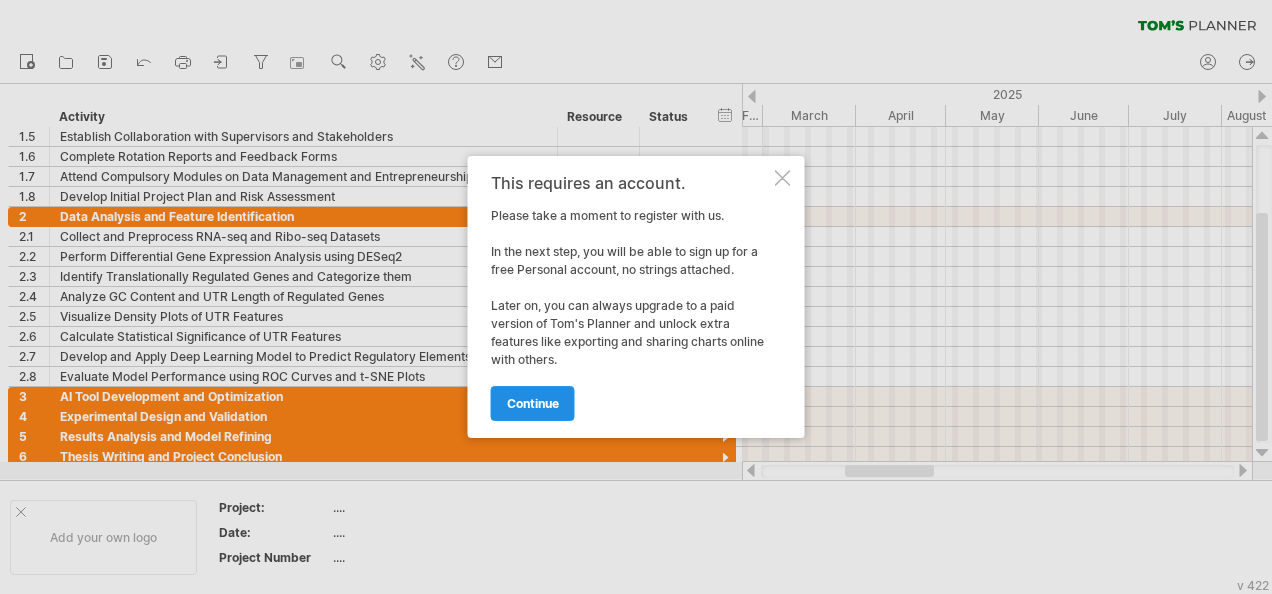 click on "continue" at bounding box center [533, 403] 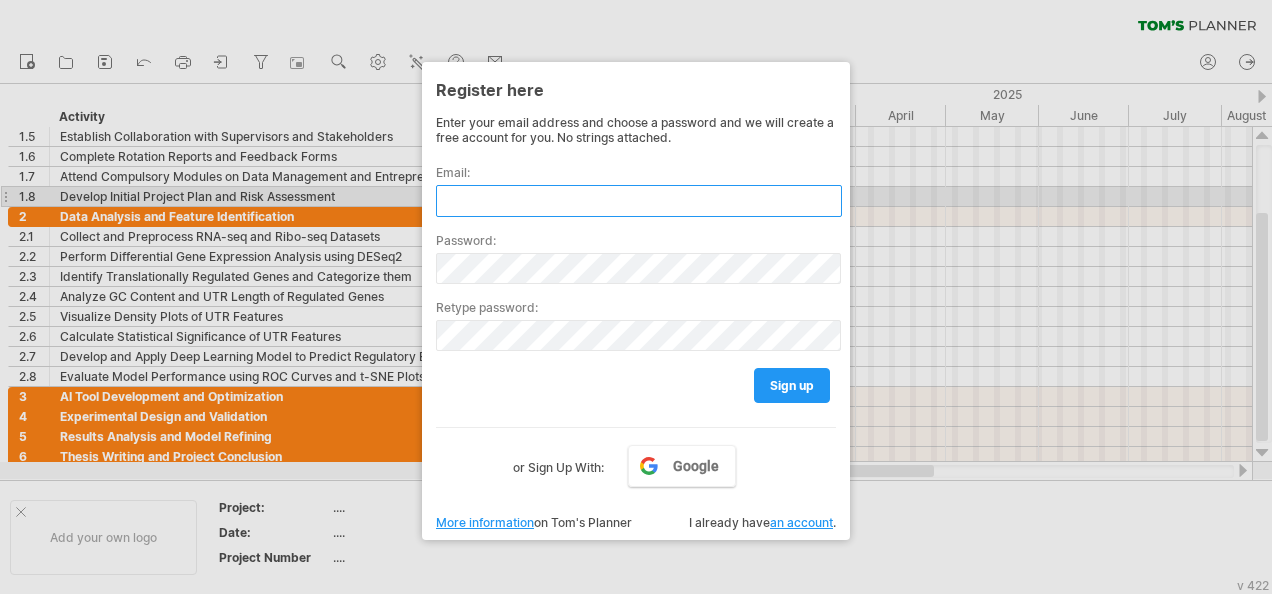 click at bounding box center [639, 201] 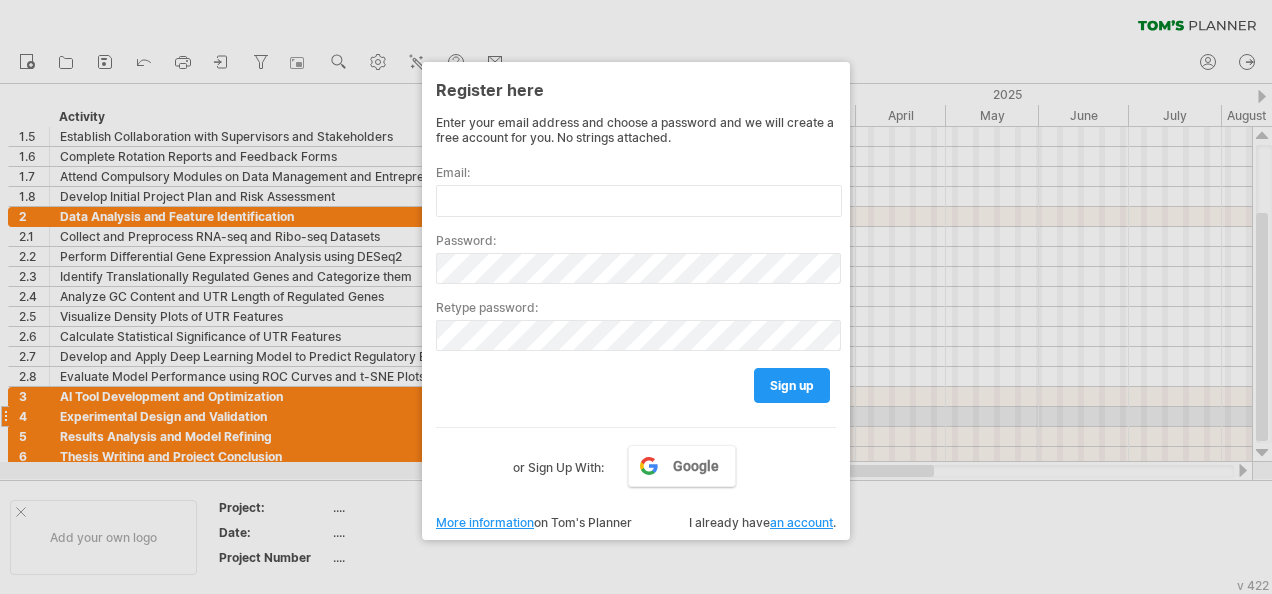click at bounding box center [636, 297] 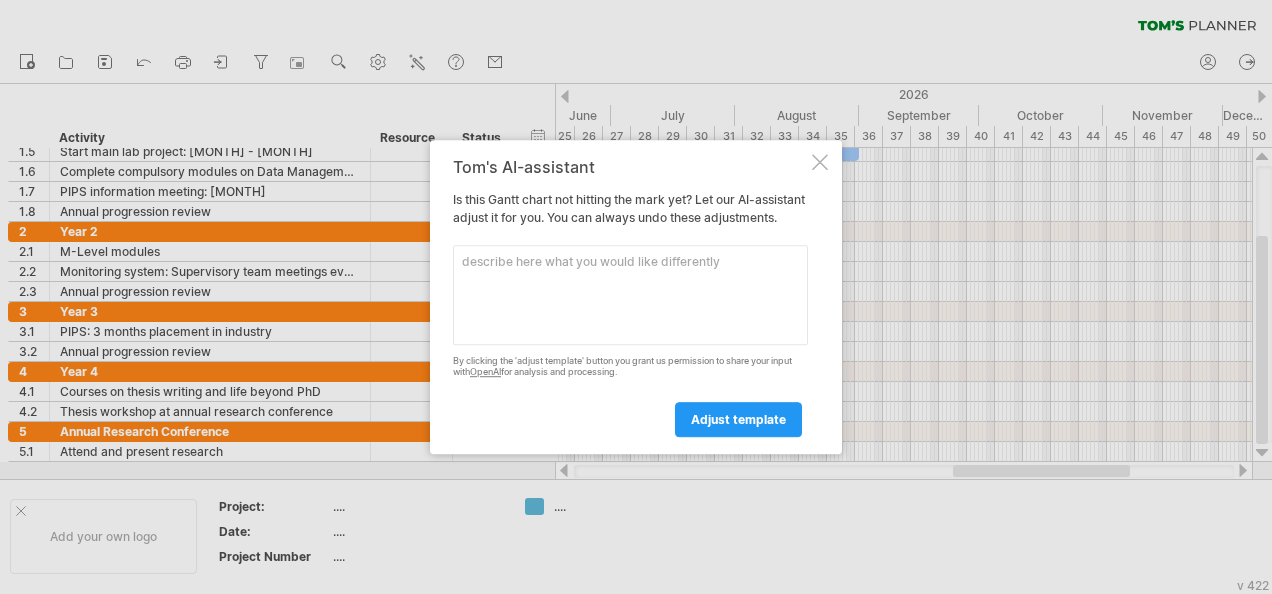 scroll, scrollTop: 0, scrollLeft: 0, axis: both 